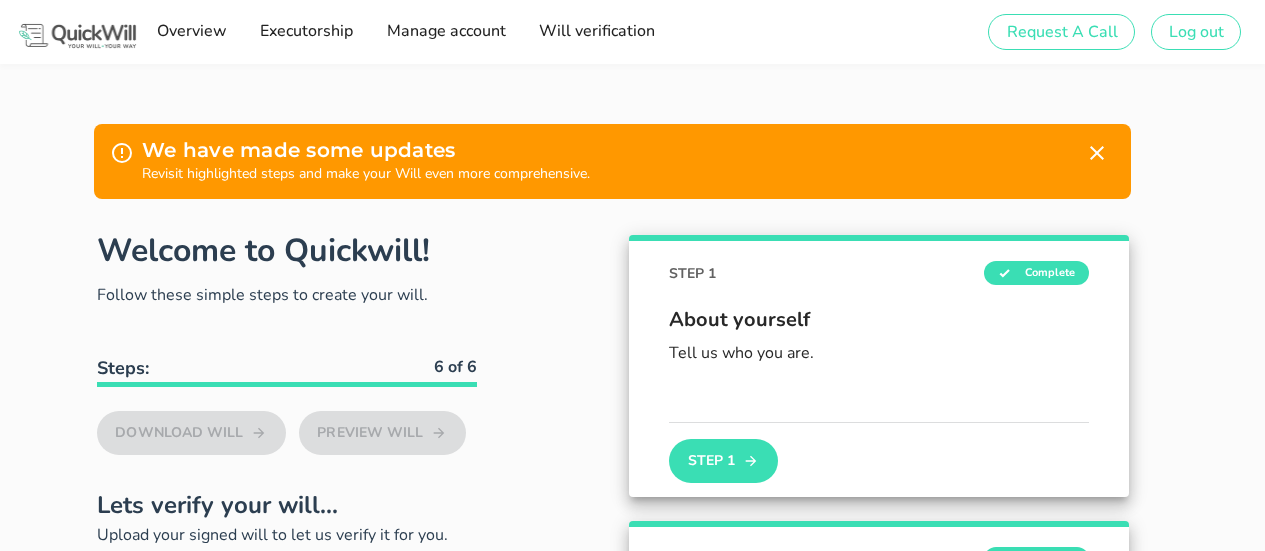 scroll, scrollTop: 0, scrollLeft: 0, axis: both 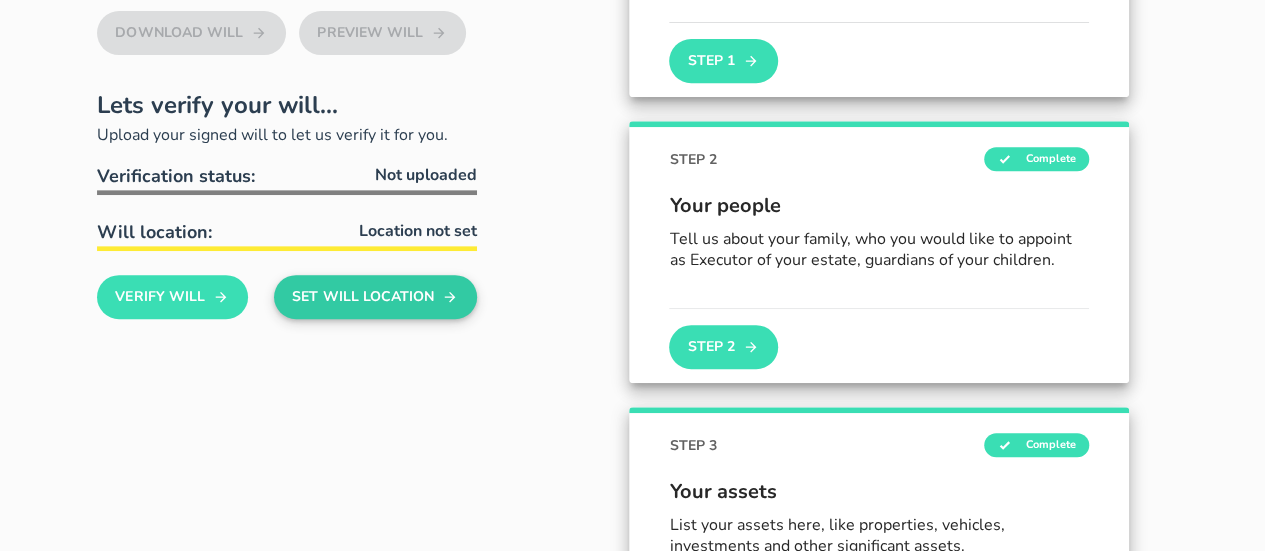 click on "Set Will Location" at bounding box center (375, 297) 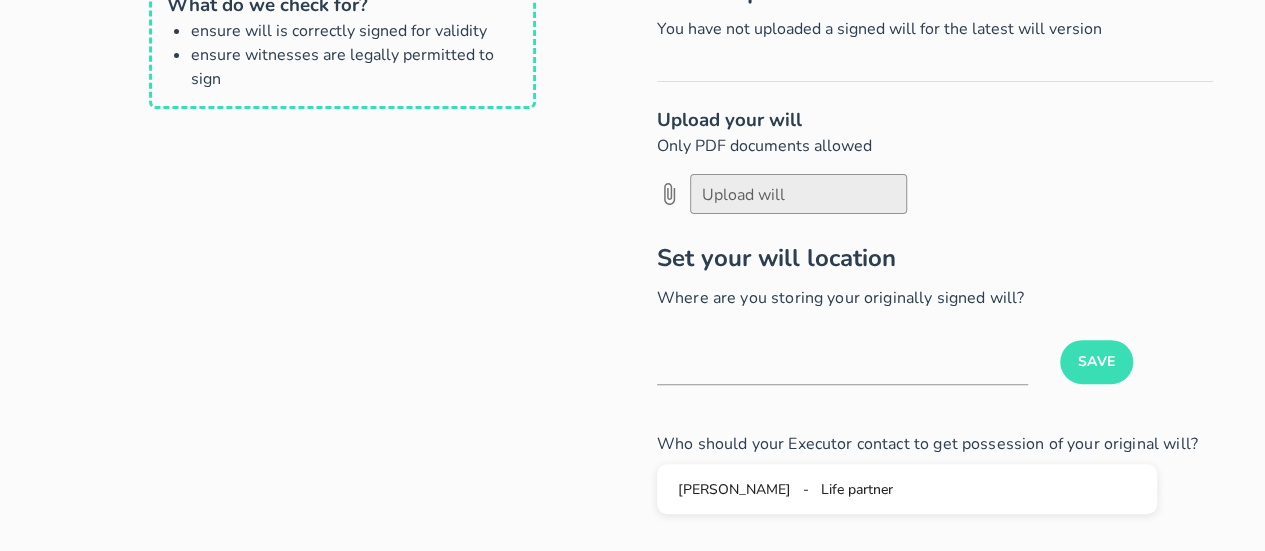 scroll, scrollTop: 300, scrollLeft: 0, axis: vertical 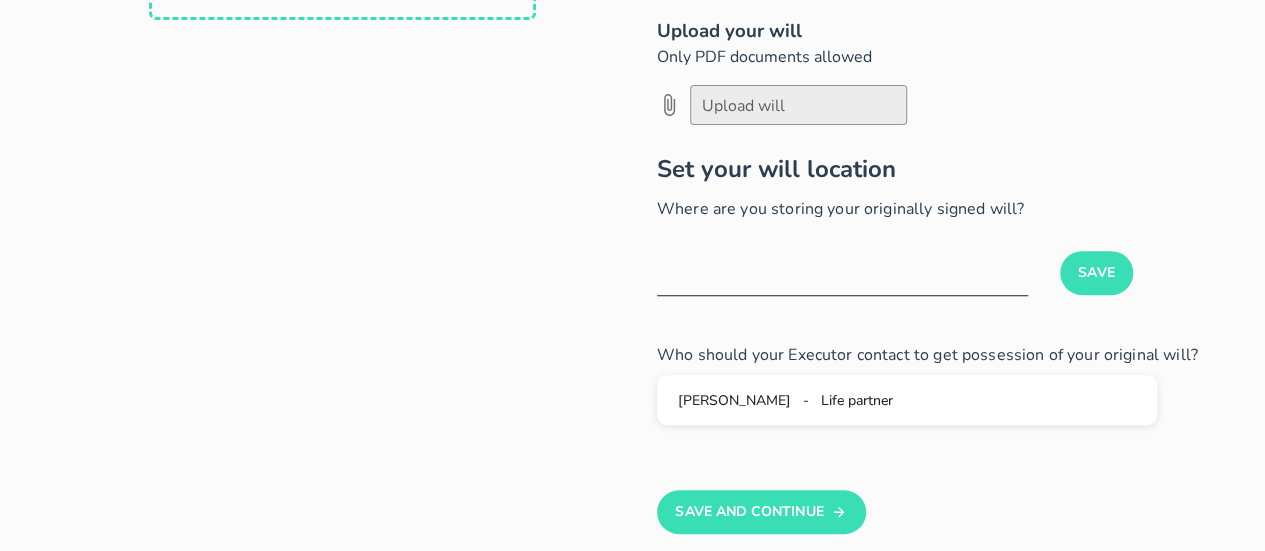 click at bounding box center (842, 279) 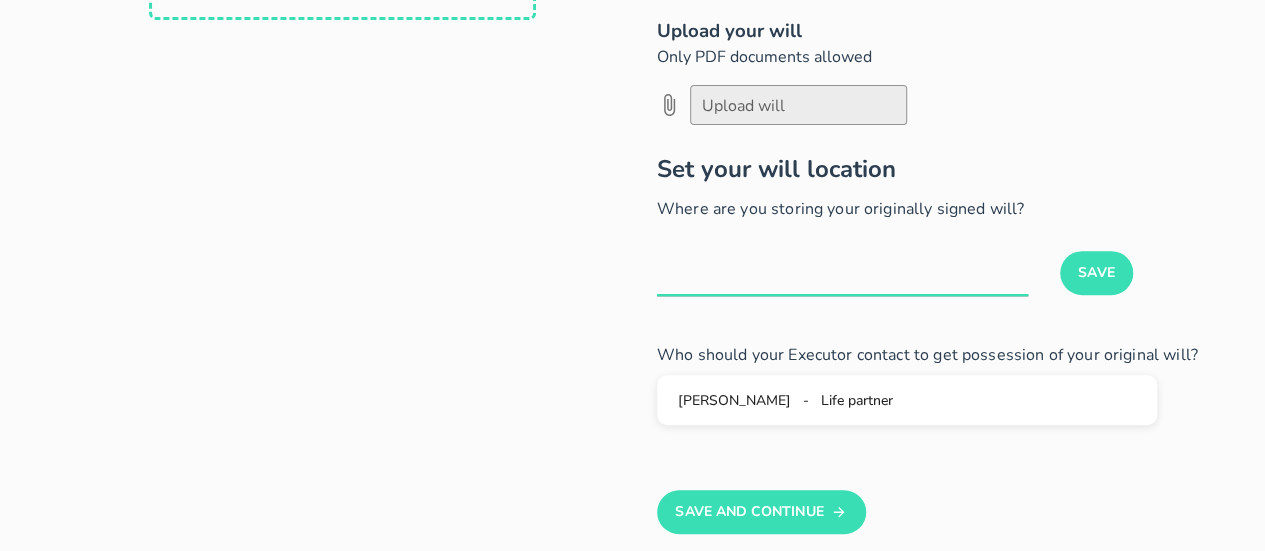 type on "I" 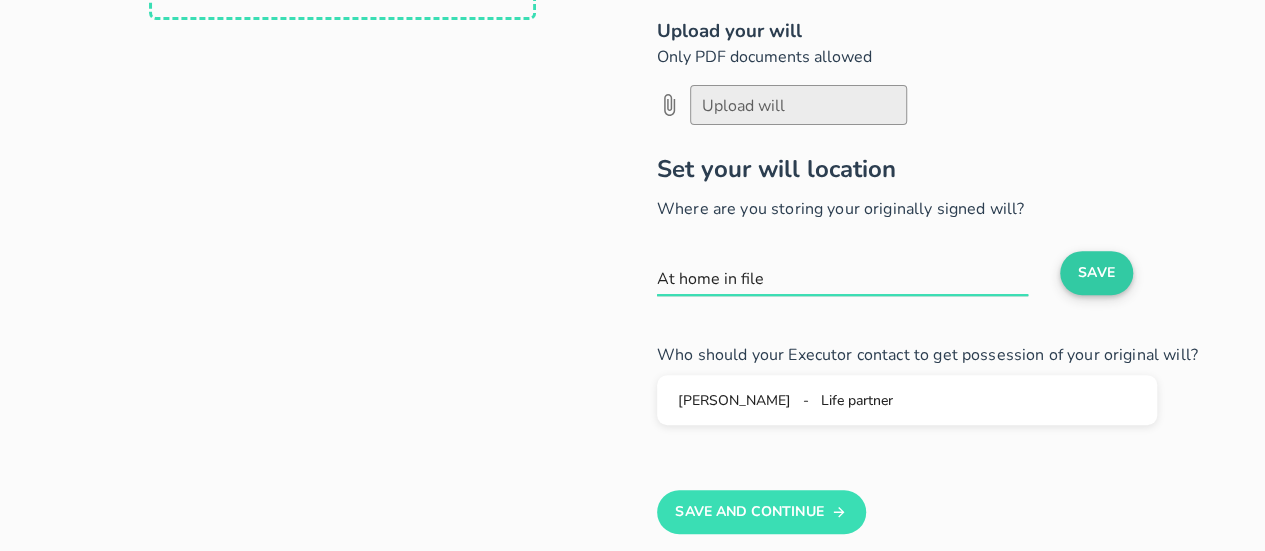 type on "At home in file" 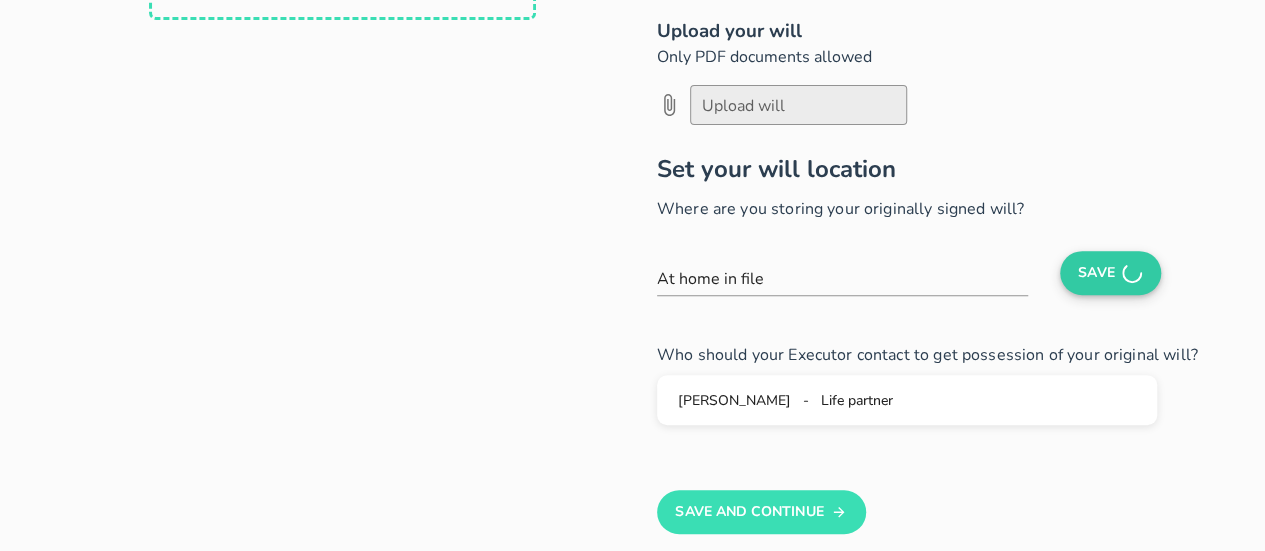 click on "Save" at bounding box center (1110, 273) 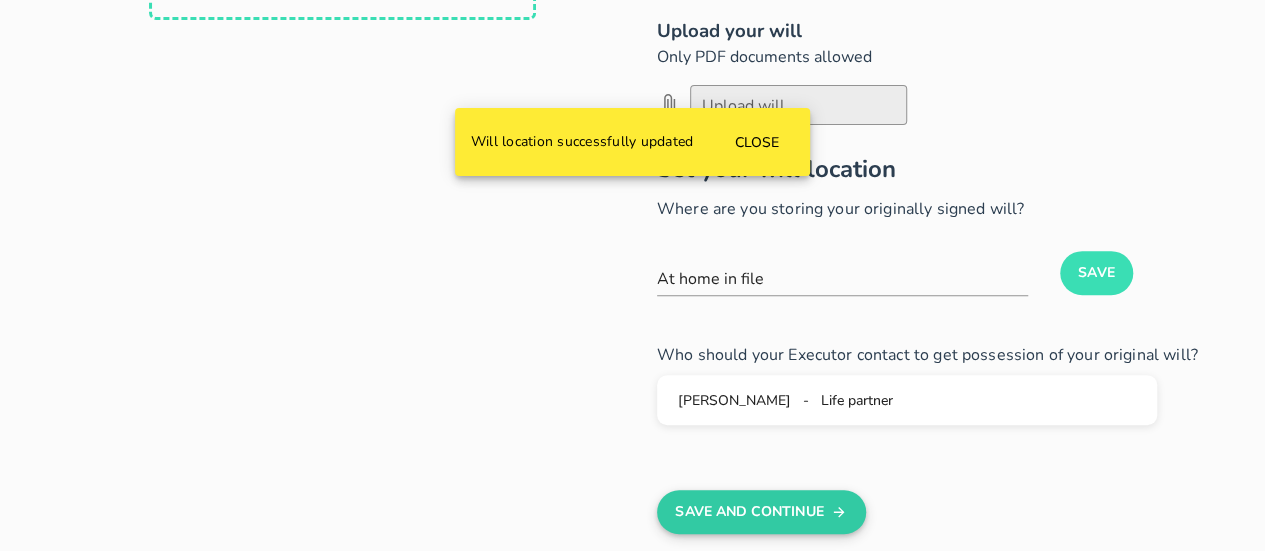 click on "Save And Continue" at bounding box center (761, 512) 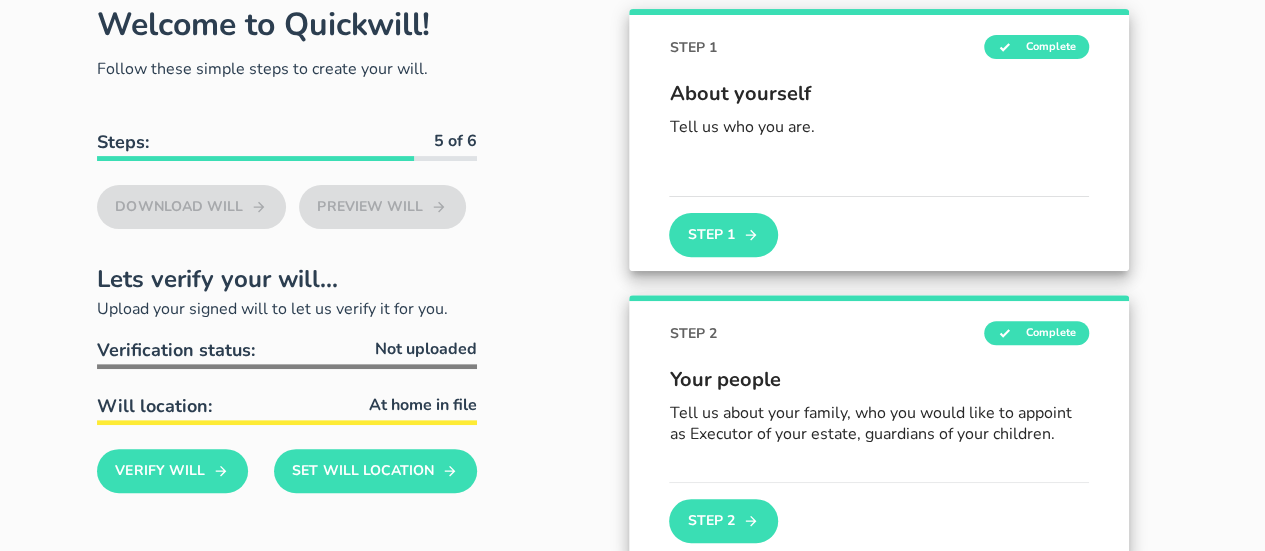 scroll, scrollTop: 300, scrollLeft: 0, axis: vertical 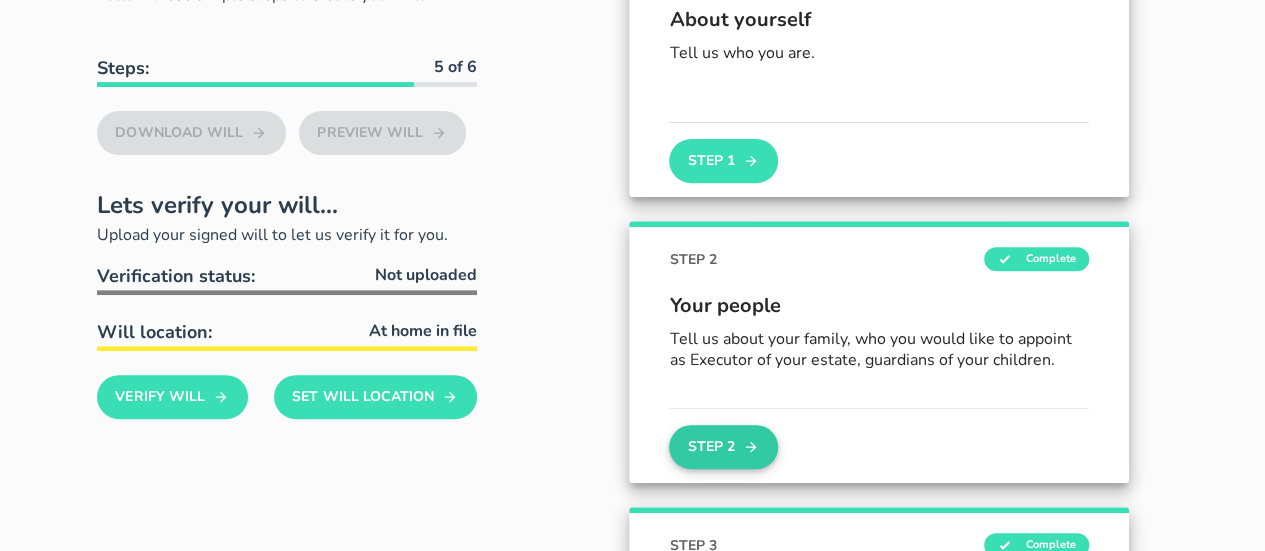 click on "Step 2" at bounding box center [723, 447] 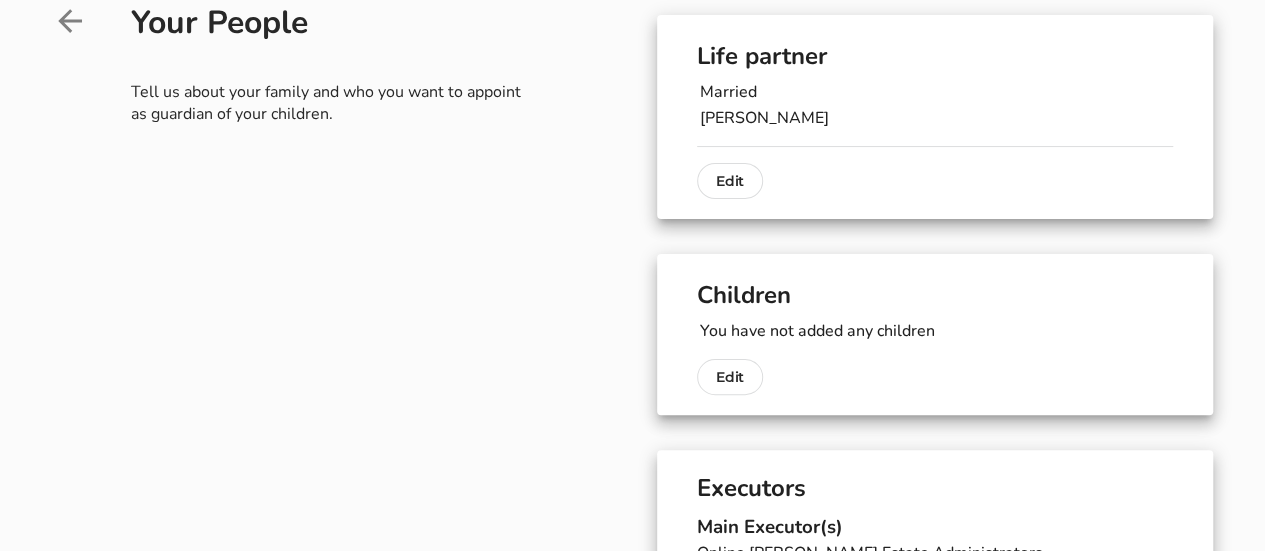 scroll, scrollTop: 100, scrollLeft: 0, axis: vertical 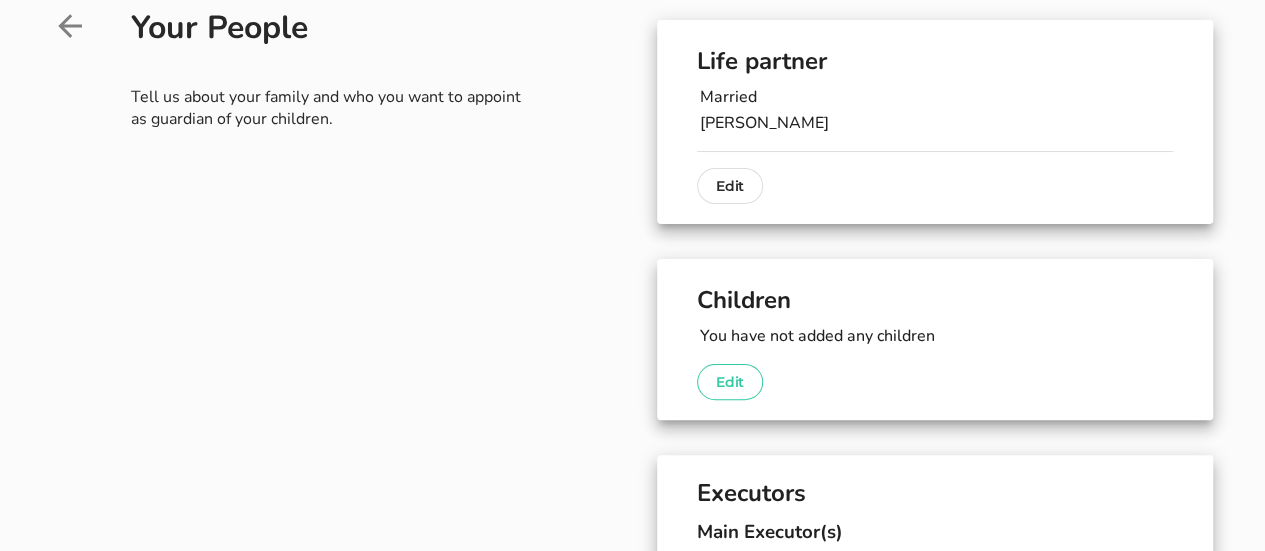 click on "Edit" at bounding box center (730, 382) 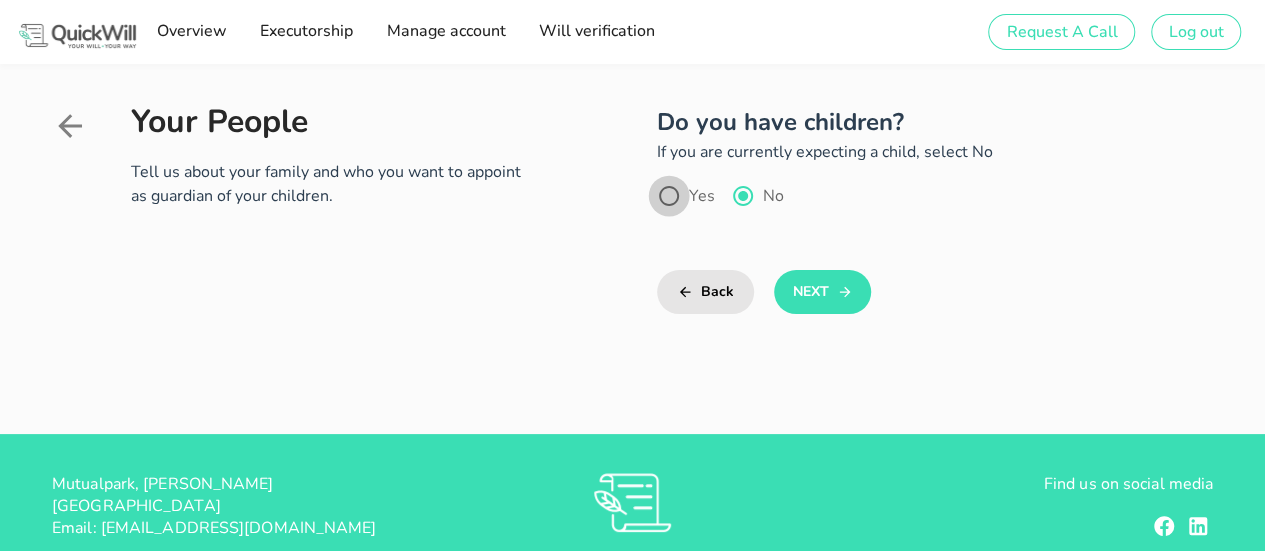 click at bounding box center [669, 196] 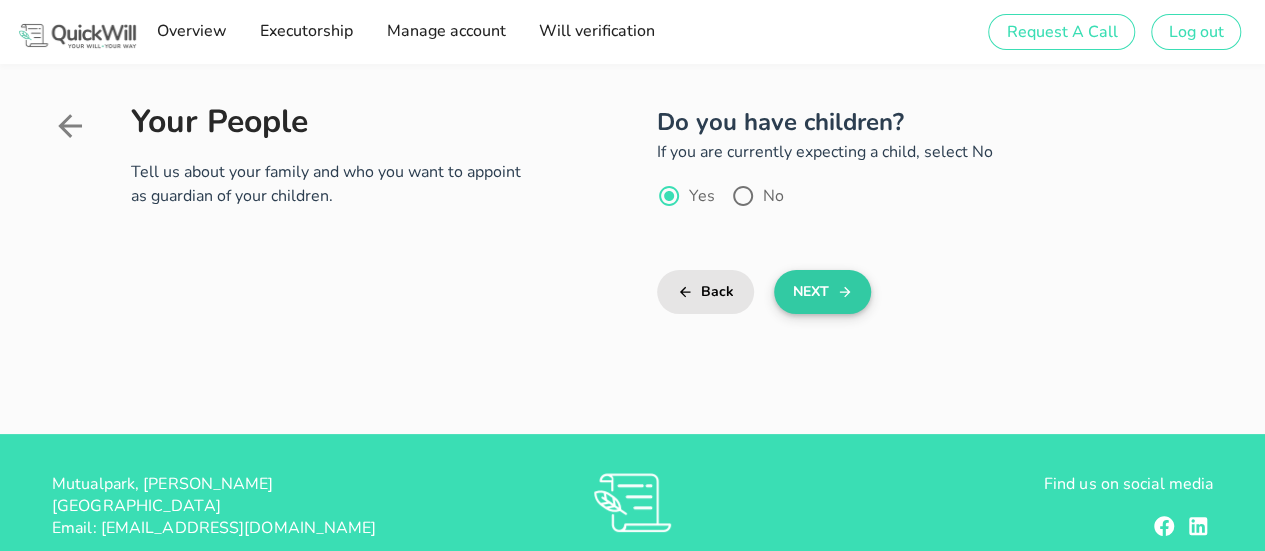click on "Next" at bounding box center [822, 292] 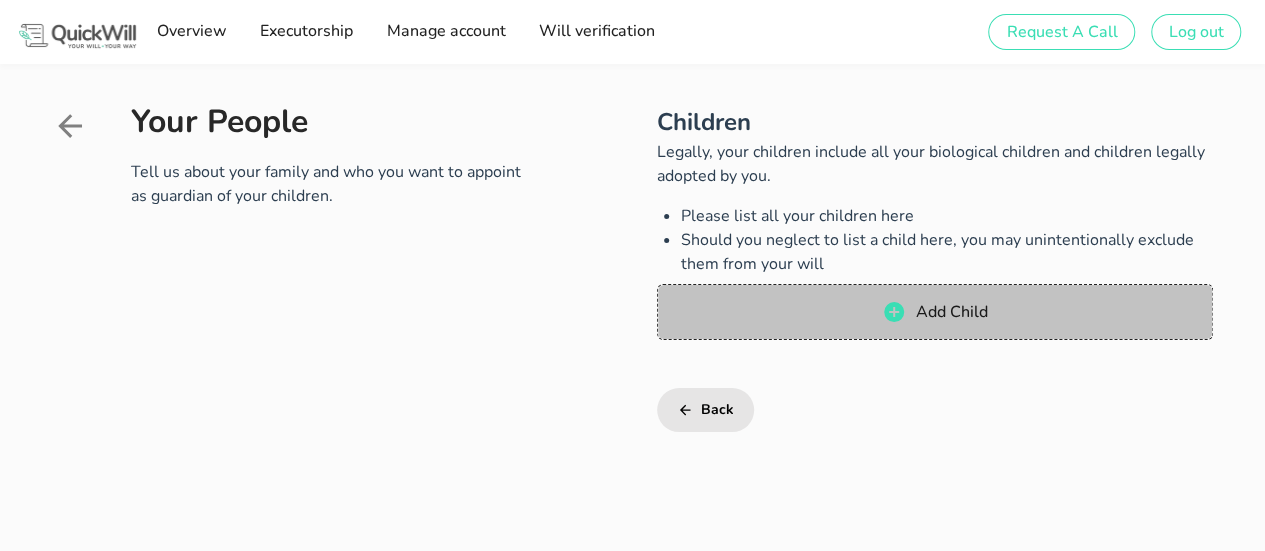 click on "Add Child" at bounding box center [935, 312] 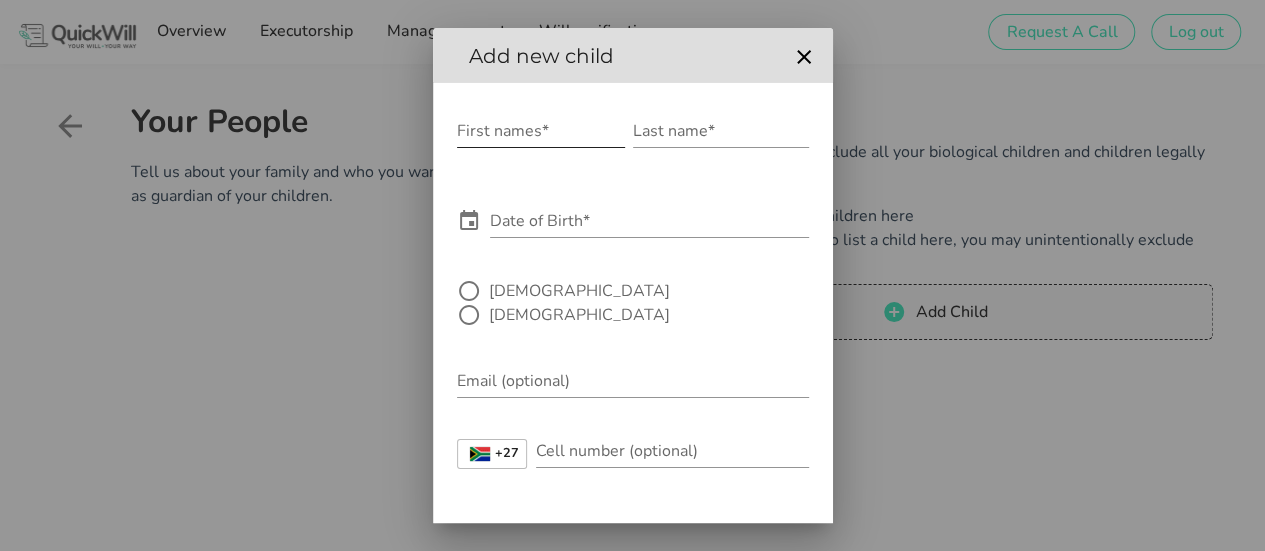click on "First names*" at bounding box center (541, 131) 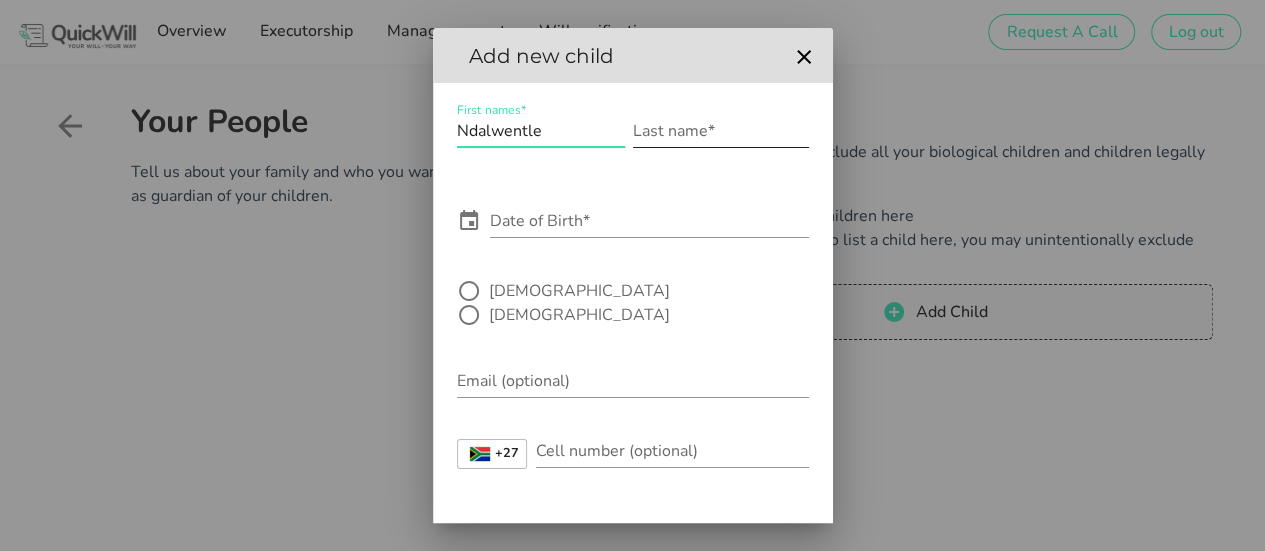 type on "Ndalwentle" 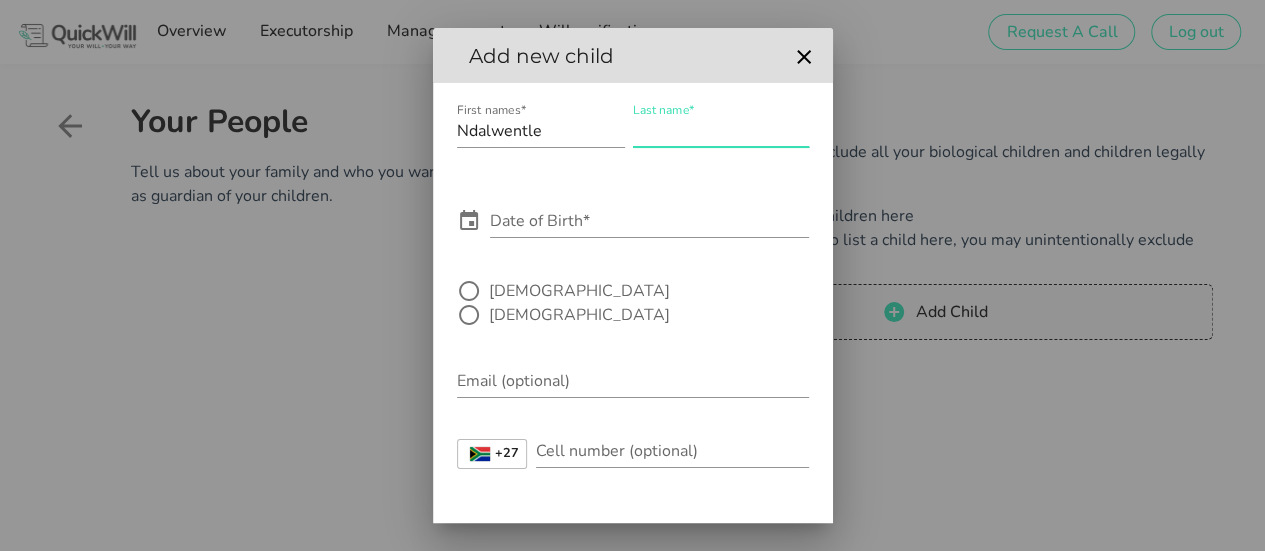 click on "Last name*" at bounding box center [721, 131] 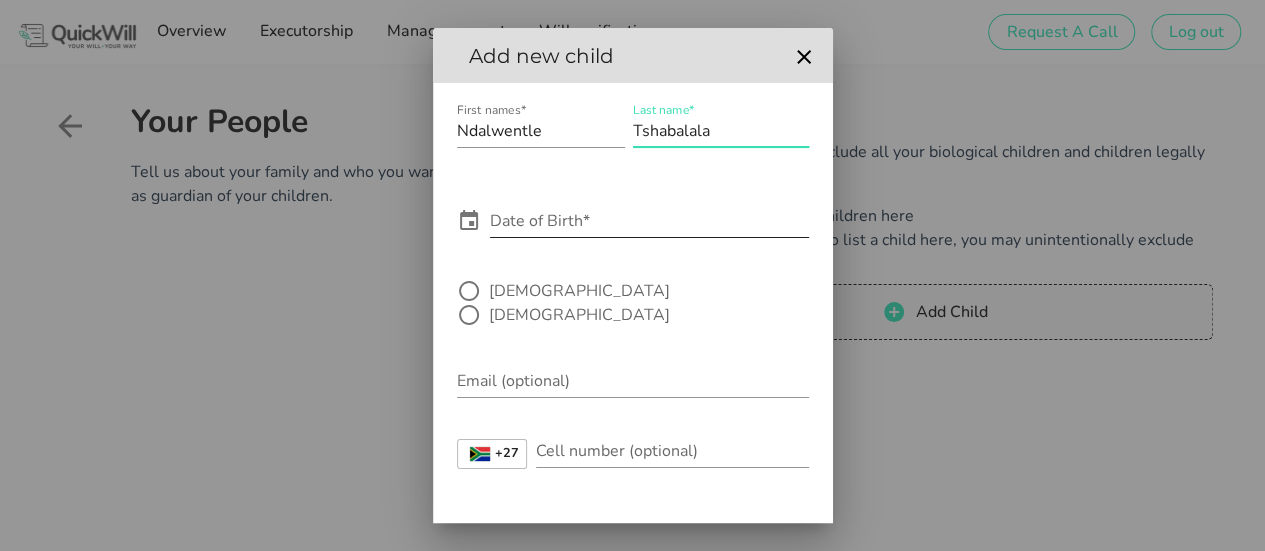 type on "Tshabalala" 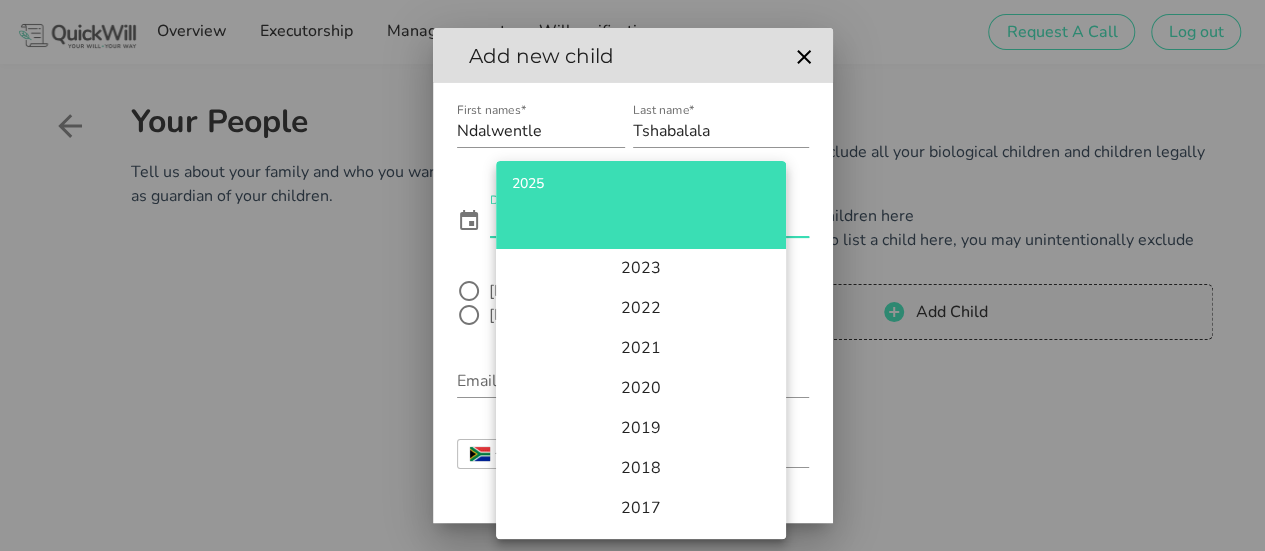 scroll, scrollTop: 0, scrollLeft: 0, axis: both 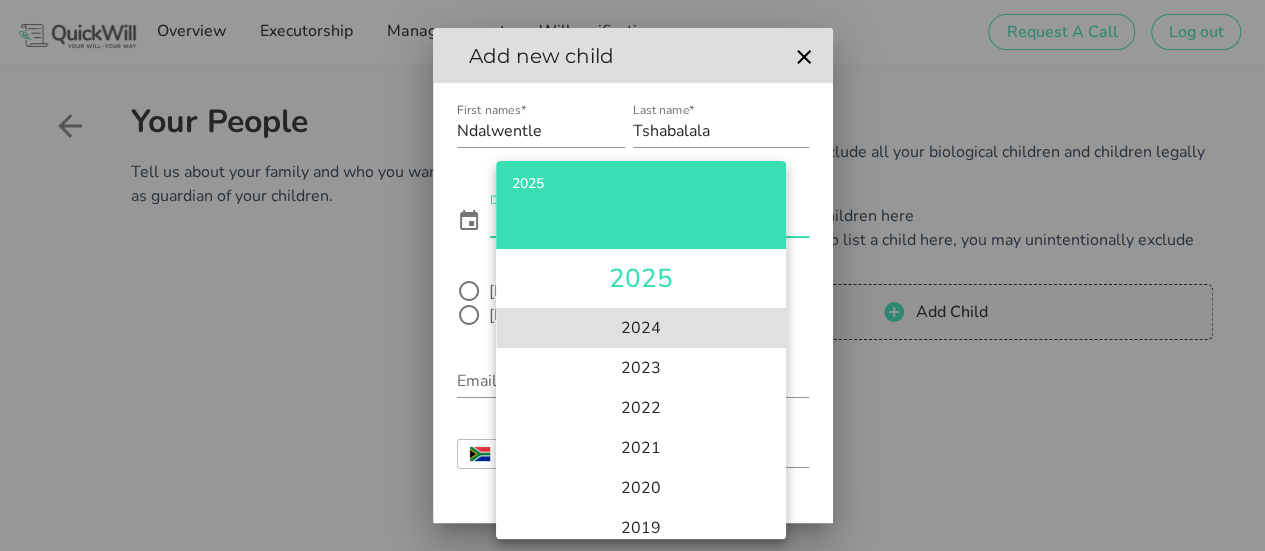 click on "2024" at bounding box center (641, 328) 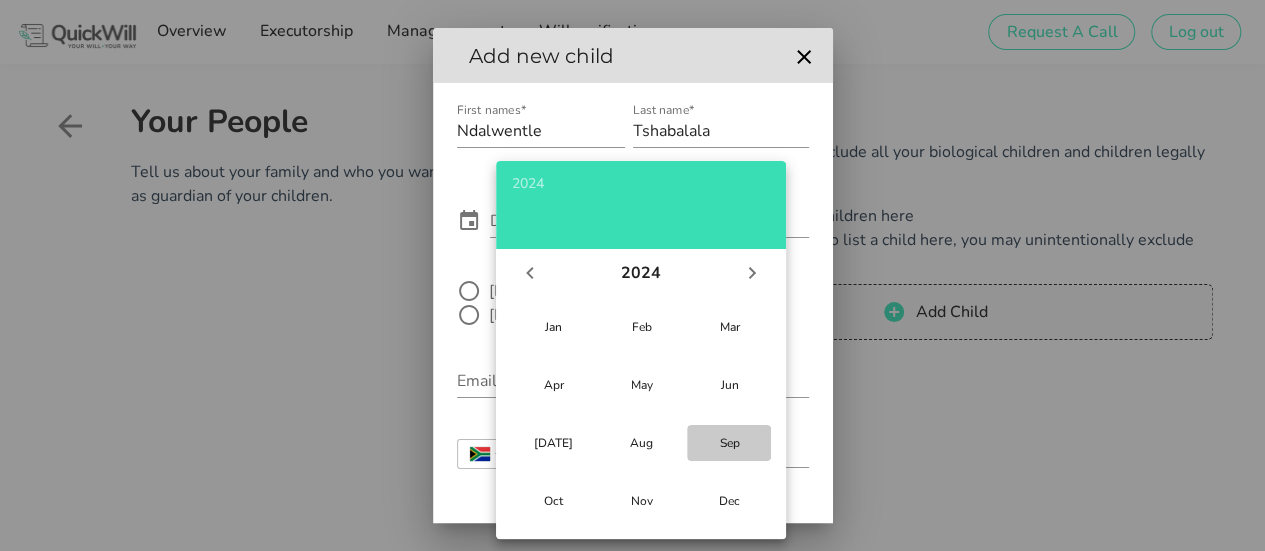 click on "Sep" at bounding box center (729, 443) 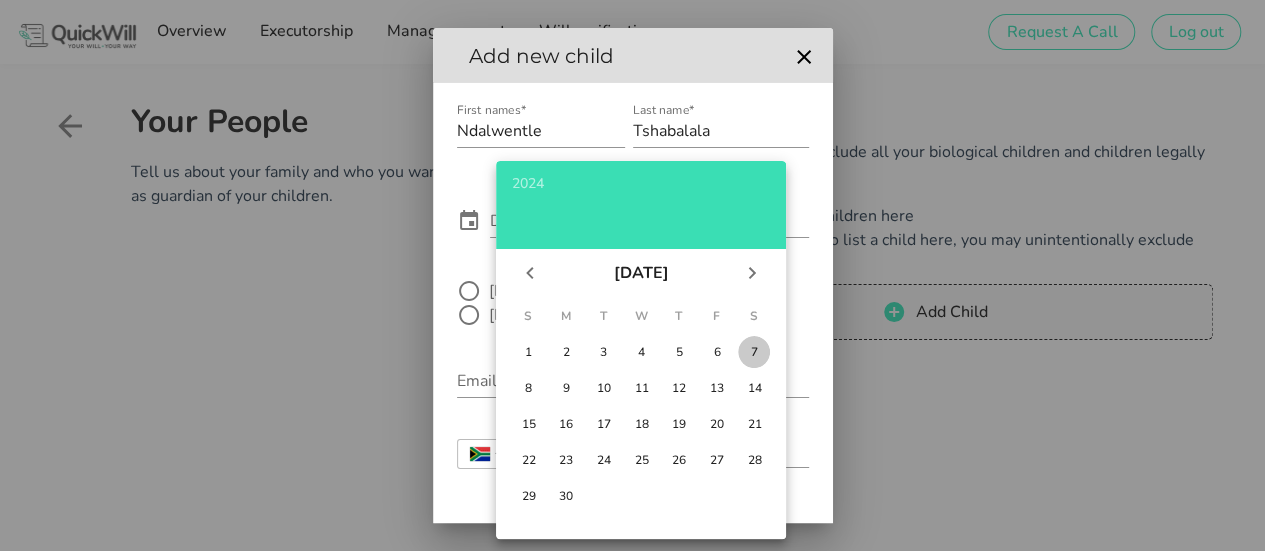 click on "7" at bounding box center (754, 352) 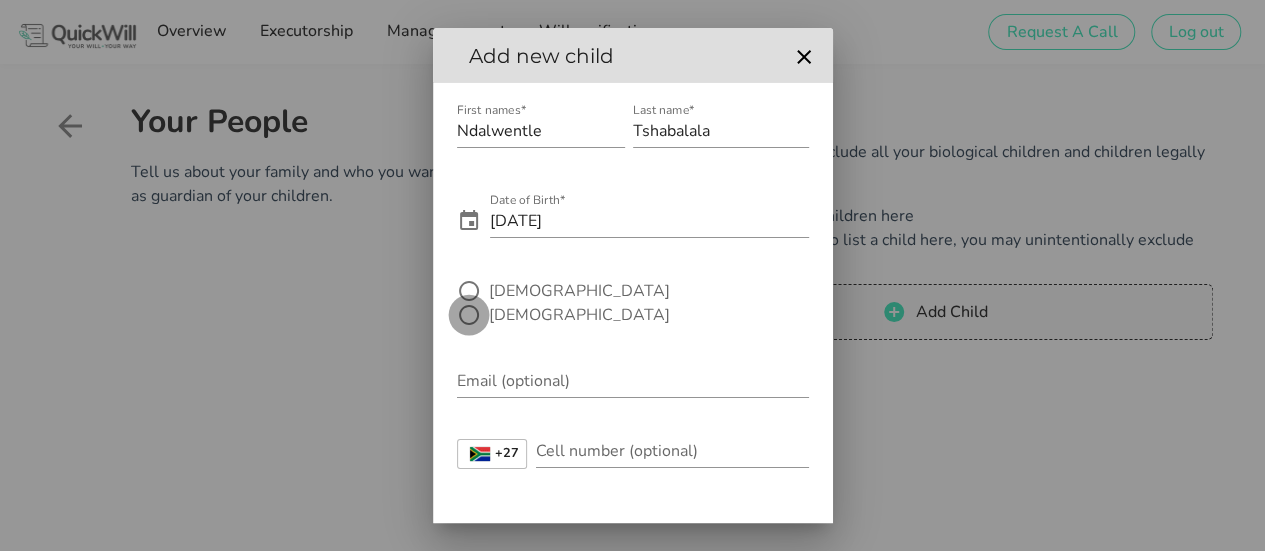 click at bounding box center [469, 315] 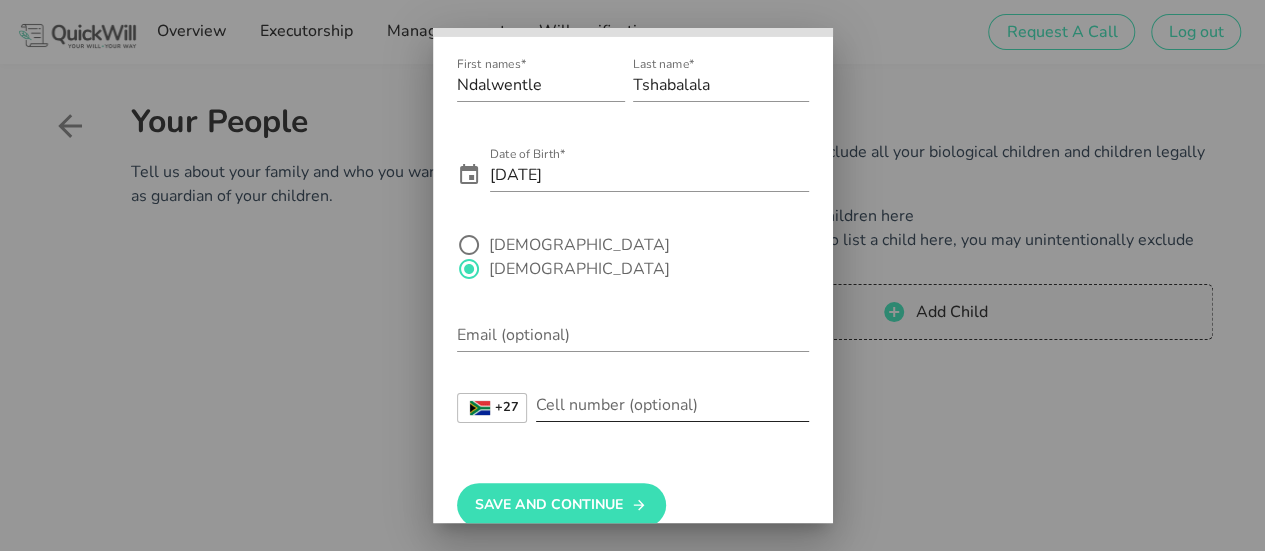 scroll, scrollTop: 54, scrollLeft: 0, axis: vertical 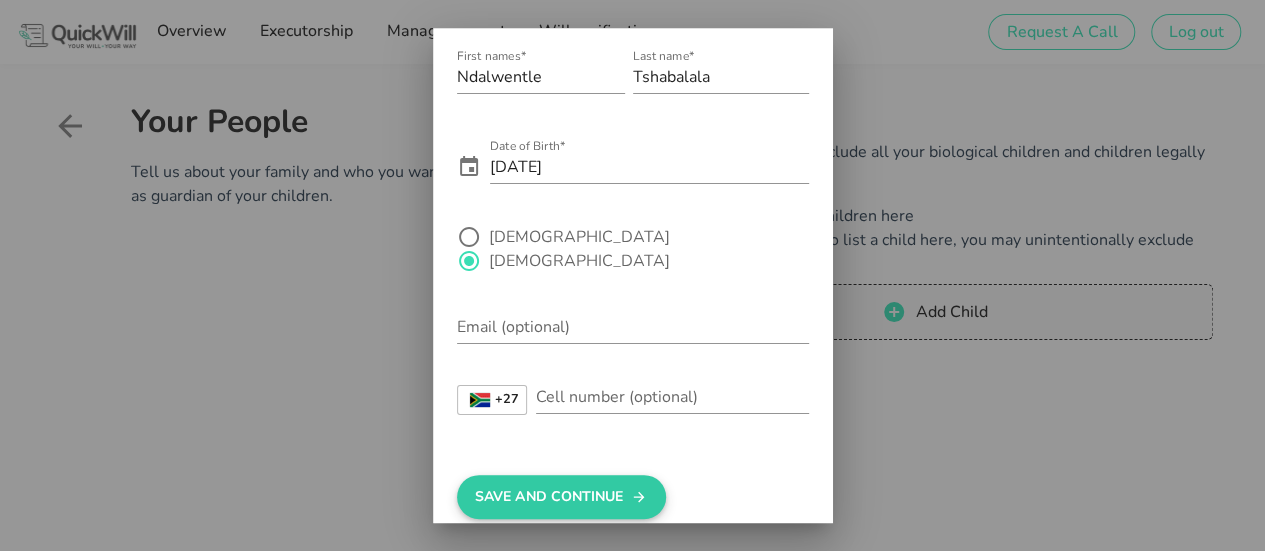 click on "Save And Continue" at bounding box center [561, 497] 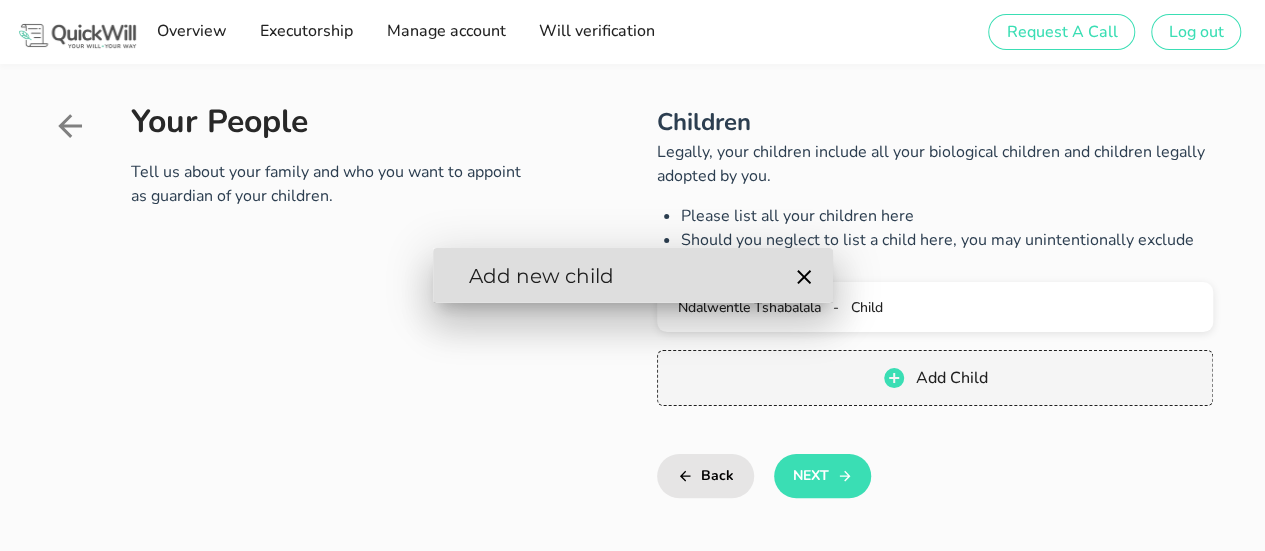 scroll, scrollTop: 0, scrollLeft: 0, axis: both 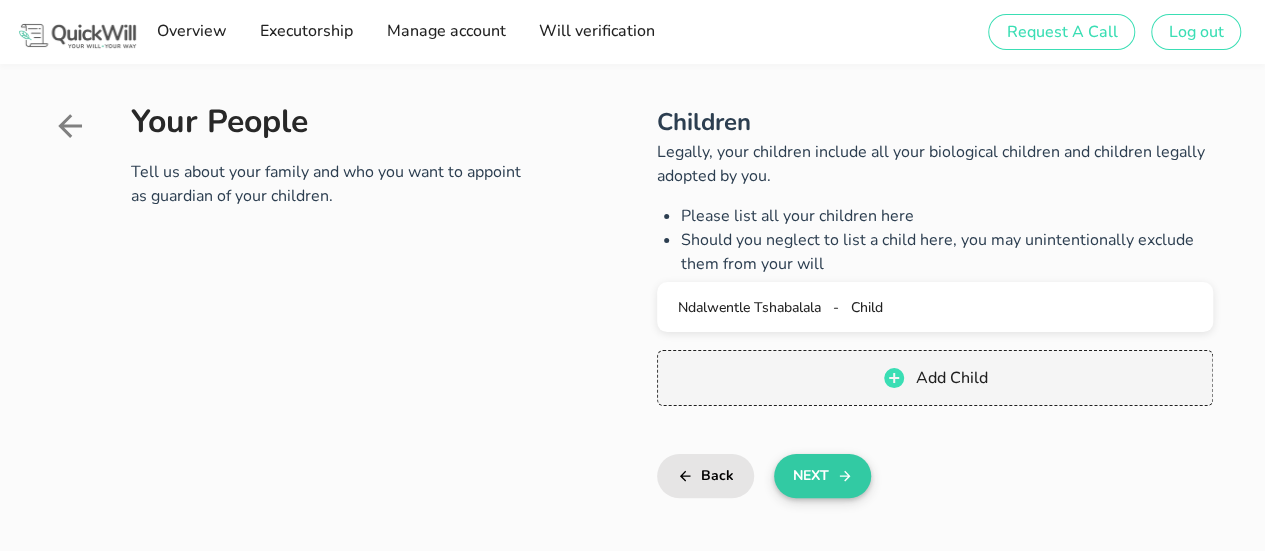 click on "Next" at bounding box center [822, 476] 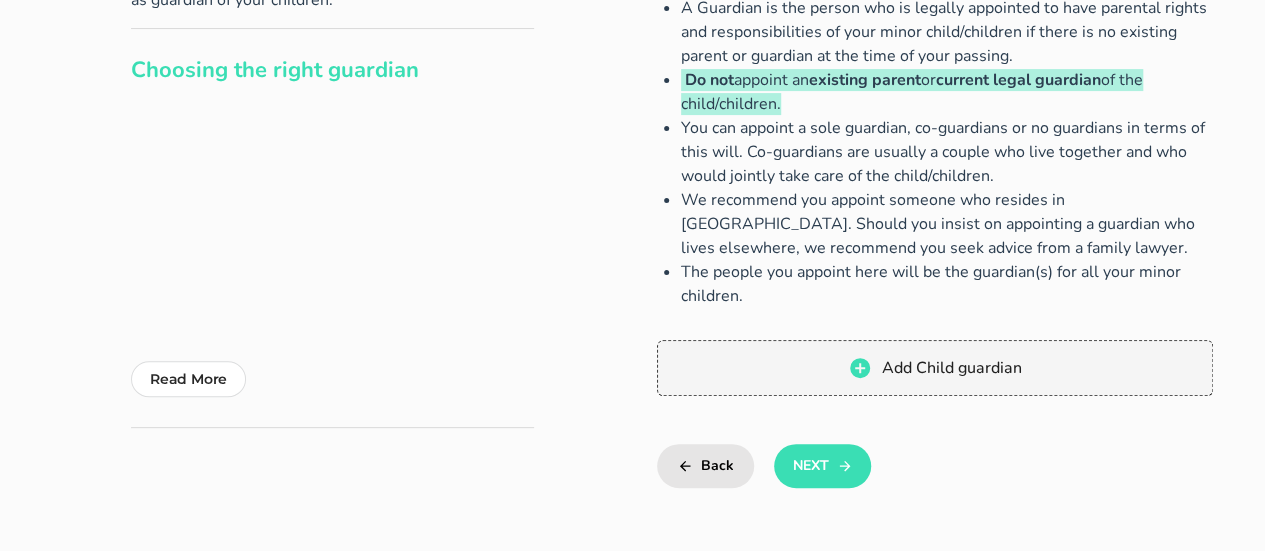 scroll, scrollTop: 200, scrollLeft: 0, axis: vertical 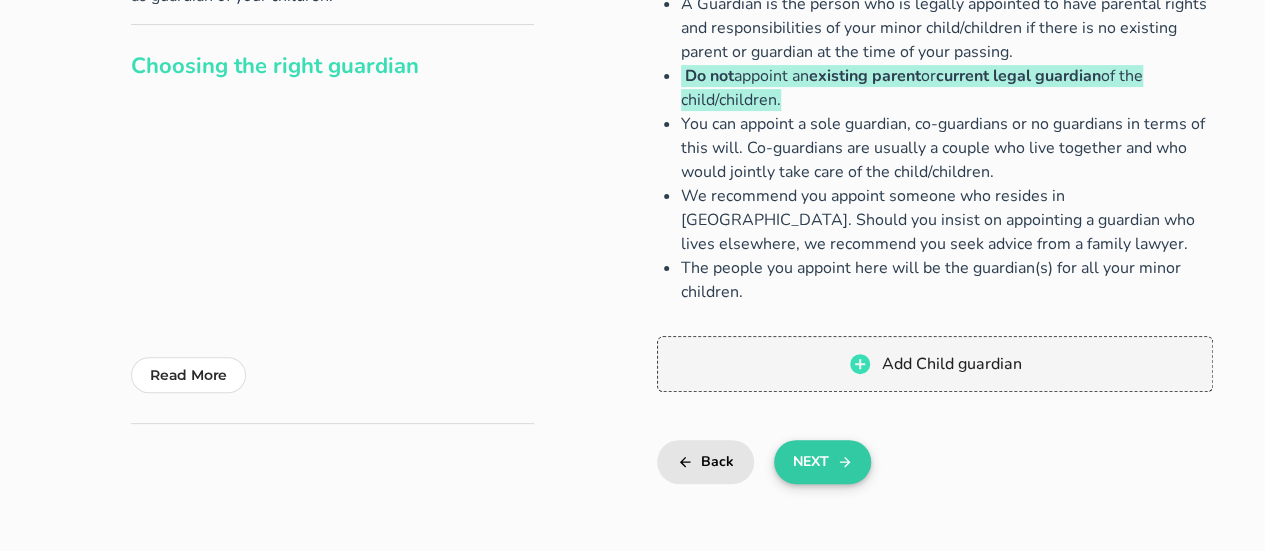 click on "Next" at bounding box center [822, 462] 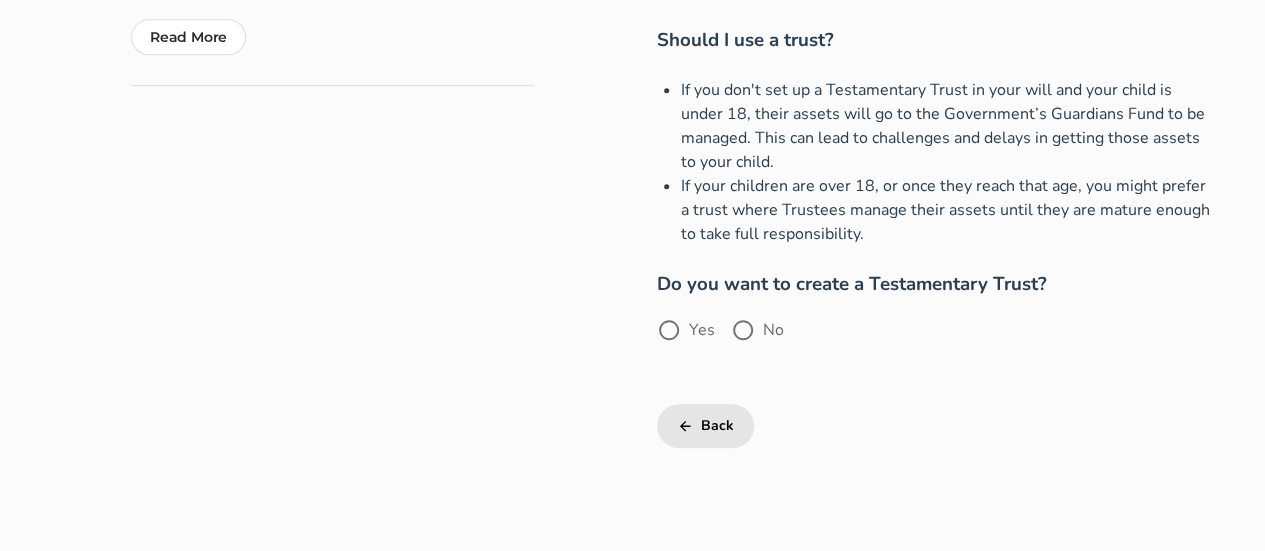 scroll, scrollTop: 600, scrollLeft: 0, axis: vertical 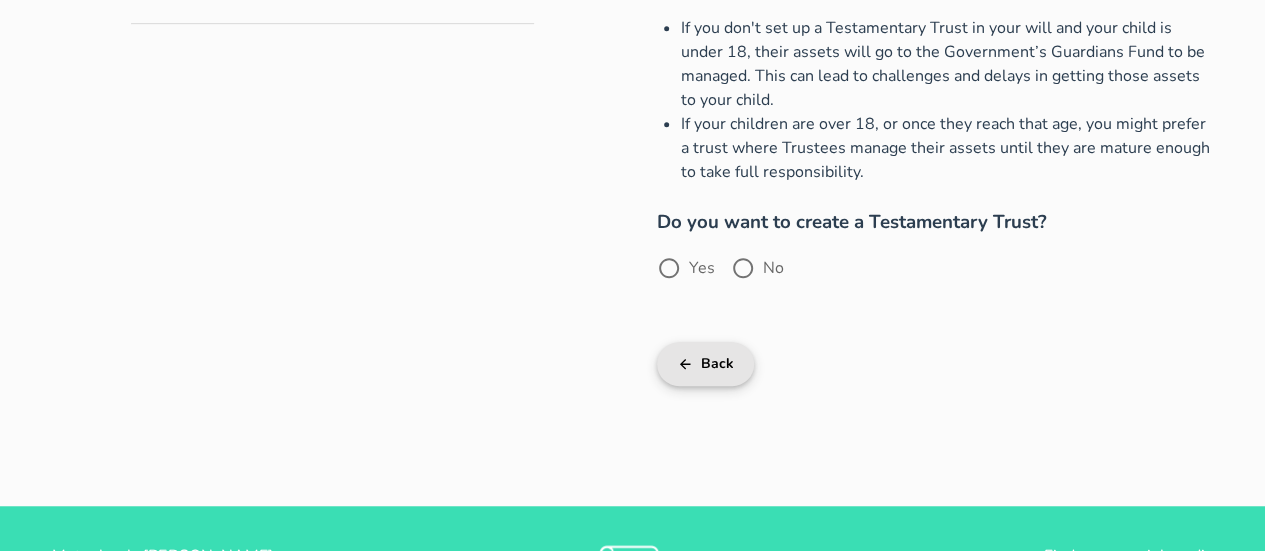 click on "Back" at bounding box center (705, 364) 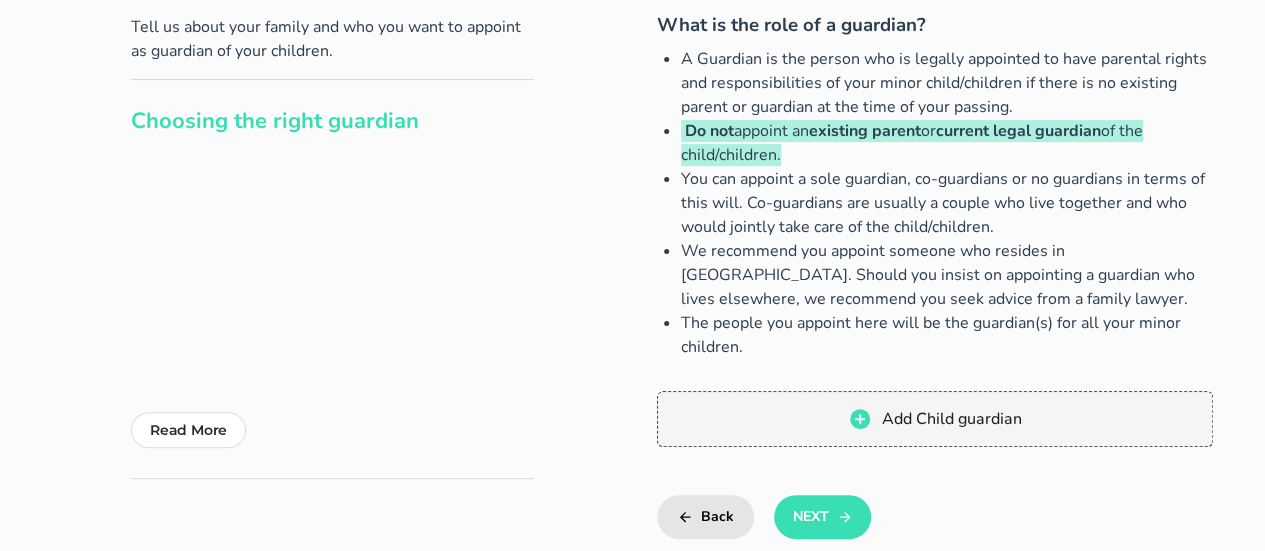 scroll, scrollTop: 0, scrollLeft: 0, axis: both 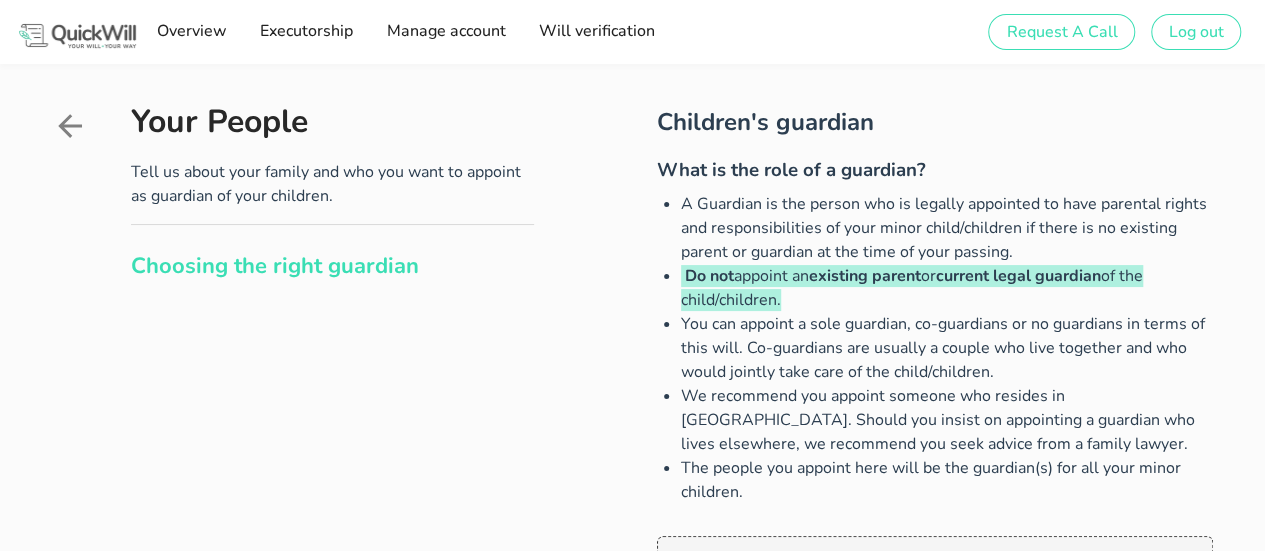 click 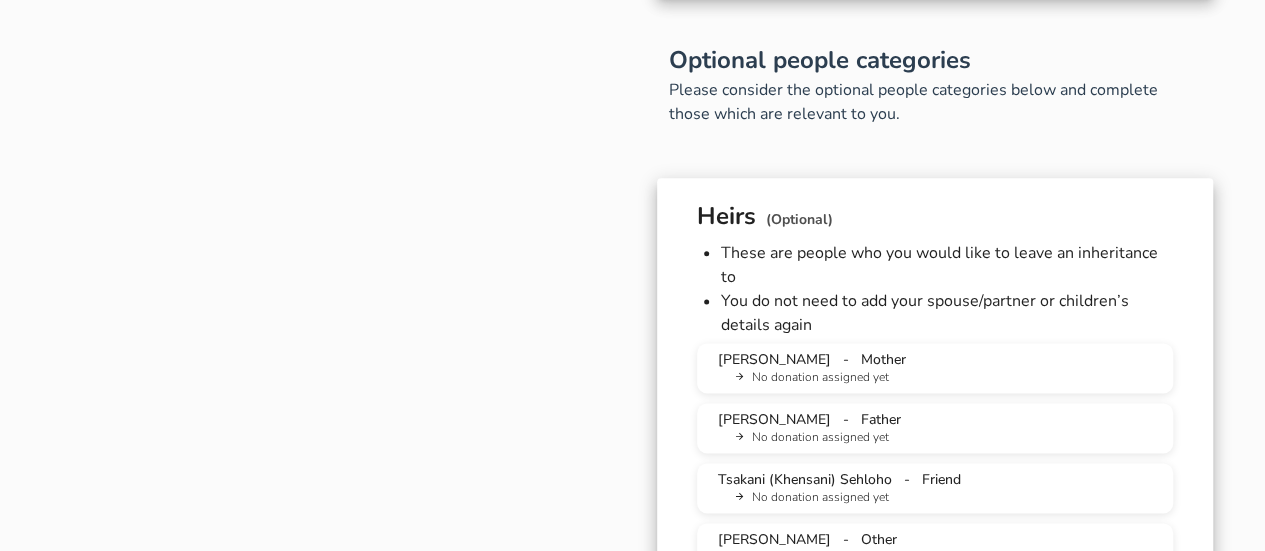 scroll, scrollTop: 1234, scrollLeft: 0, axis: vertical 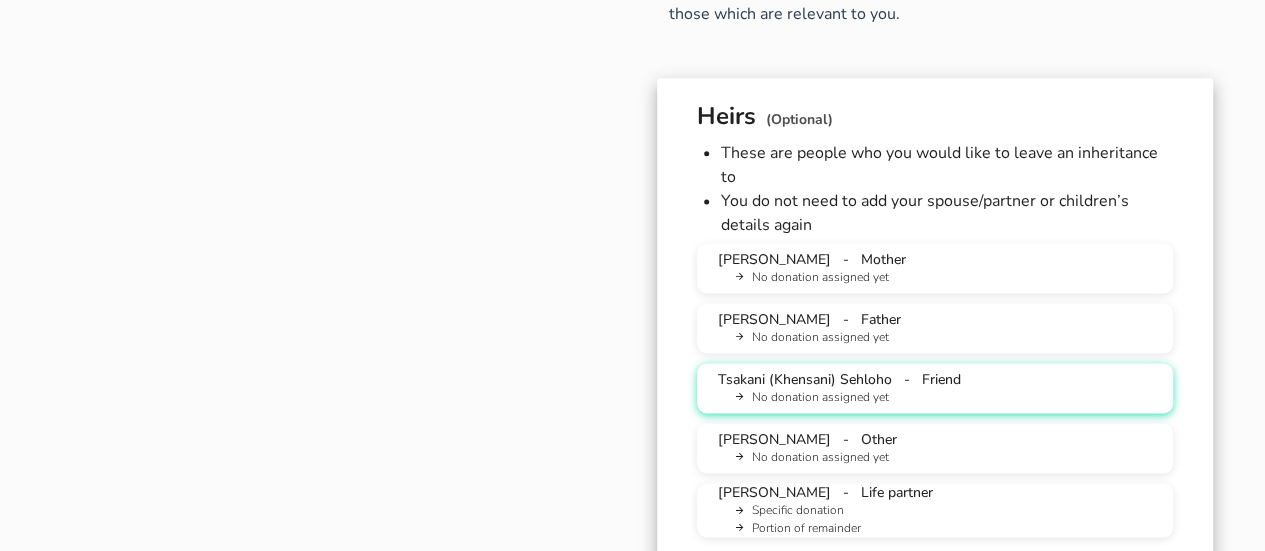 click on "No donation assigned yet" at bounding box center (943, 398) 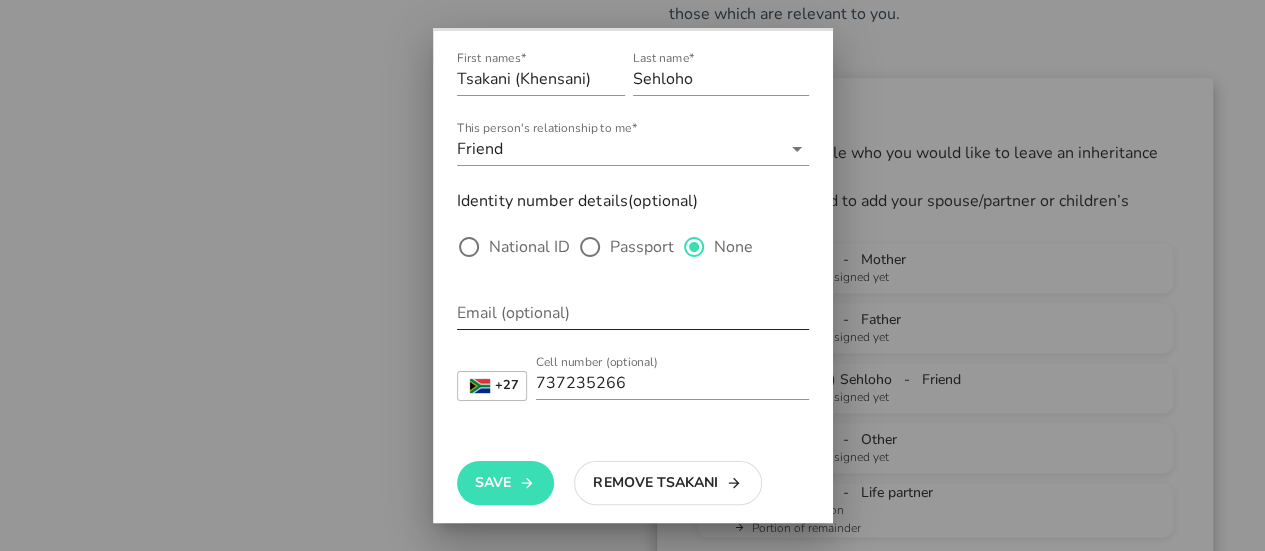 scroll, scrollTop: 62, scrollLeft: 0, axis: vertical 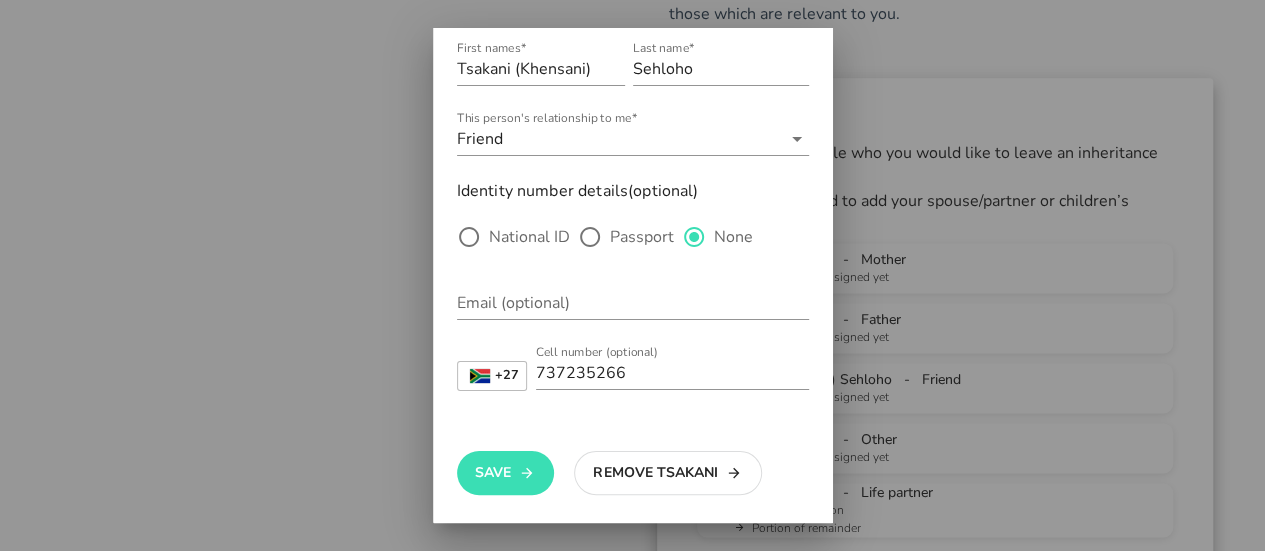click on "Remove Tsakani" at bounding box center (668, 473) 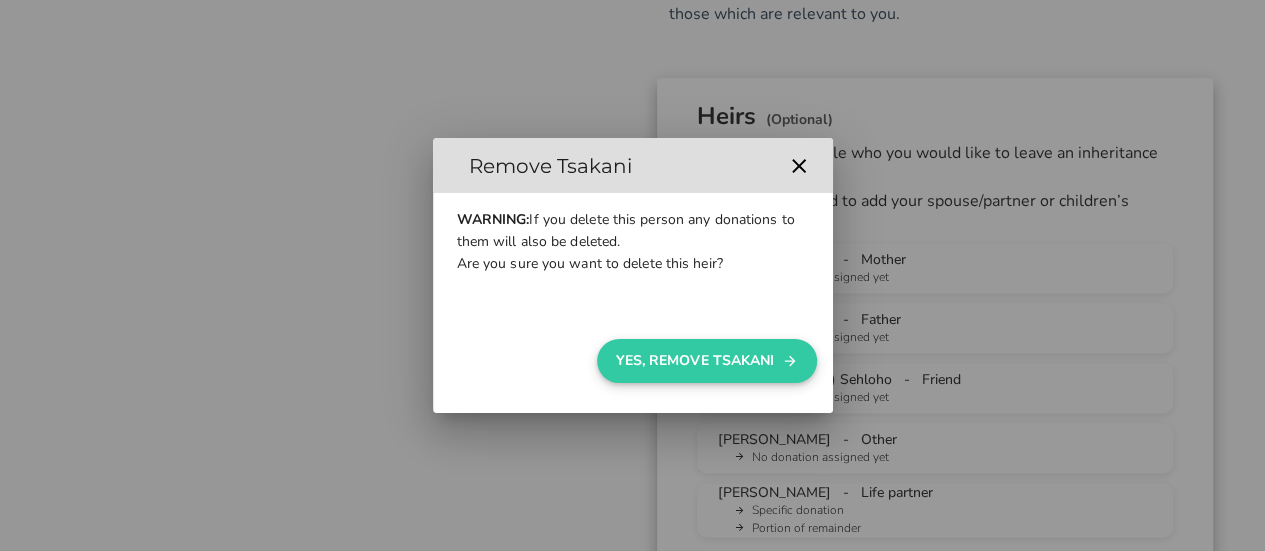 click on "Yes, Remove Tsakani" at bounding box center [706, 361] 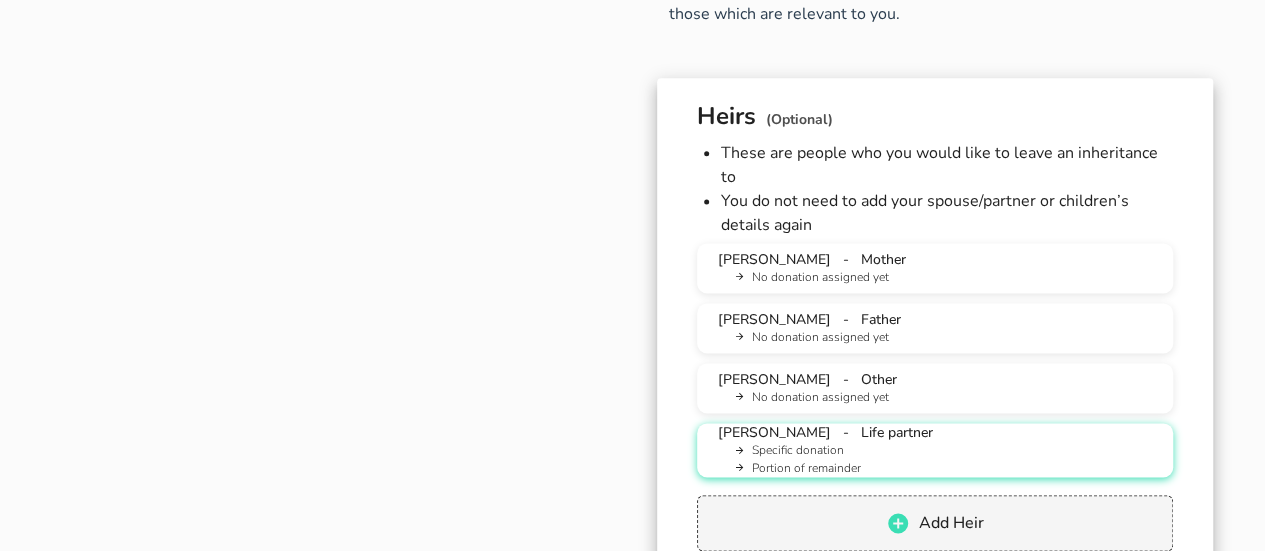 click on "Specific donation" at bounding box center [943, 451] 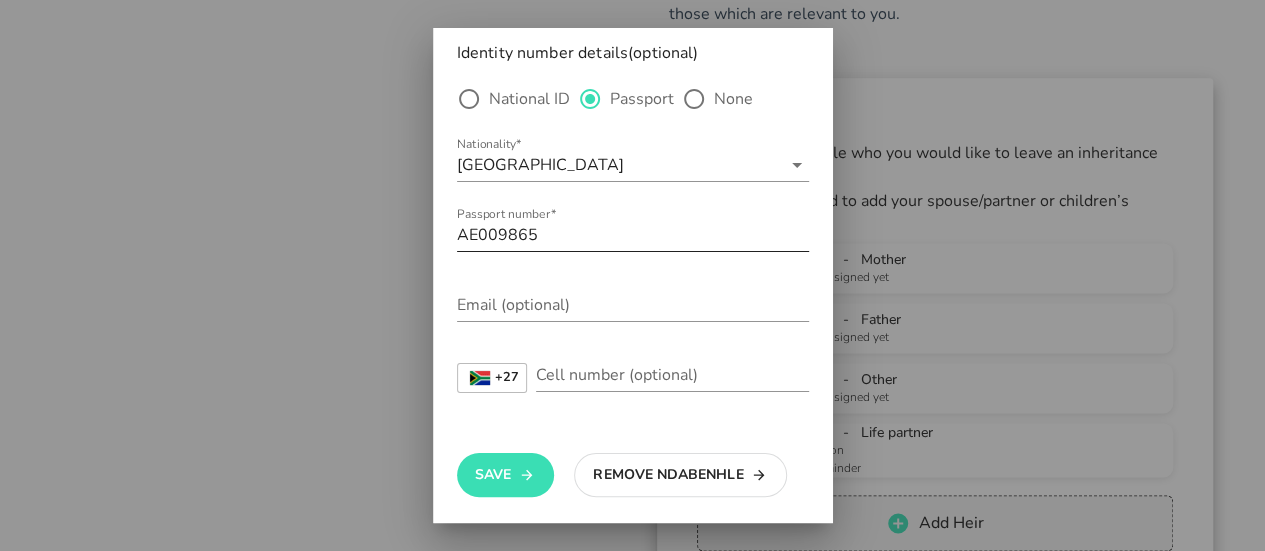 scroll, scrollTop: 202, scrollLeft: 0, axis: vertical 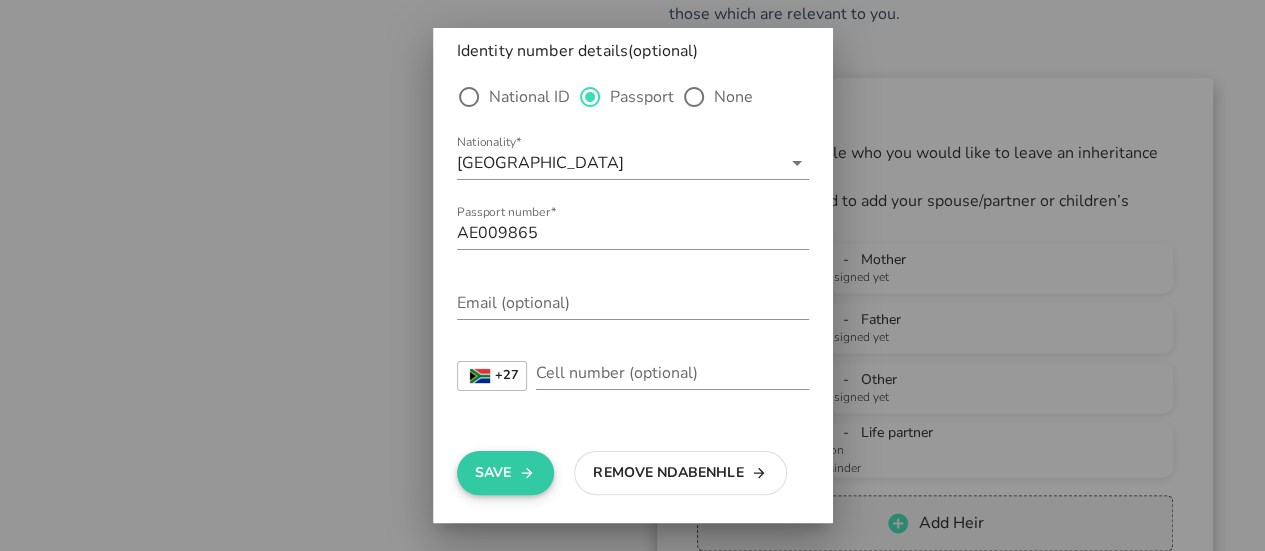 click on "Save" at bounding box center [505, 473] 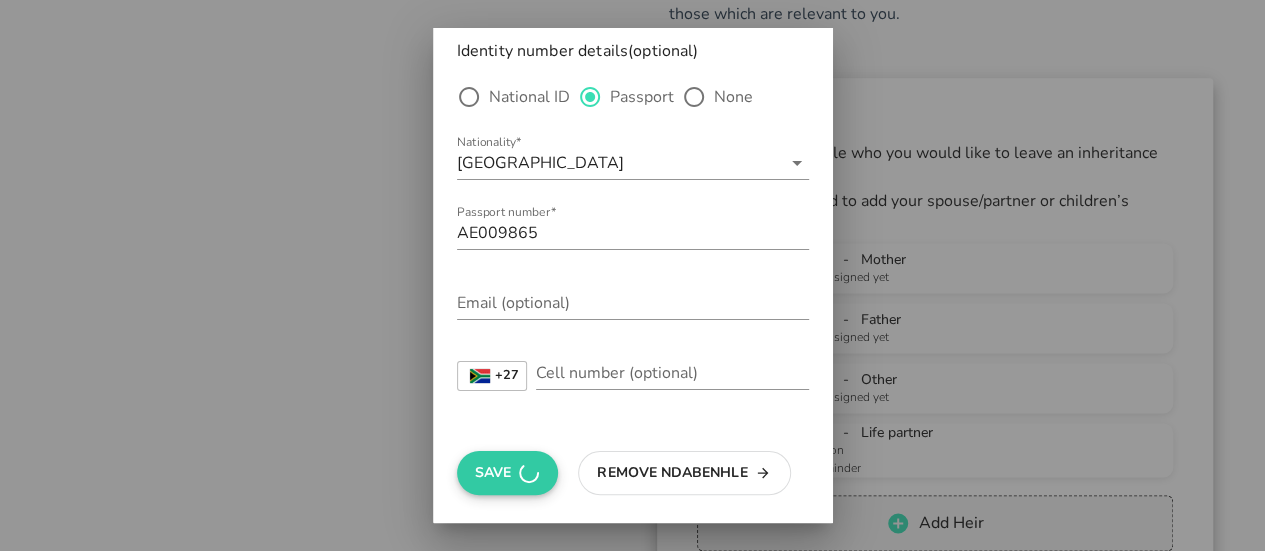 scroll, scrollTop: 0, scrollLeft: 0, axis: both 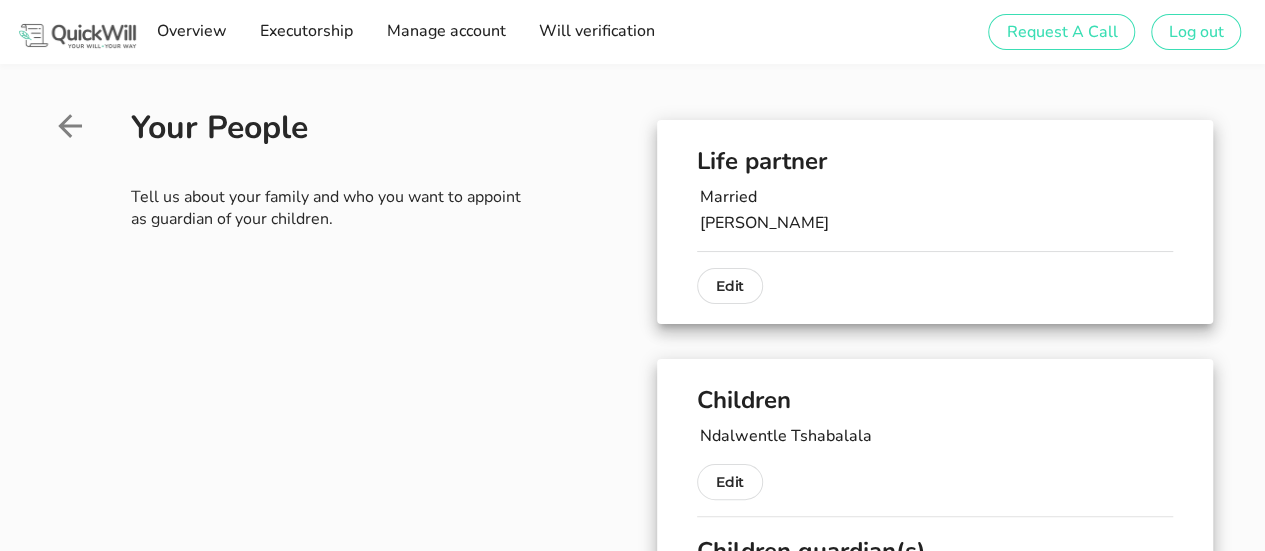 click 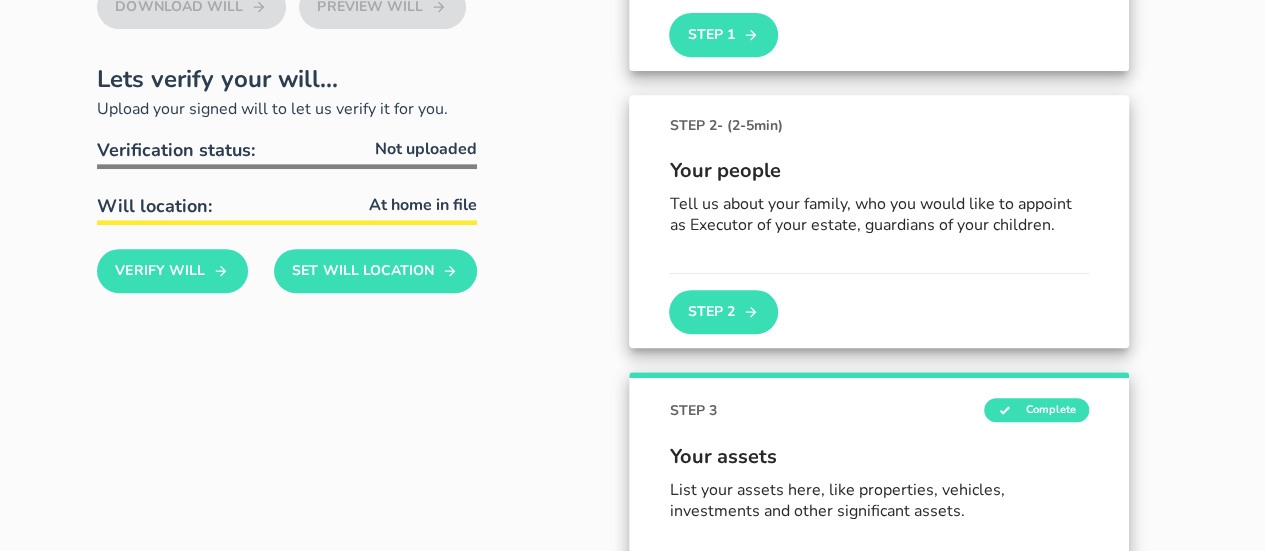 scroll, scrollTop: 626, scrollLeft: 0, axis: vertical 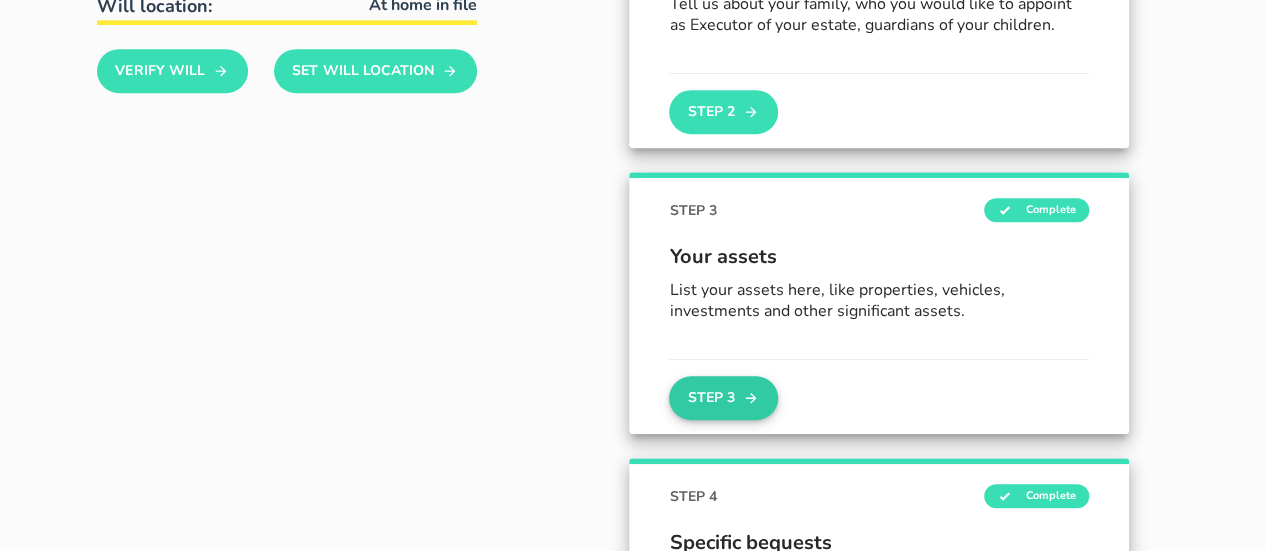 click 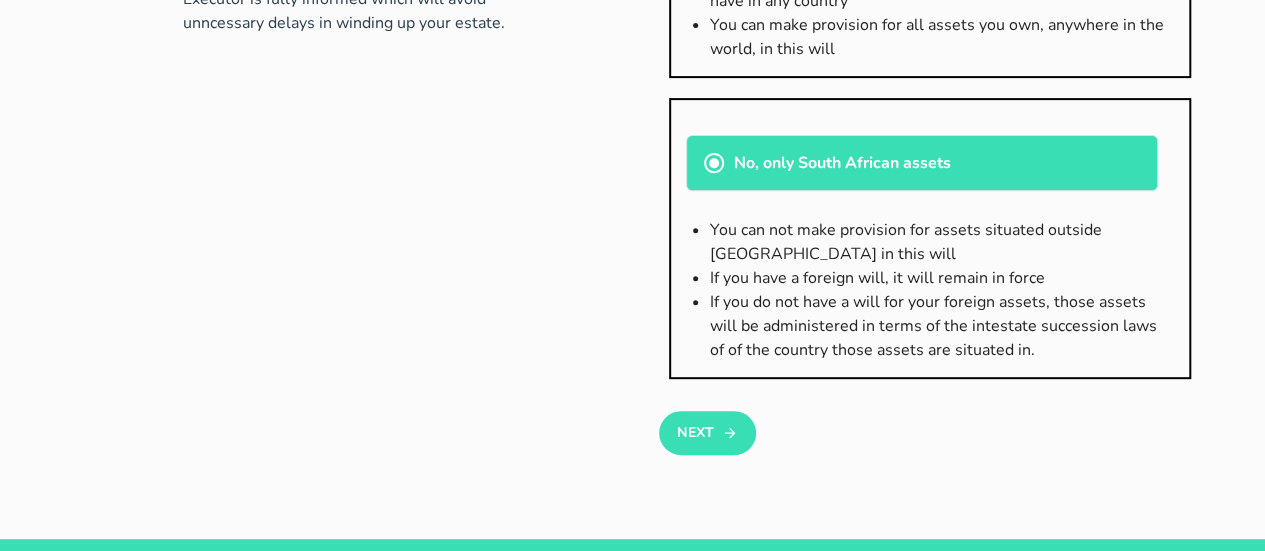 scroll, scrollTop: 400, scrollLeft: 0, axis: vertical 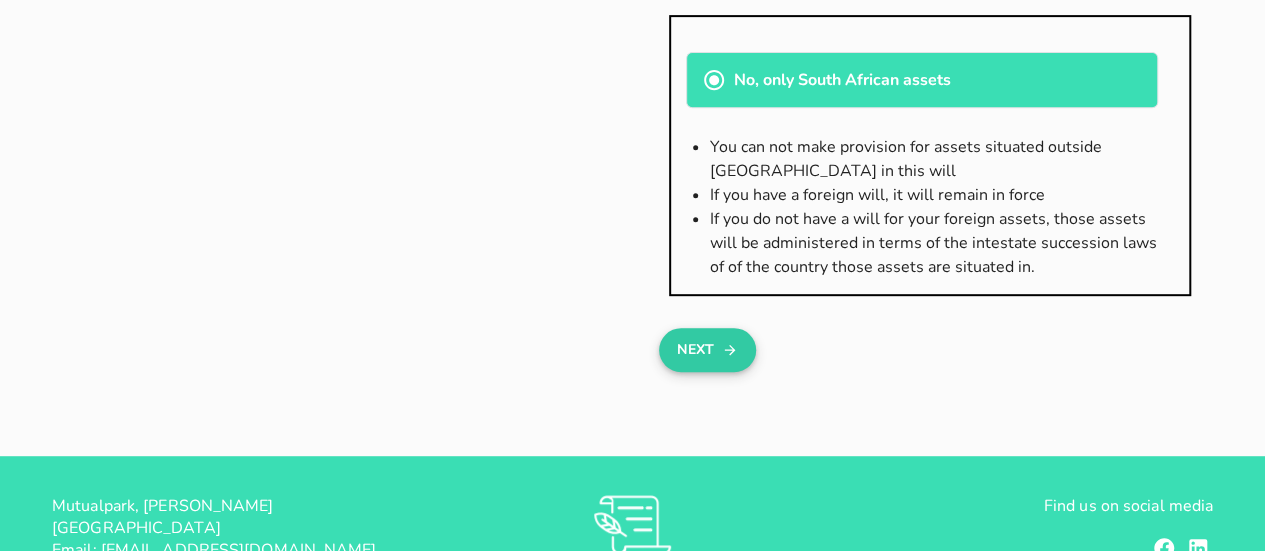 click 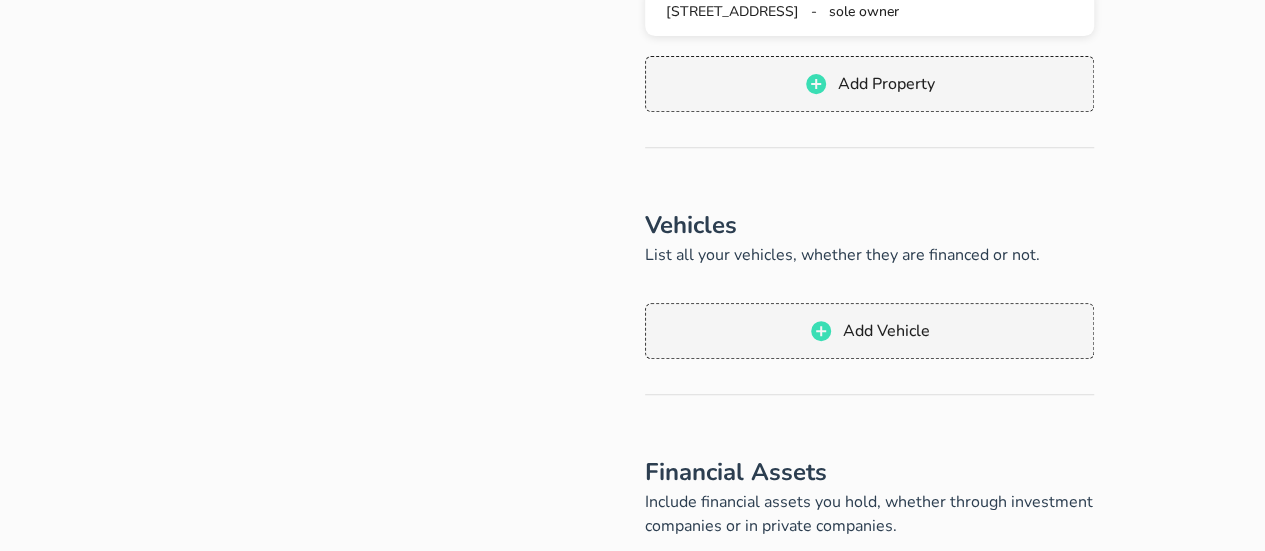 scroll, scrollTop: 500, scrollLeft: 0, axis: vertical 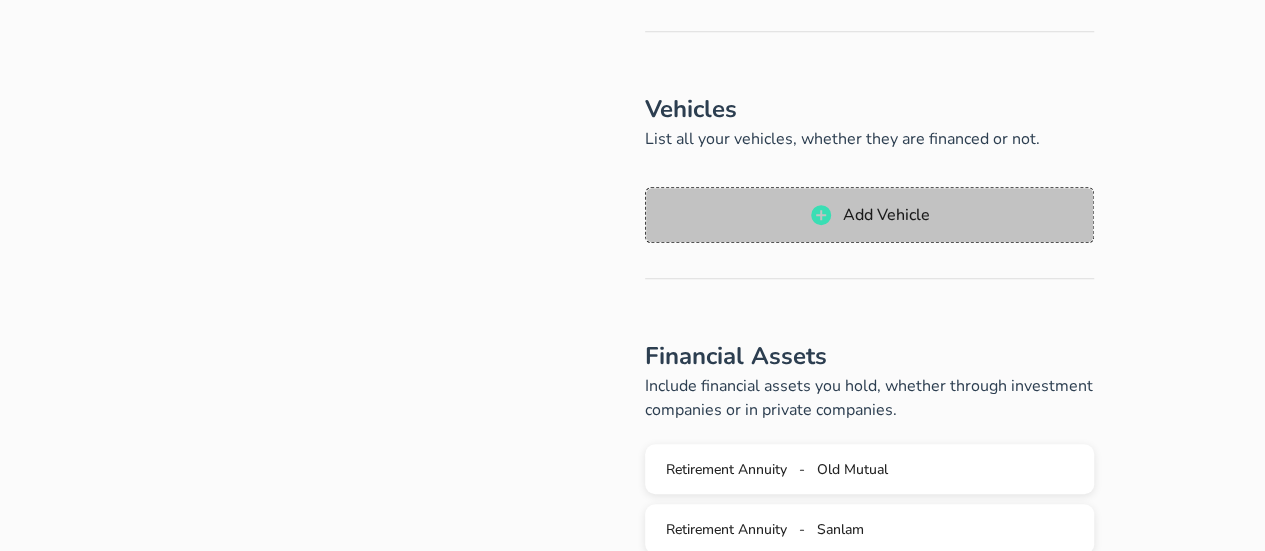 click on "Add Vehicle" at bounding box center [885, 215] 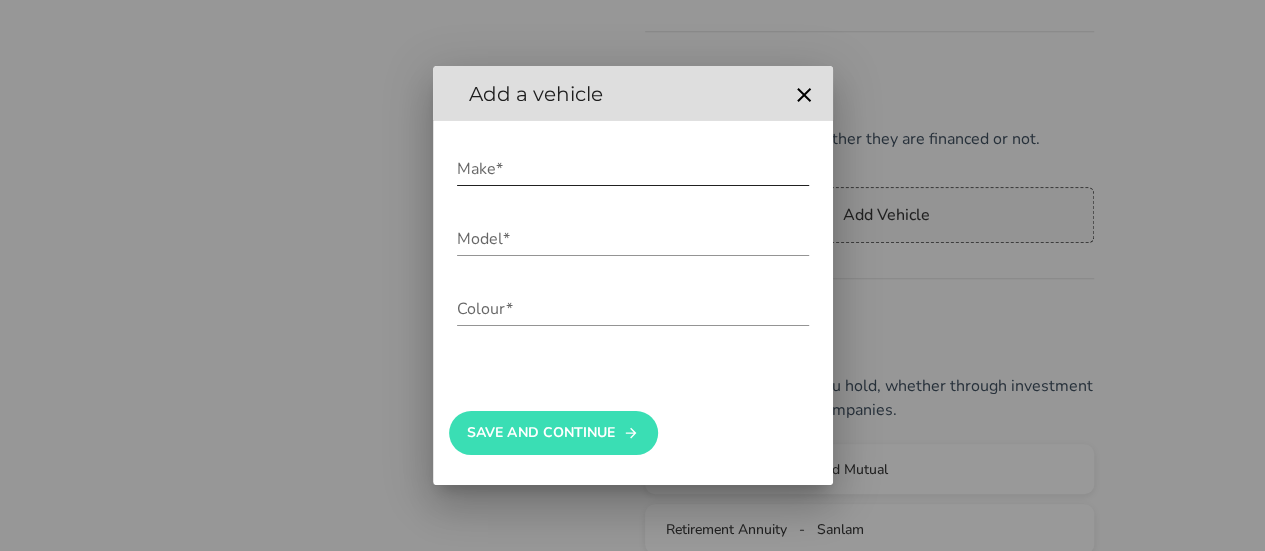 click on "Make*" at bounding box center (633, 169) 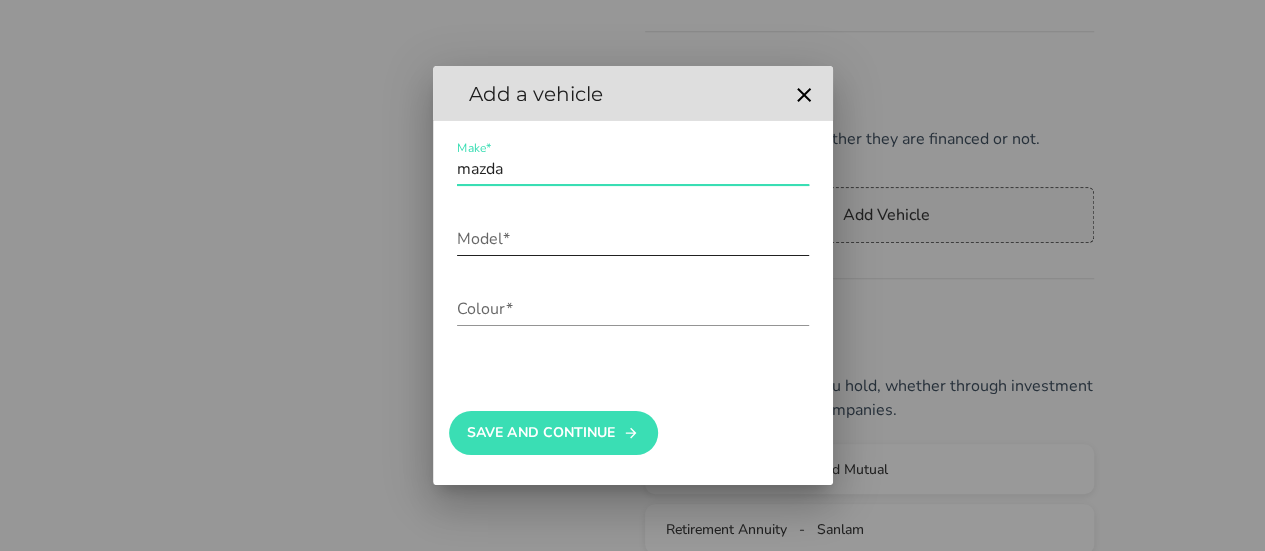 type on "mazda" 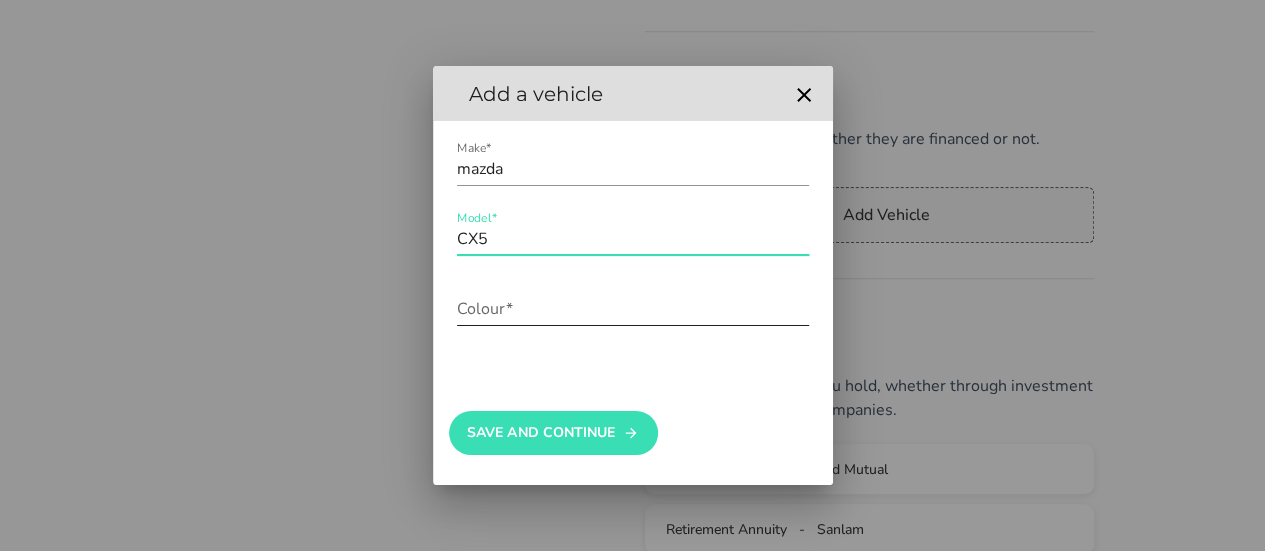 type on "CX5" 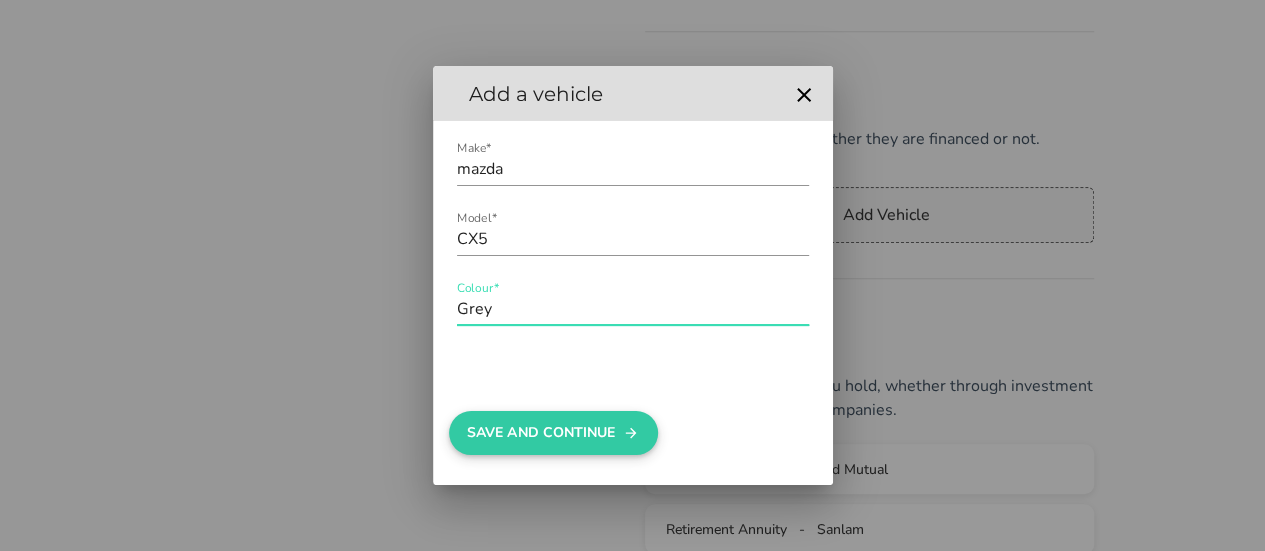 type on "Grey" 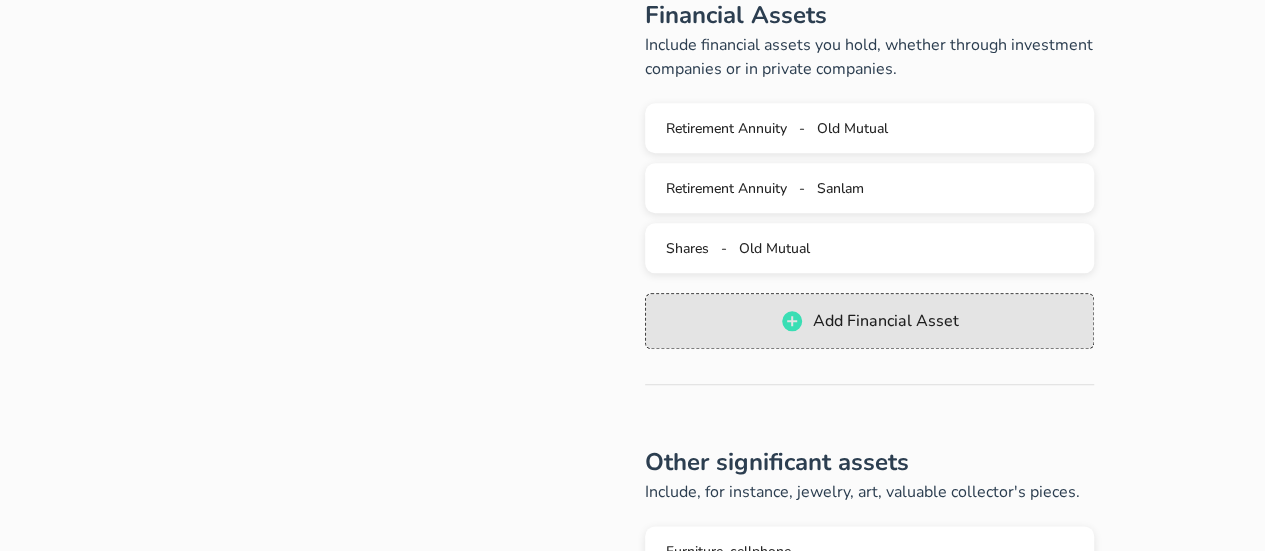 scroll, scrollTop: 1100, scrollLeft: 0, axis: vertical 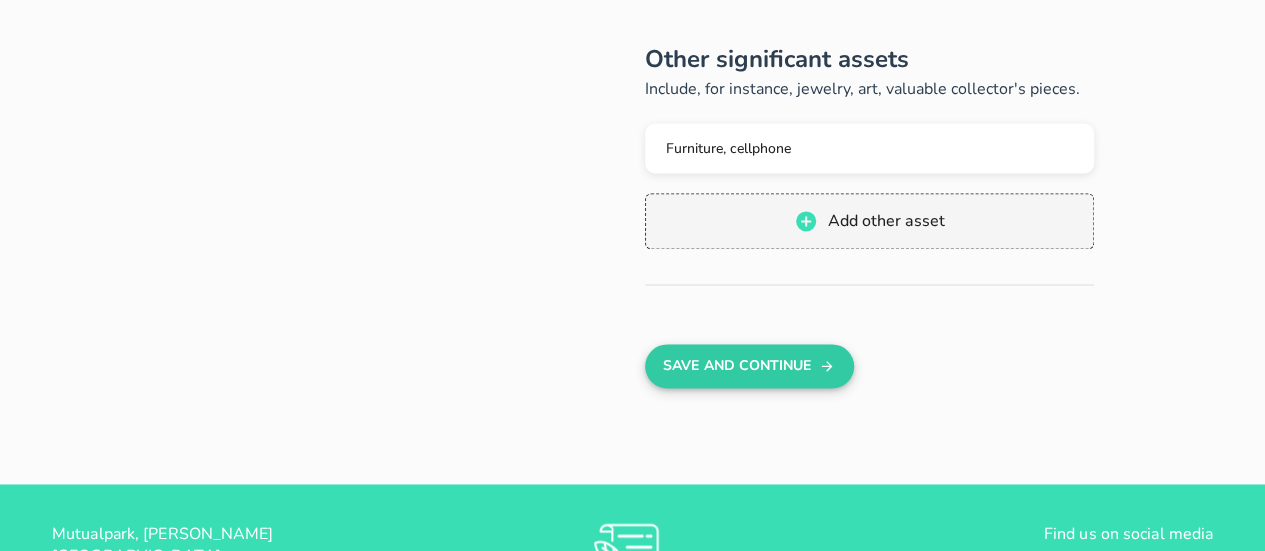 click on "Save And Continue" at bounding box center (749, 366) 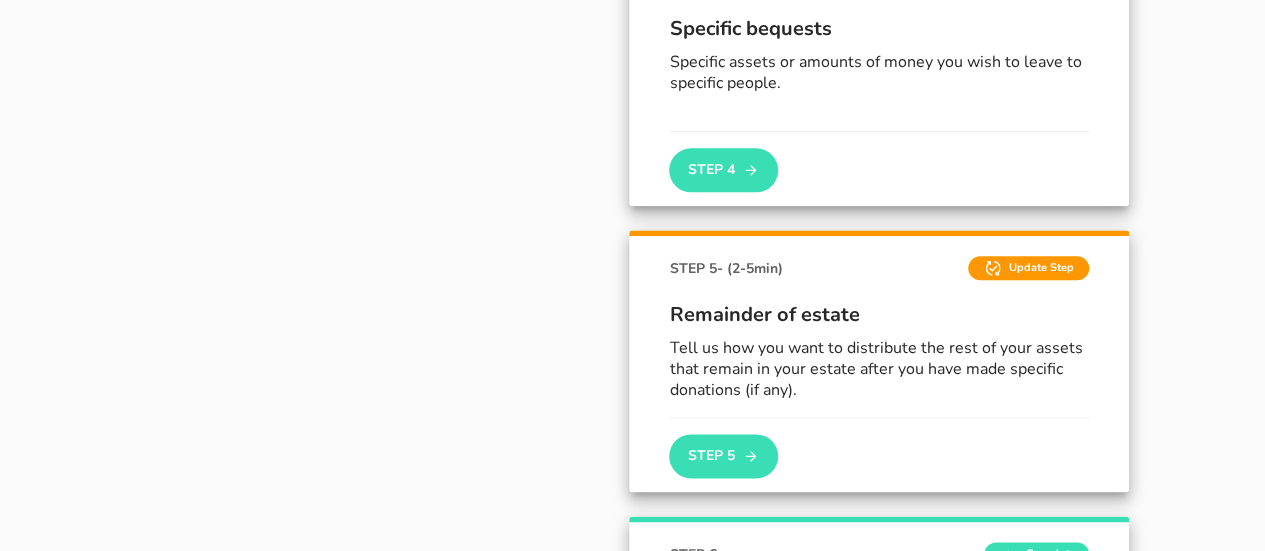 scroll, scrollTop: 1142, scrollLeft: 0, axis: vertical 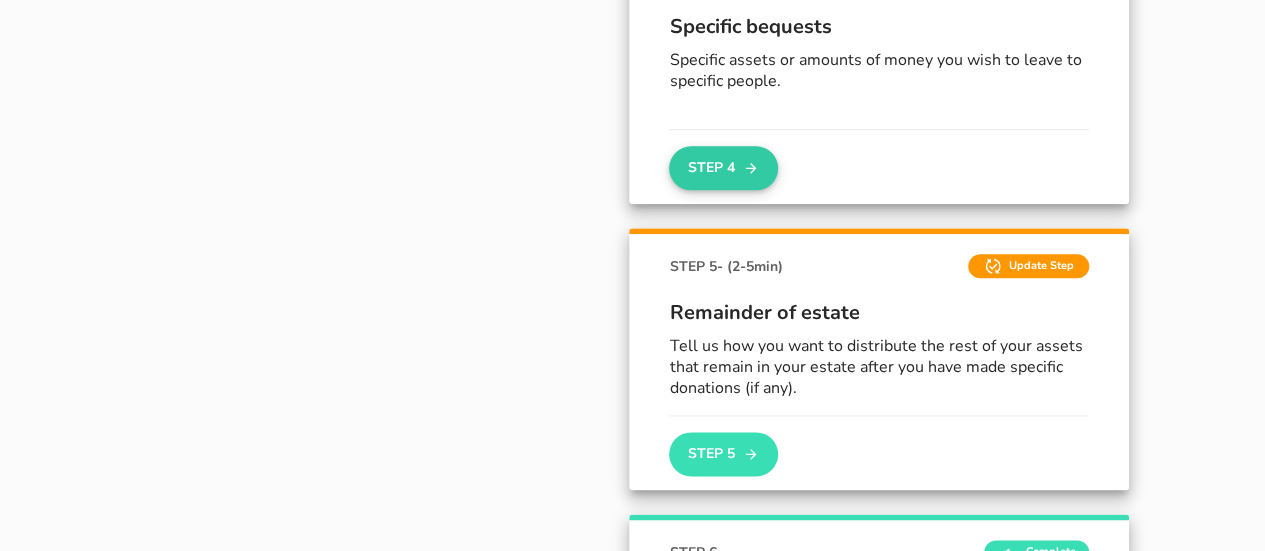 click on "Step 4" at bounding box center [723, 168] 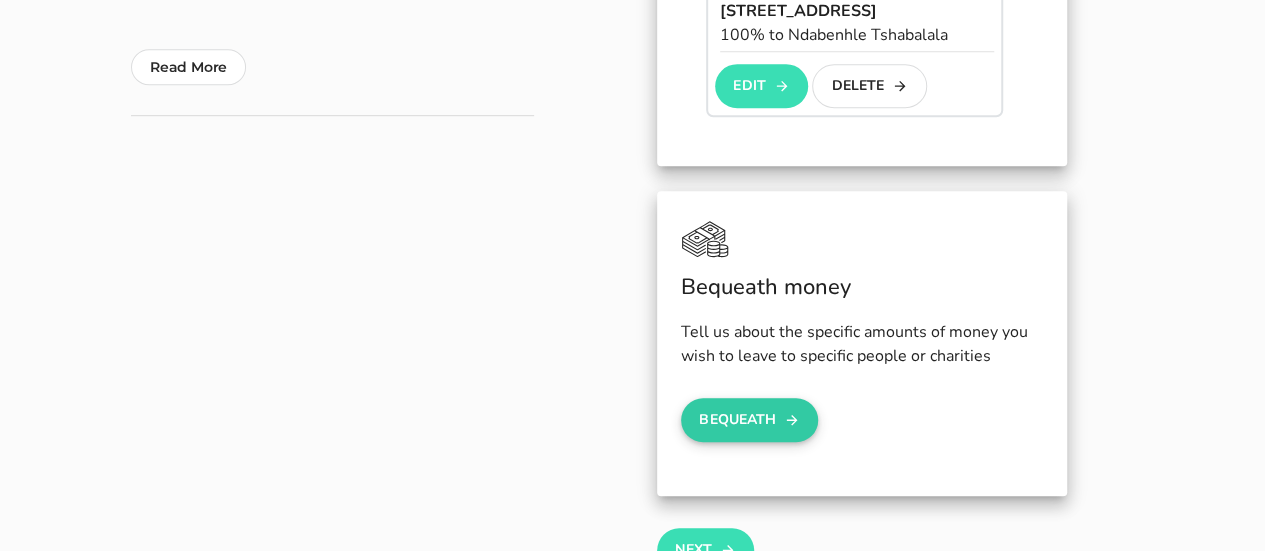 scroll, scrollTop: 700, scrollLeft: 0, axis: vertical 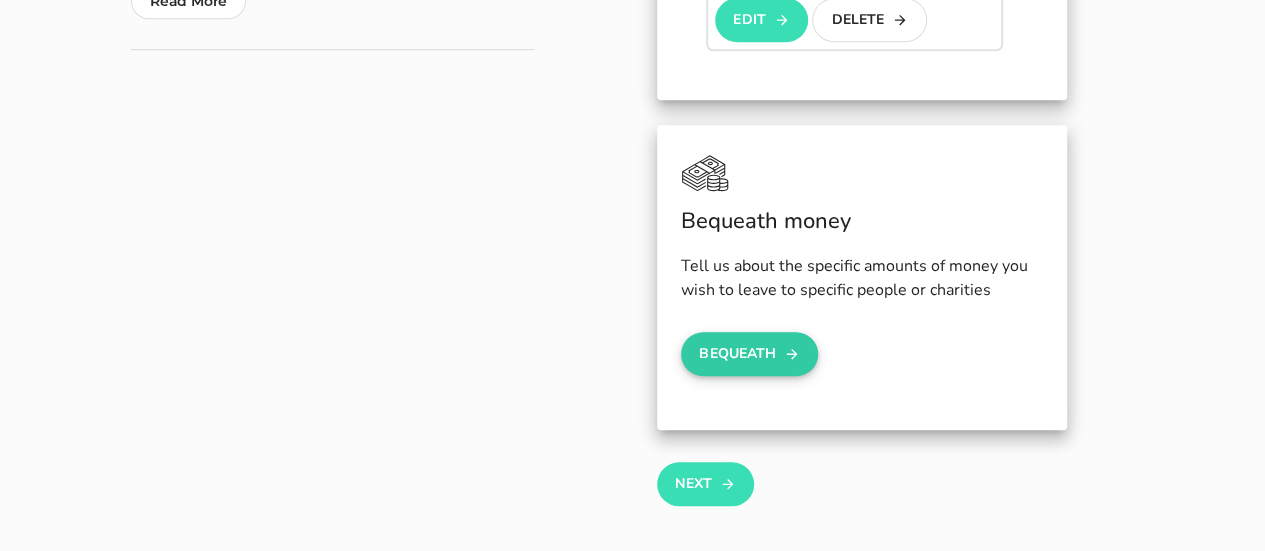click 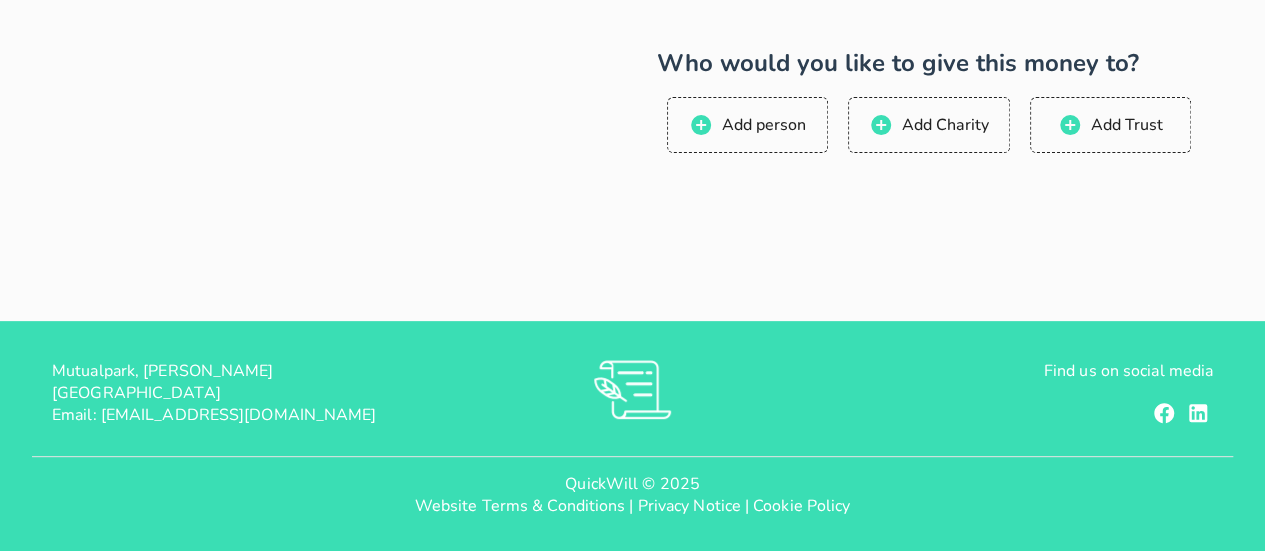 scroll, scrollTop: 0, scrollLeft: 0, axis: both 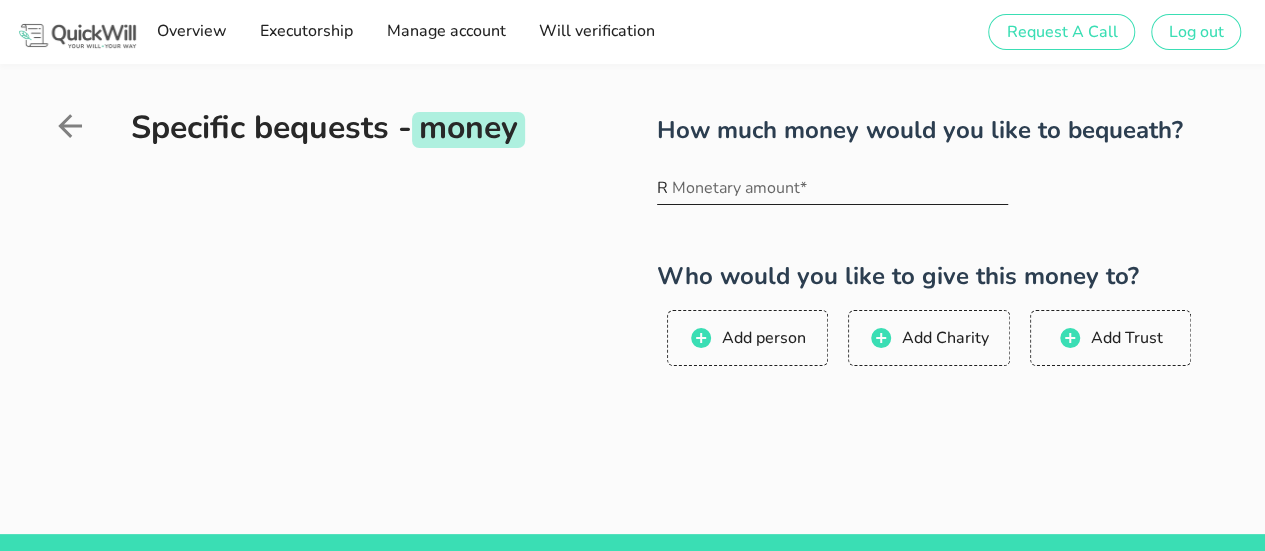 click on "Monetary amount*" at bounding box center (840, 188) 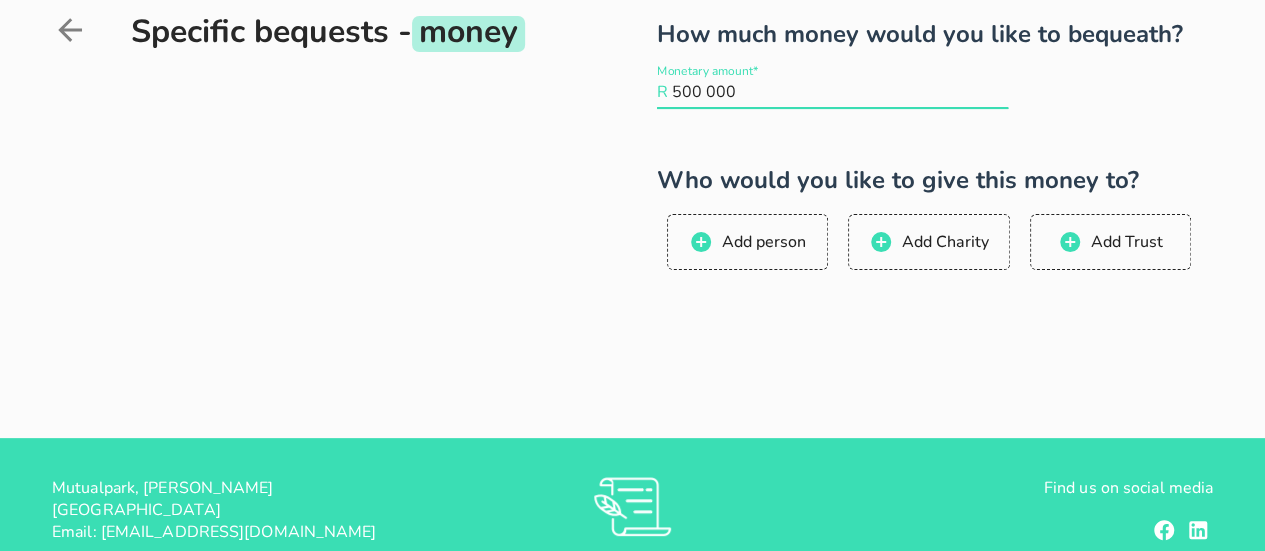 scroll, scrollTop: 0, scrollLeft: 0, axis: both 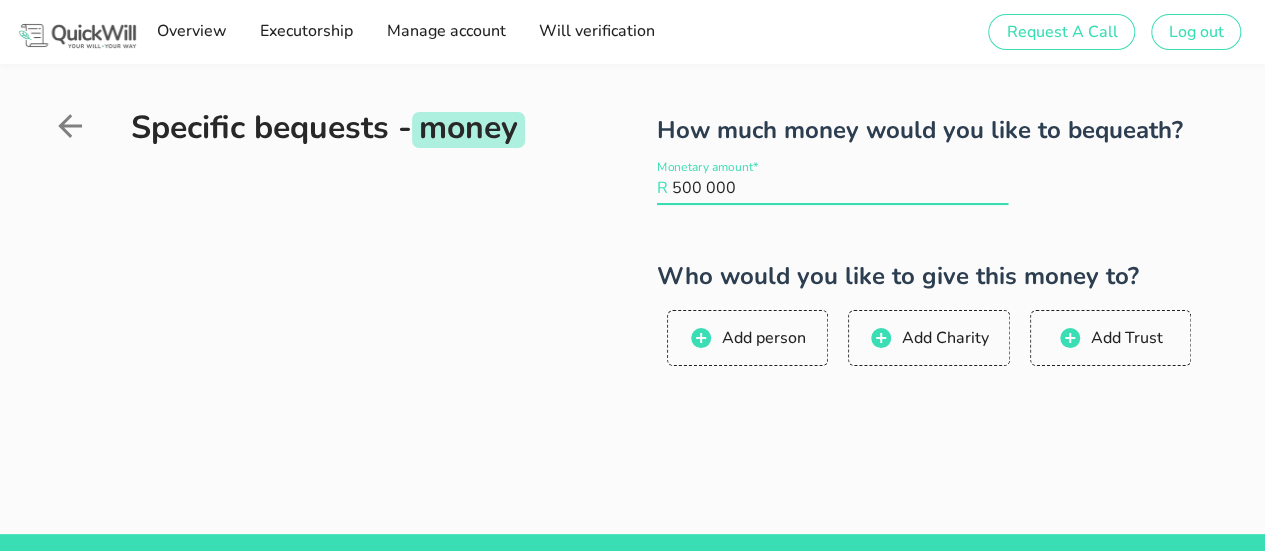 type on "500 000" 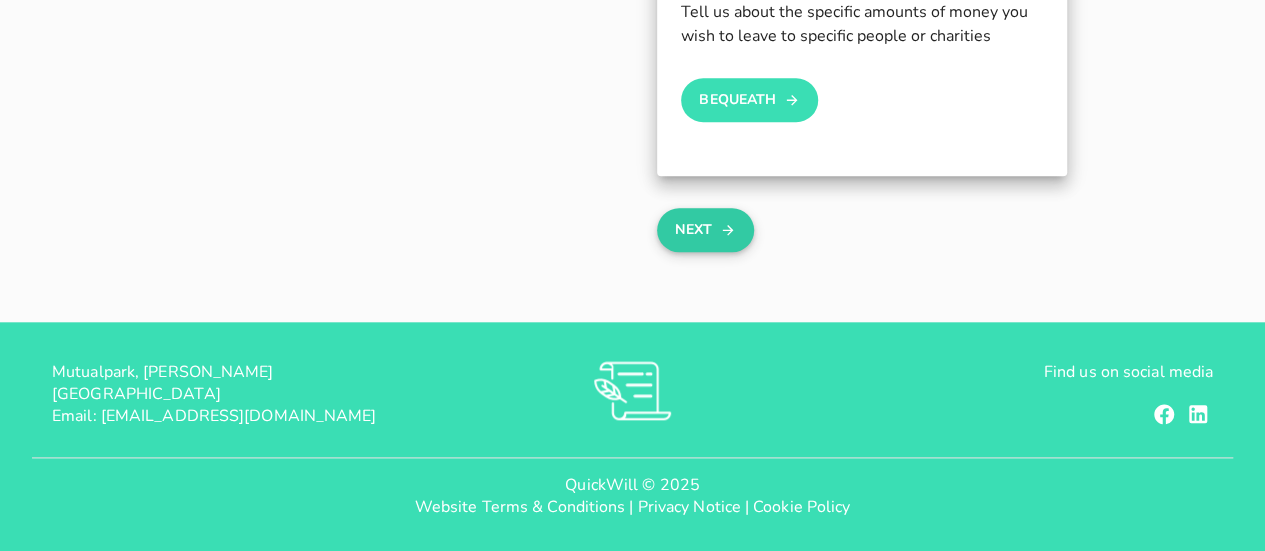 click 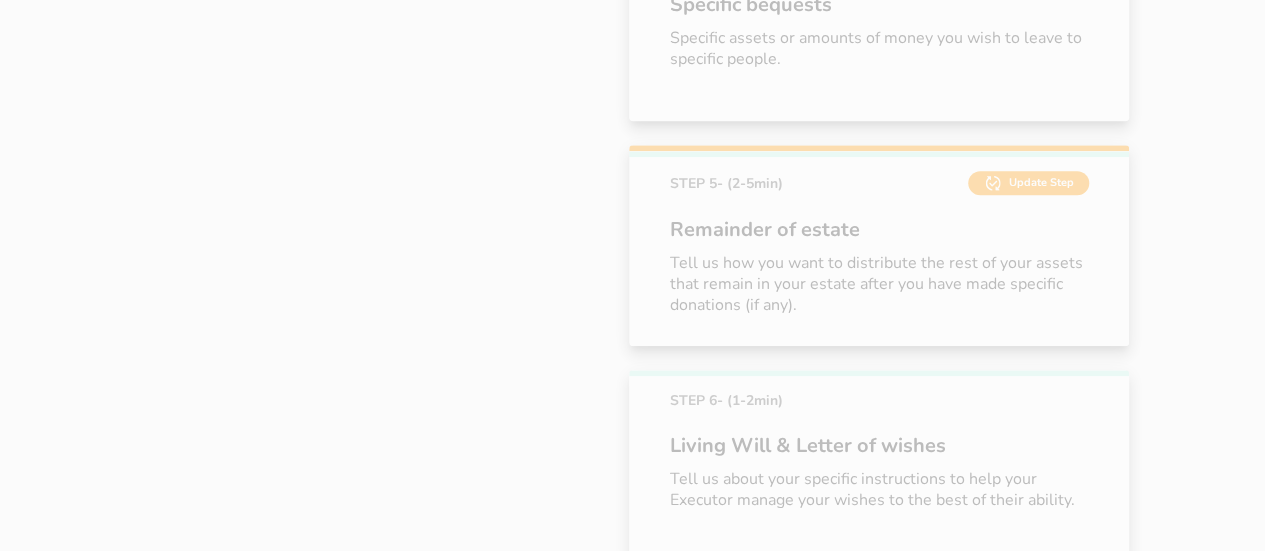 scroll, scrollTop: 858, scrollLeft: 0, axis: vertical 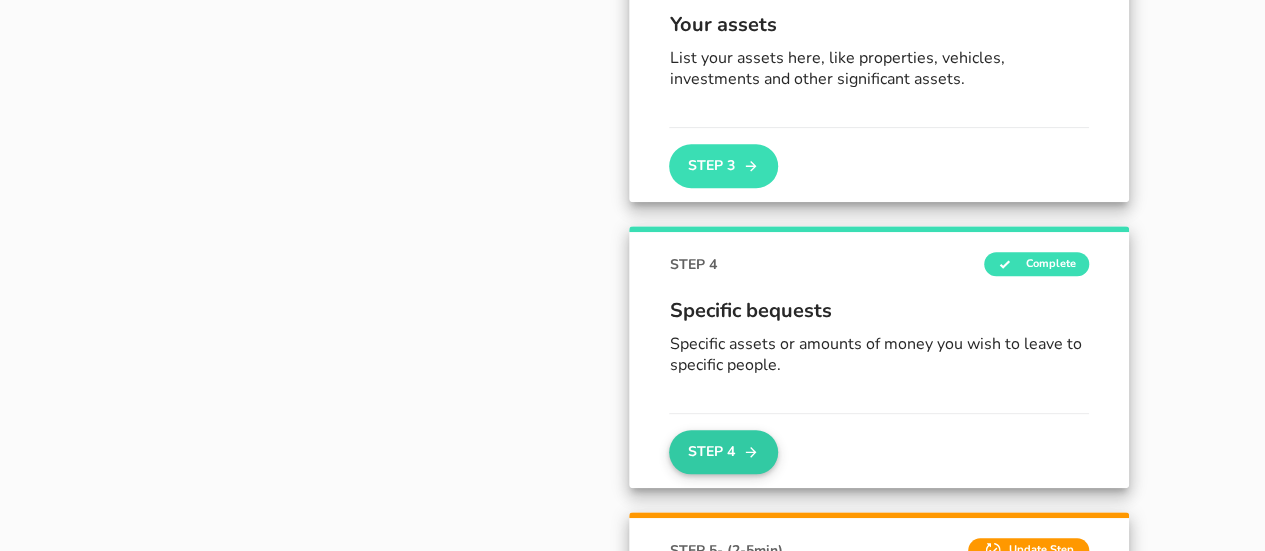 click on "Step 4" at bounding box center [723, 452] 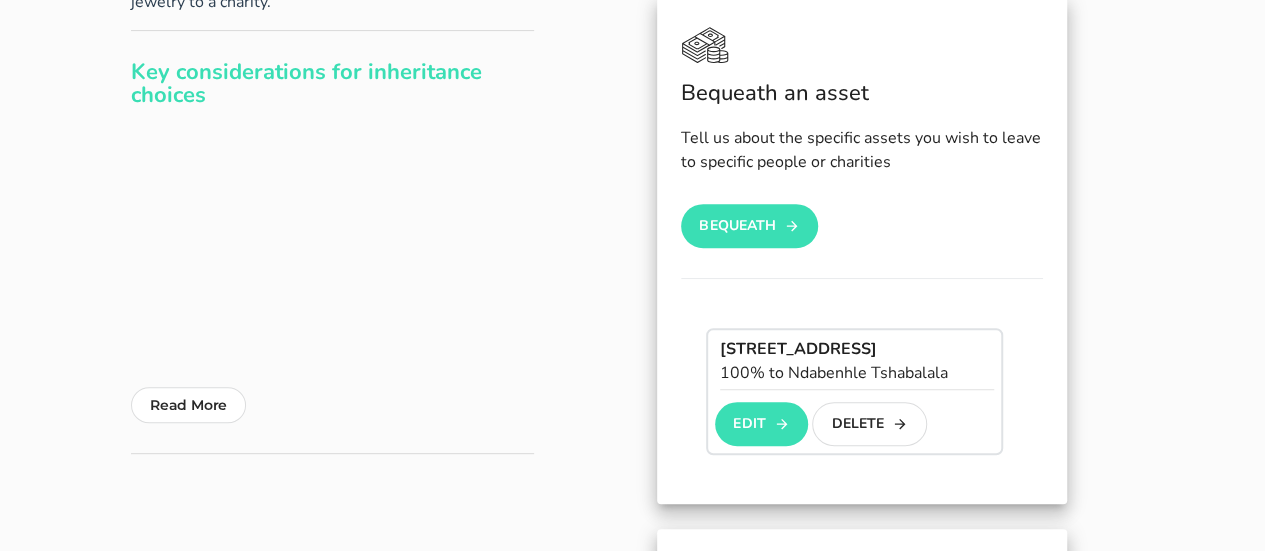scroll, scrollTop: 54, scrollLeft: 0, axis: vertical 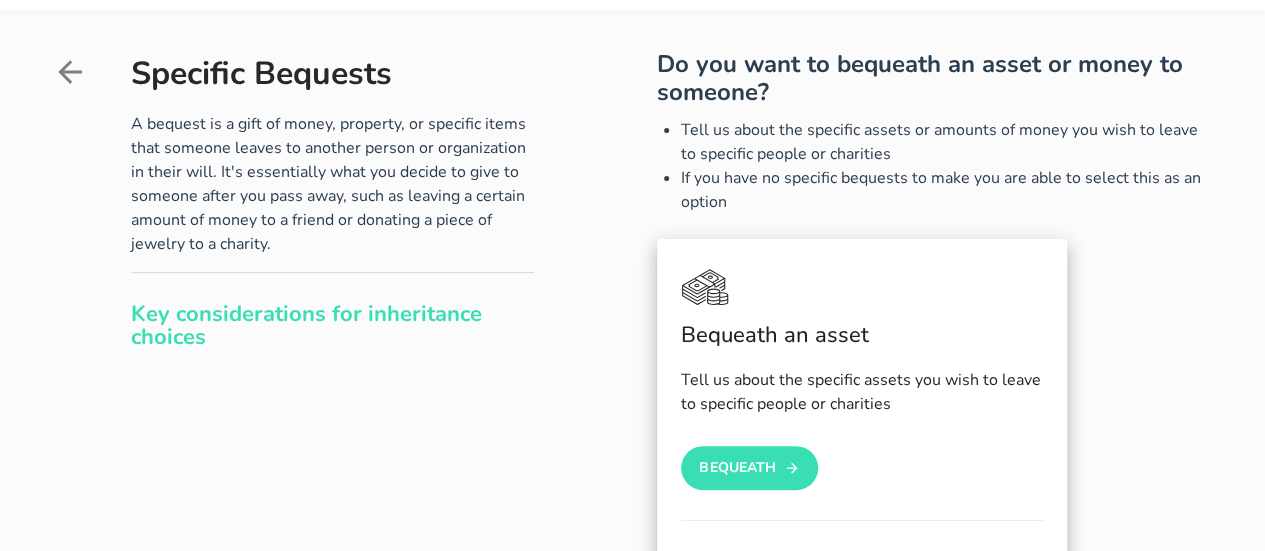 click 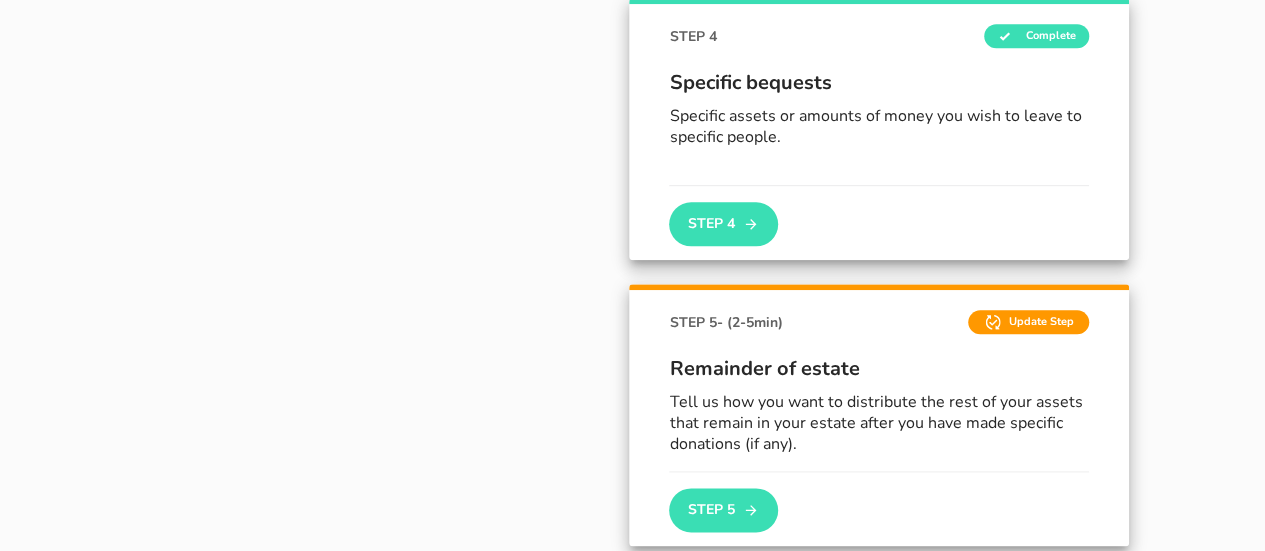 scroll, scrollTop: 1200, scrollLeft: 0, axis: vertical 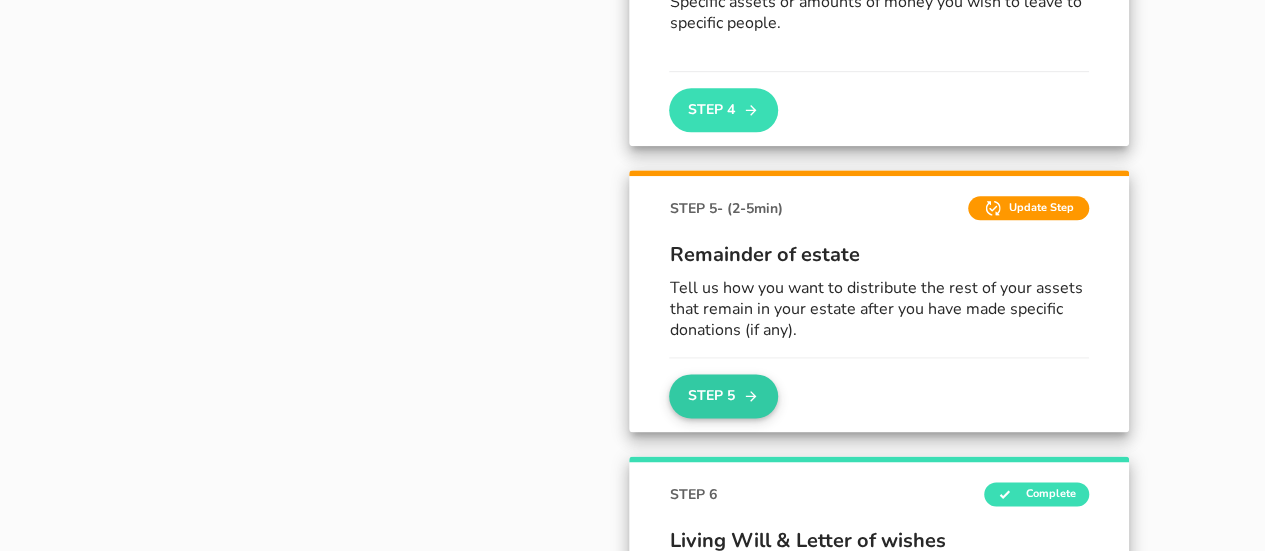 click on "Step 5" at bounding box center (723, 396) 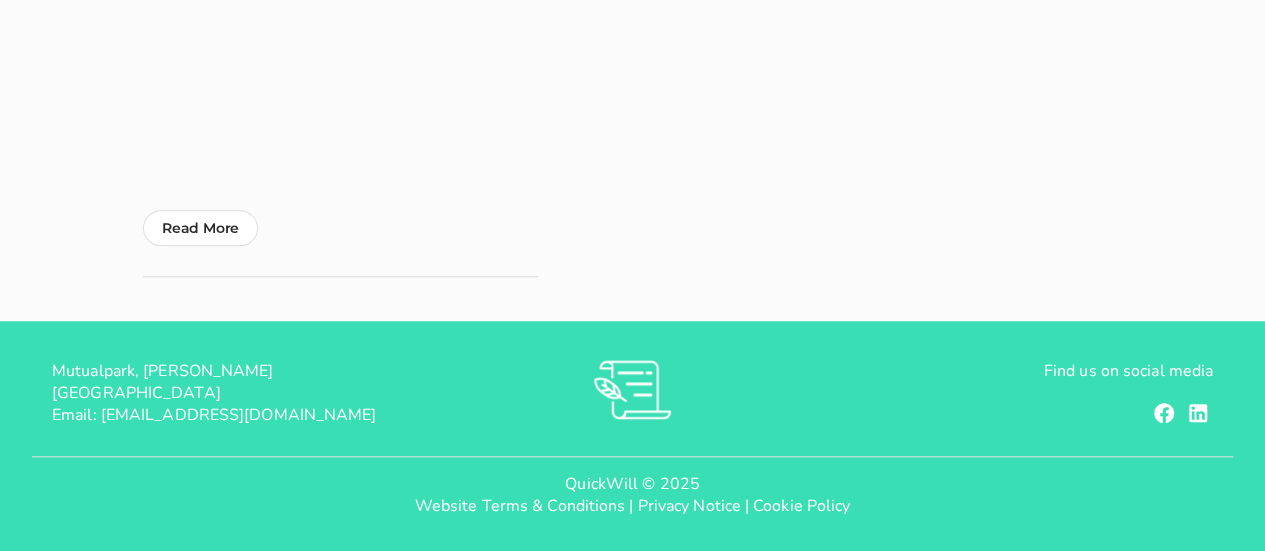 scroll, scrollTop: 0, scrollLeft: 0, axis: both 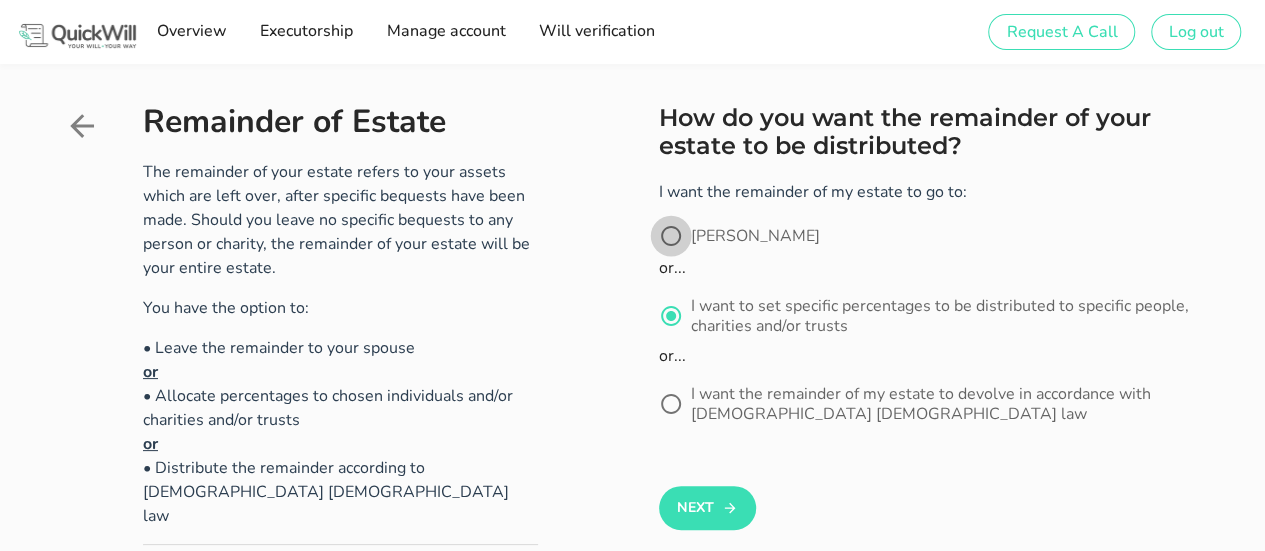 click at bounding box center [671, 236] 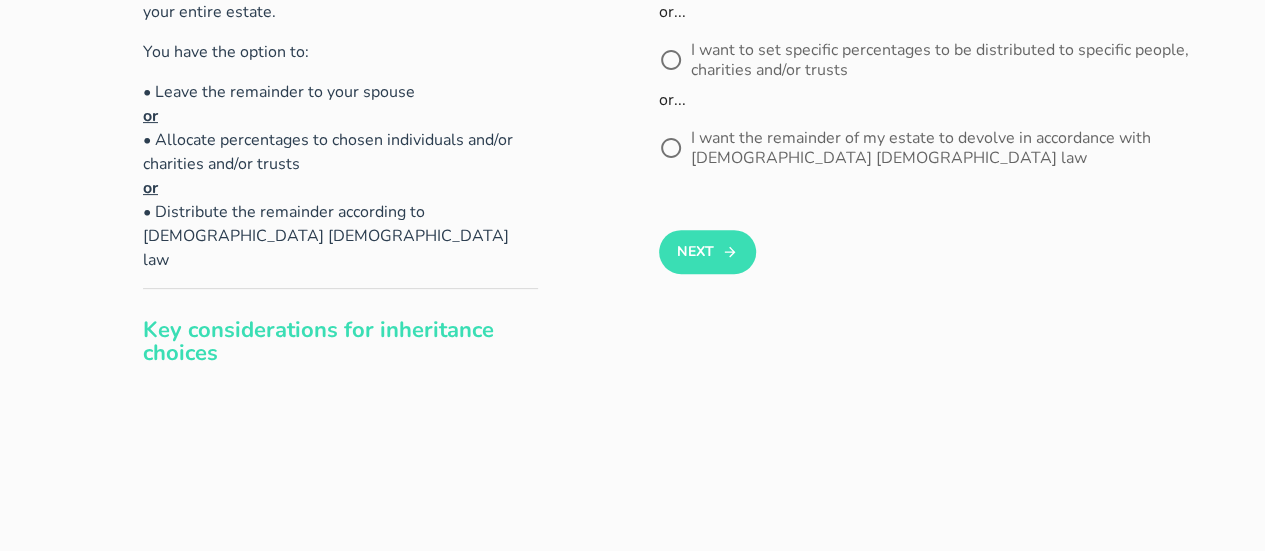 scroll, scrollTop: 300, scrollLeft: 0, axis: vertical 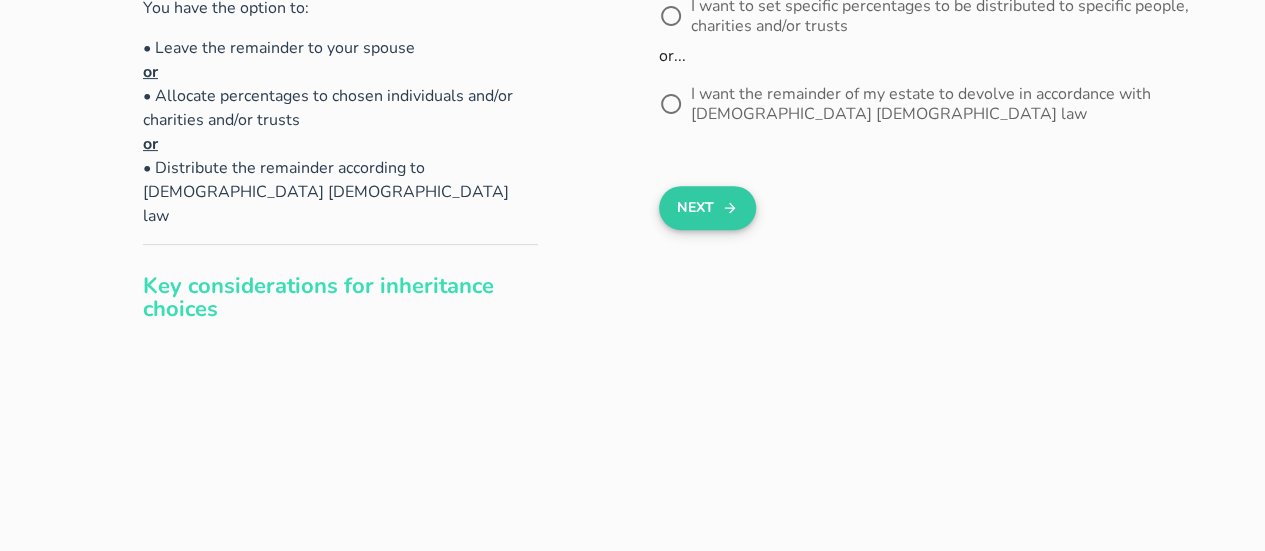click on "Next" at bounding box center [707, 208] 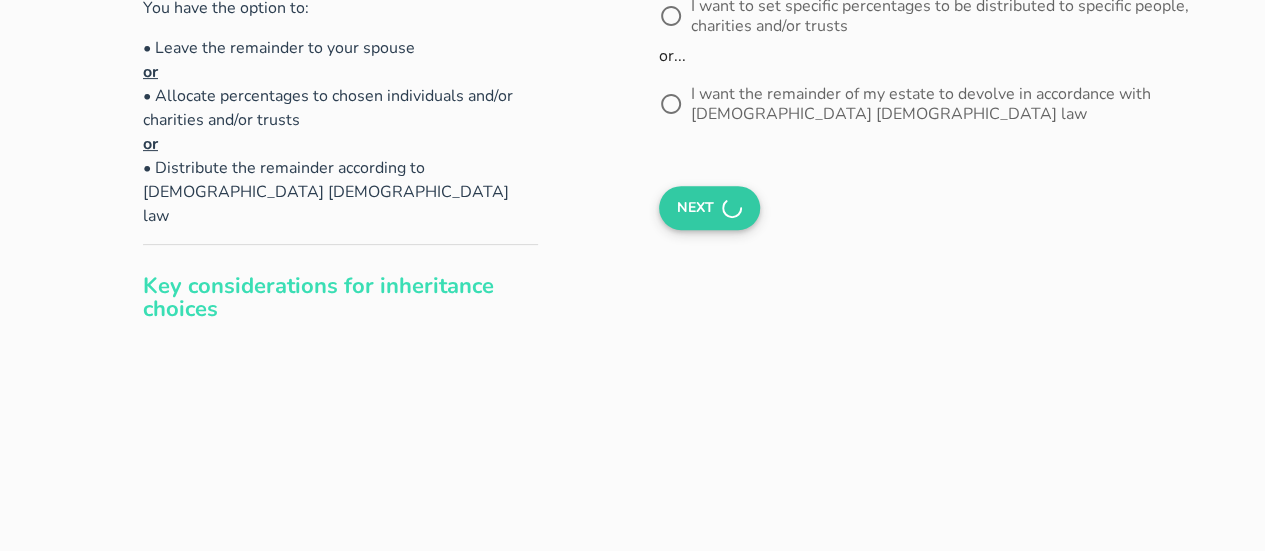 scroll, scrollTop: 0, scrollLeft: 0, axis: both 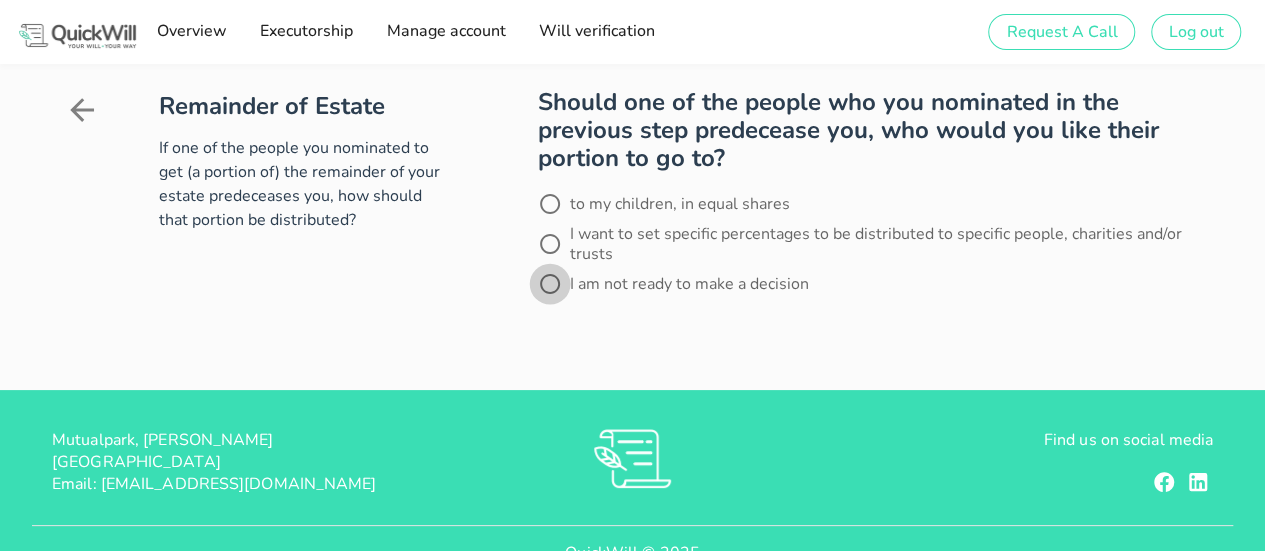 click at bounding box center (550, 284) 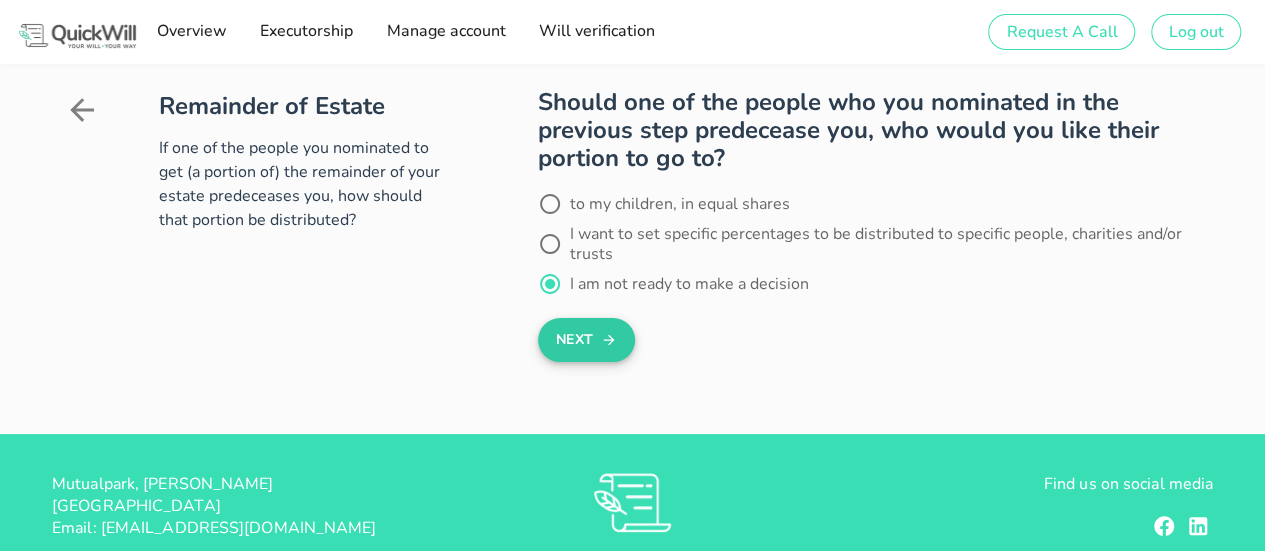 click on "Next" at bounding box center (586, 340) 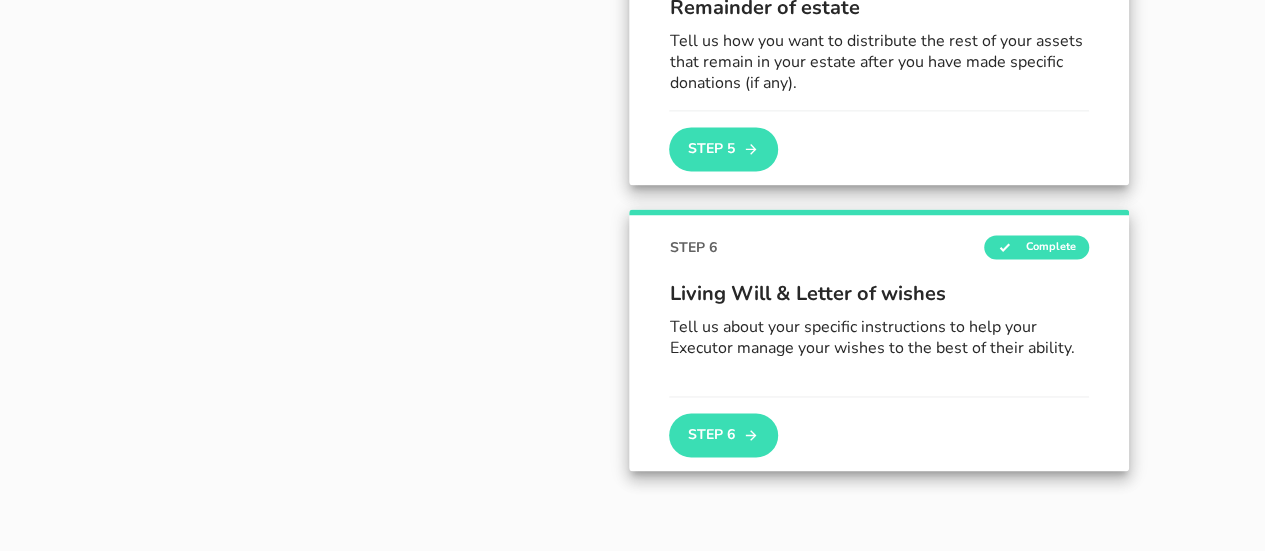 scroll, scrollTop: 1475, scrollLeft: 0, axis: vertical 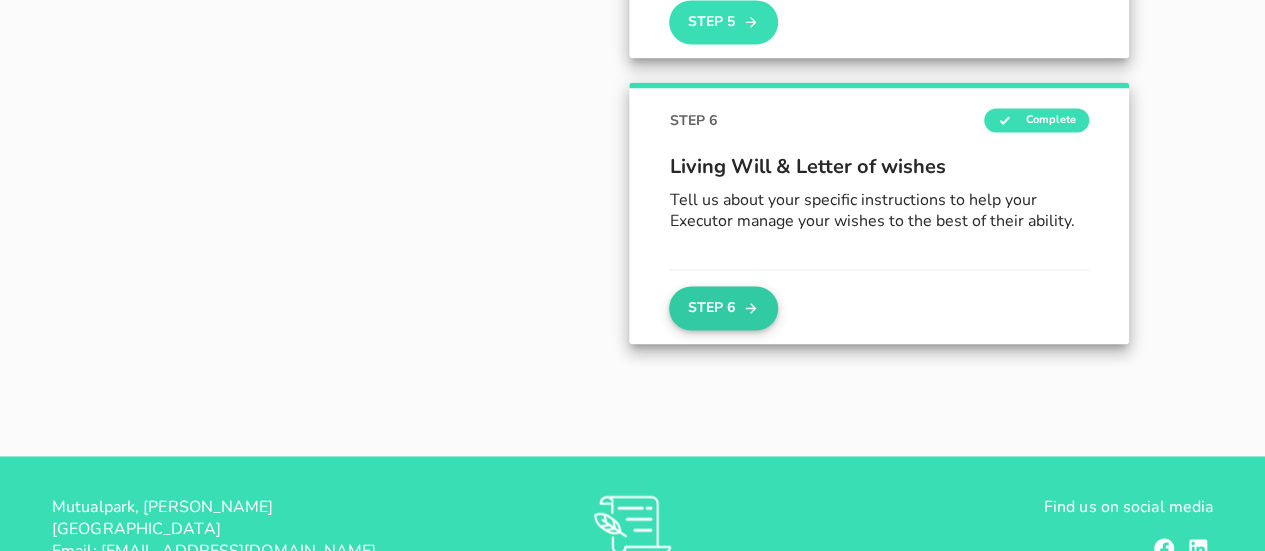 click on "Step 6" at bounding box center (723, 308) 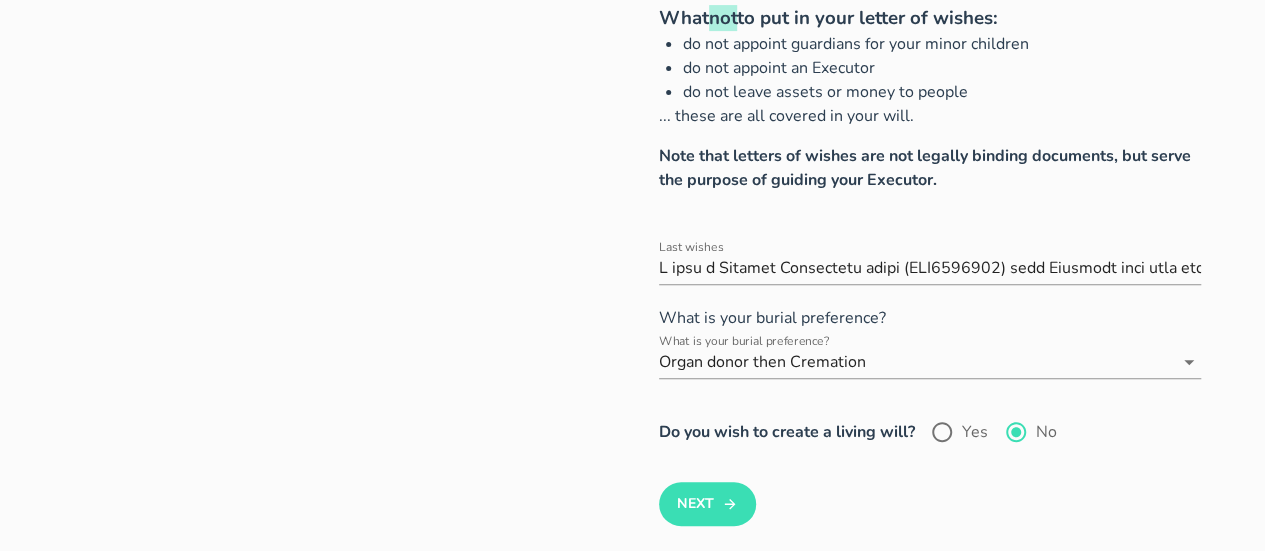 scroll, scrollTop: 400, scrollLeft: 0, axis: vertical 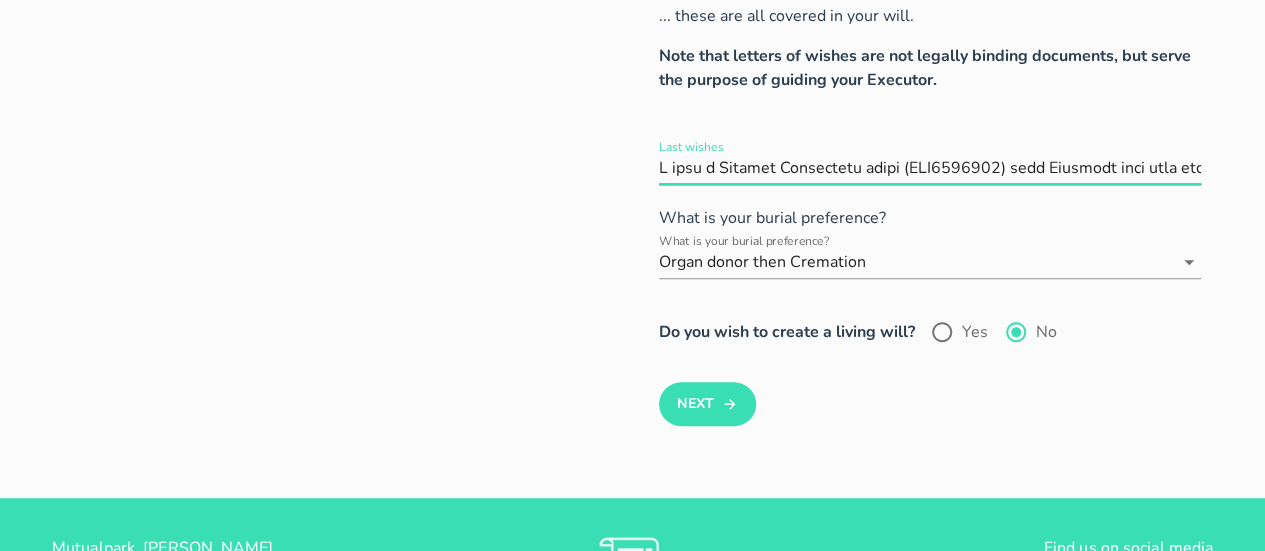 click on "Last wishes" at bounding box center (930, 168) 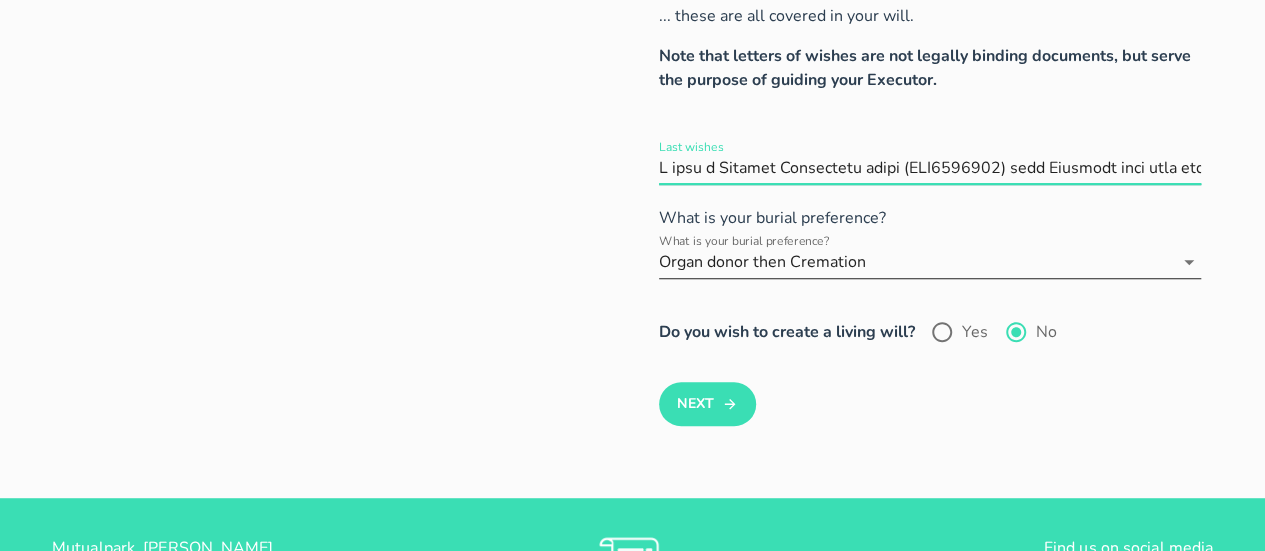 type on "I have a Mortage Protection cover (INV0031168) with Investec that will pay up the balance of the Mortage upon death. Should the partnership with Khensani still be in place, the market value is to be determined. The market value less costs of renovations and improvements and less the remaining mortage balance at date of death must be calculated to determine a hypothetical profit. [PERSON_NAME] is to be paid 50% of this hypothetical profit.Theres a company life cover with Old Mutual it pays out 5.1 times my TGP (About 2 623 414.50).The money to transfer the property to the beneficiaries names must be taken from this life cover payout. I would like [PERSON_NAME] to receive all of the life cover payout after debts without credit life/ credit protection have been paid. He may assist my family members as he sees fit. He should not give anyone he believes unfit of responsibily handling funds lumpsumps but rather asssit them in establishing a form of income which can grant them independence. He would understand based on ou..." 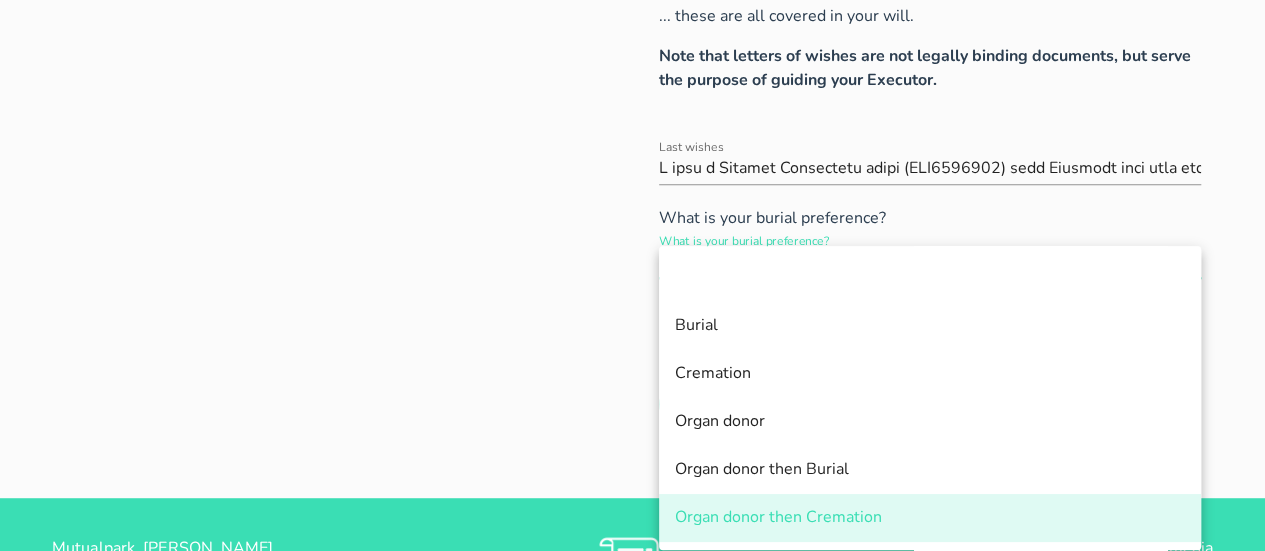click on "What is your burial preference?" at bounding box center (930, 218) 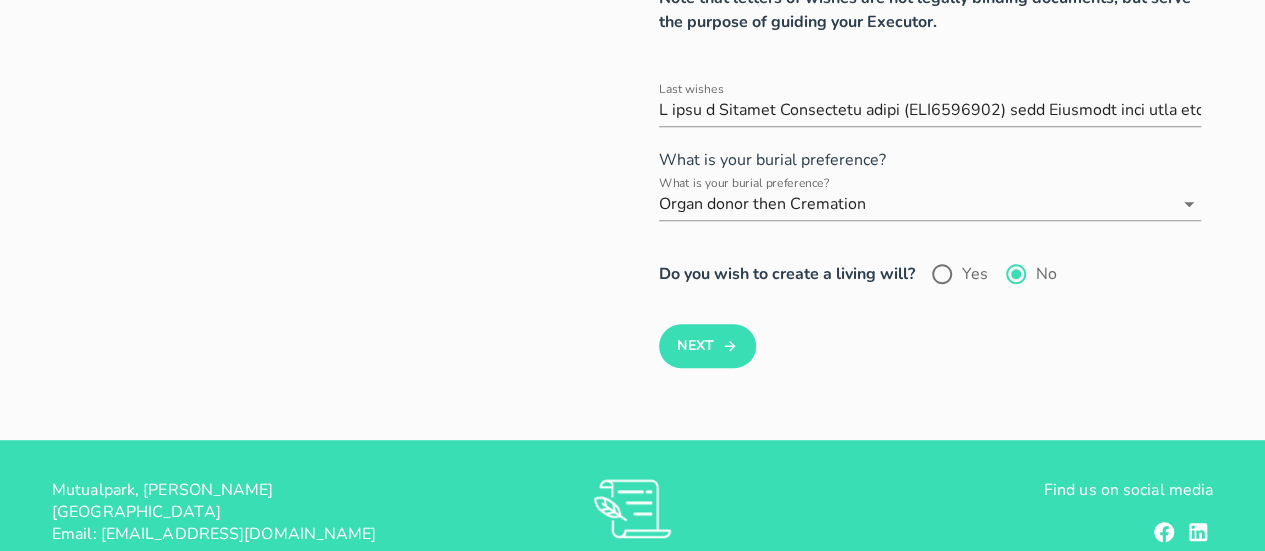 scroll, scrollTop: 500, scrollLeft: 0, axis: vertical 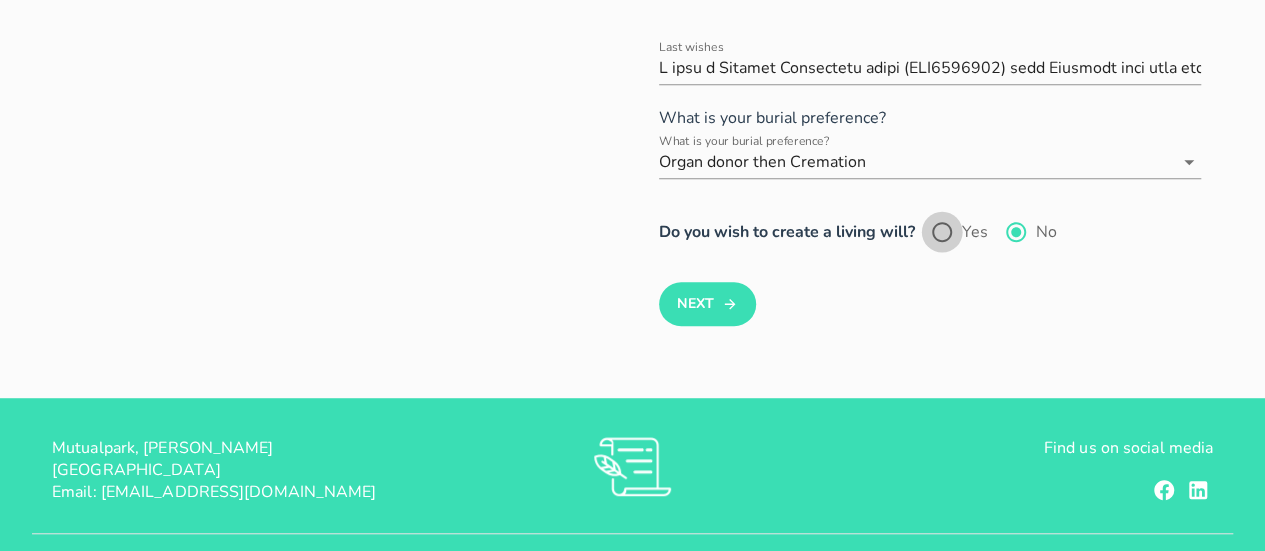click at bounding box center (942, 232) 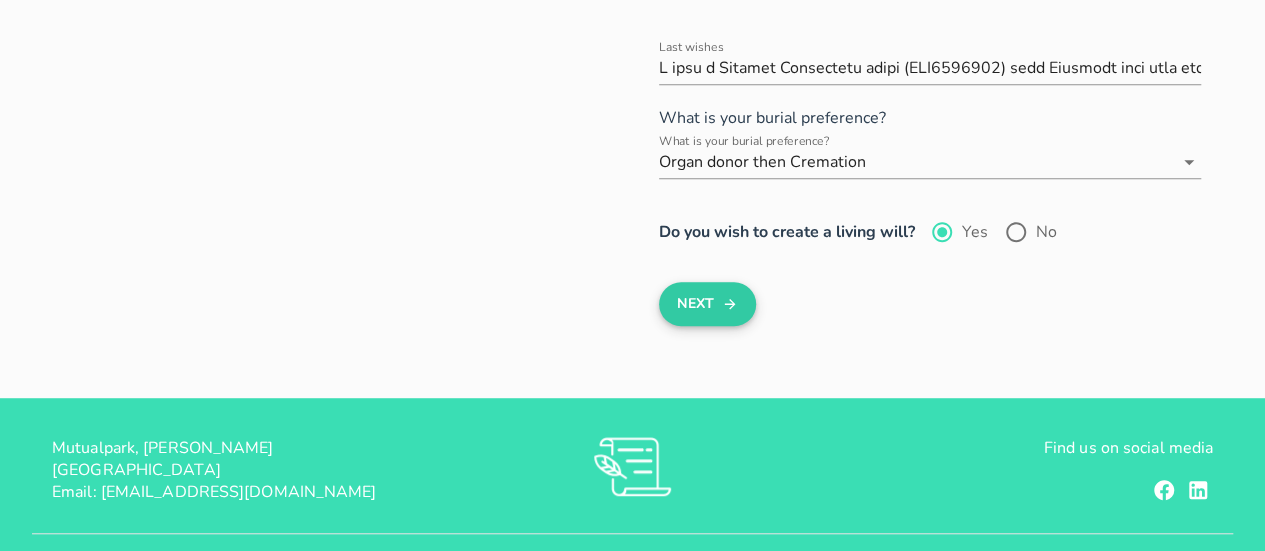 click on "Next" at bounding box center [707, 304] 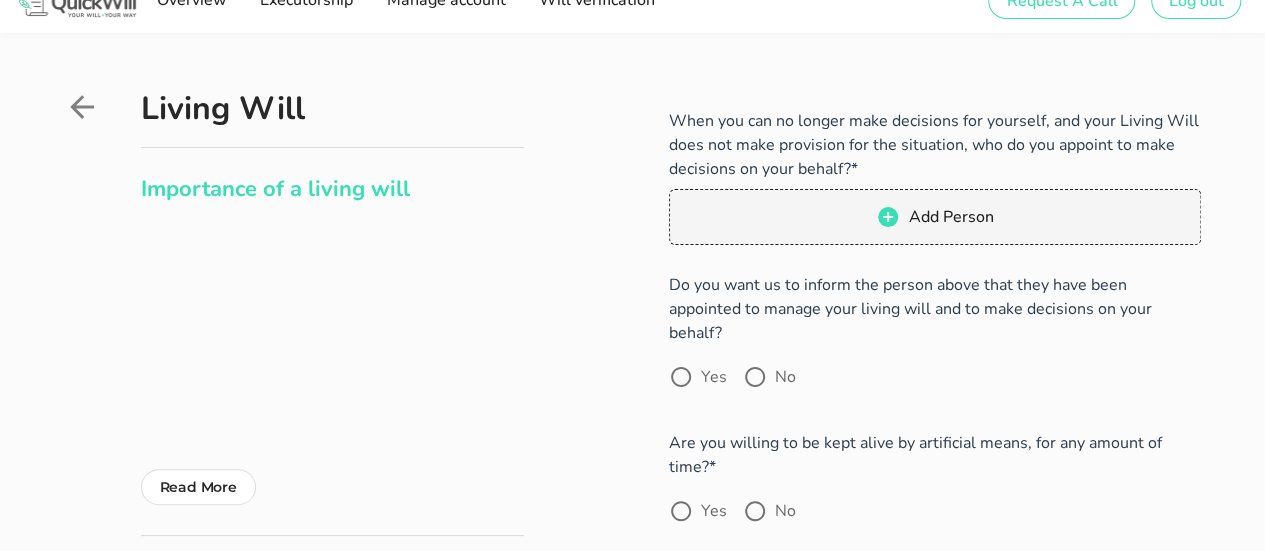 scroll, scrollTop: 0, scrollLeft: 0, axis: both 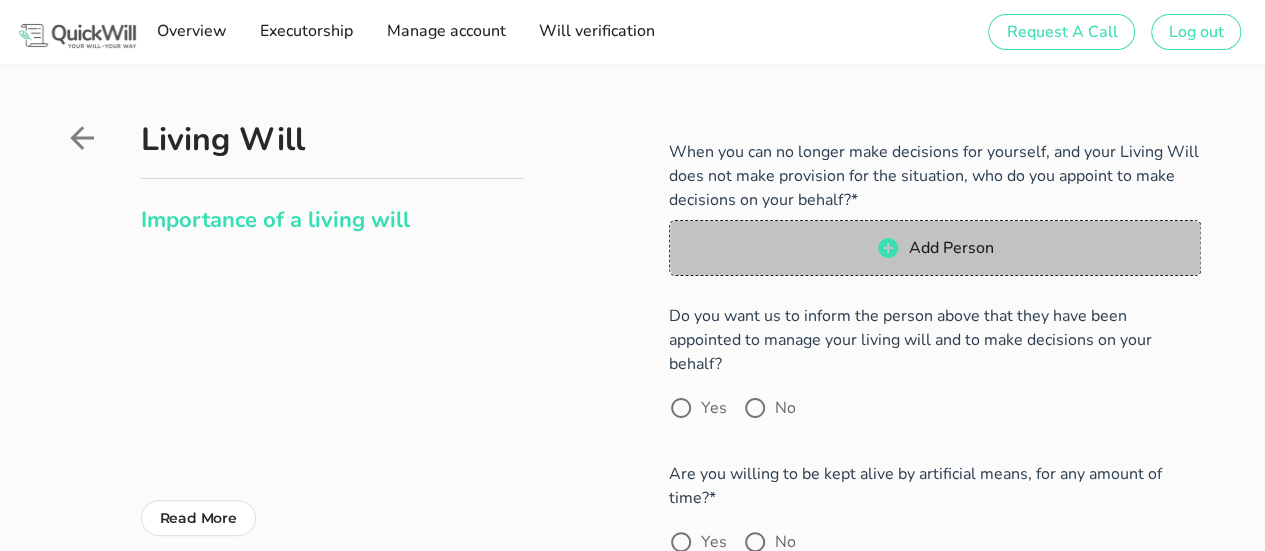 click on "Add Person" at bounding box center (951, 248) 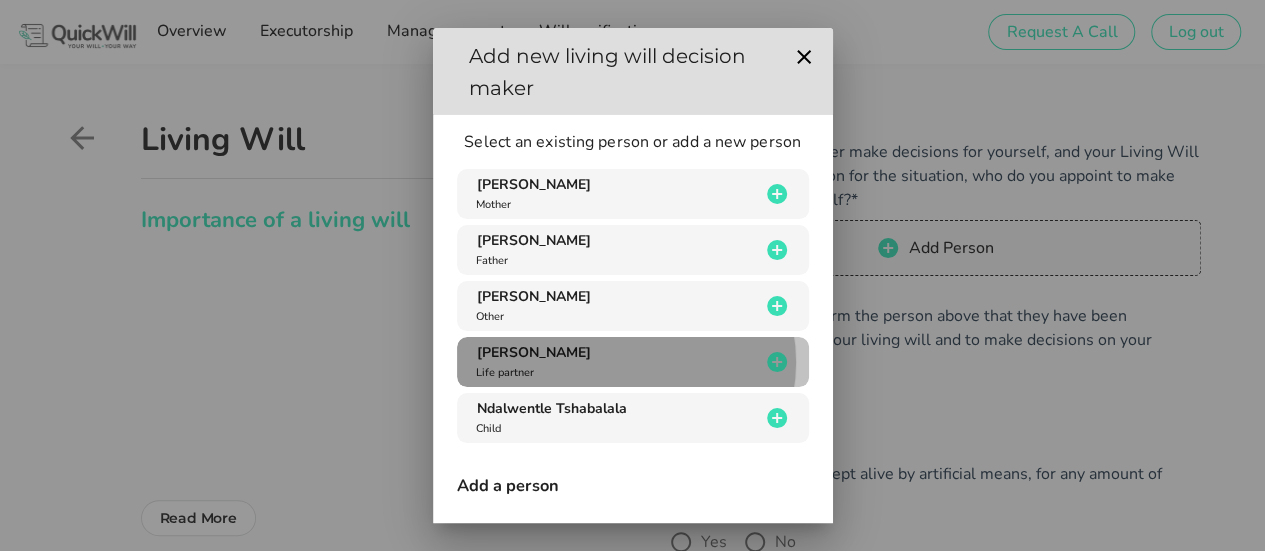 click on "[PERSON_NAME]   Life partner" at bounding box center (616, 362) 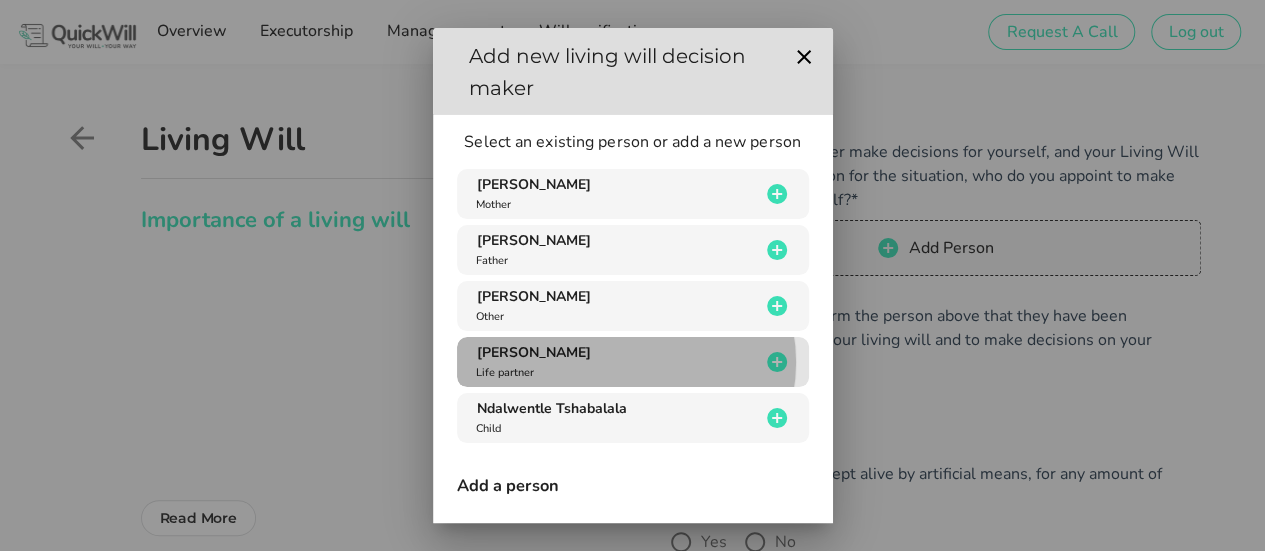 type on "[PERSON_NAME]" 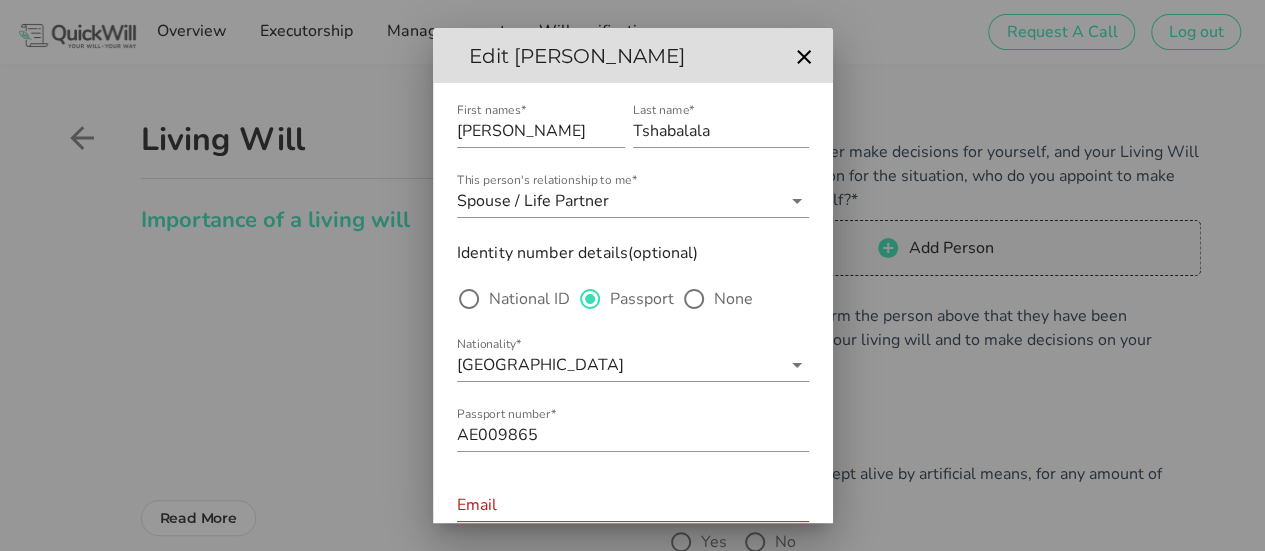 scroll, scrollTop: 202, scrollLeft: 0, axis: vertical 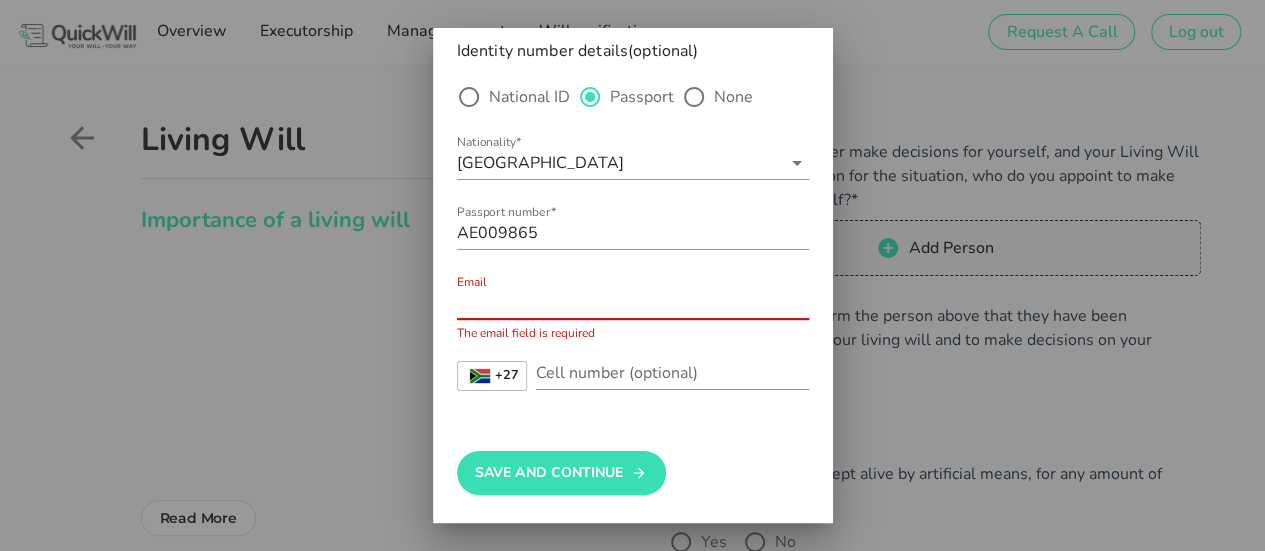 click on "Email" at bounding box center (633, 303) 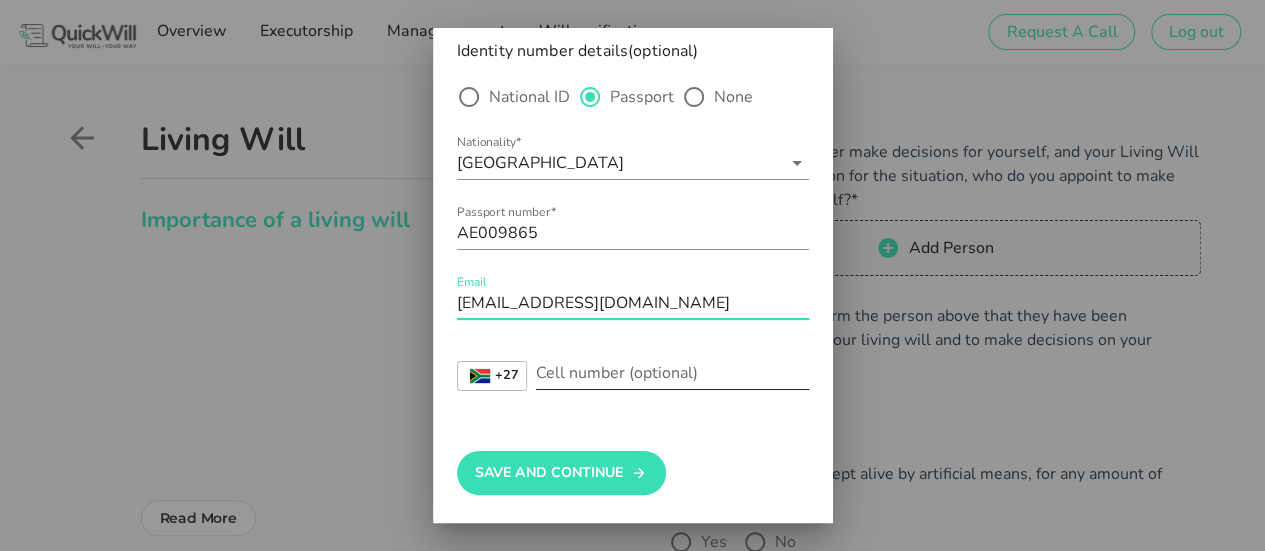 type on "[EMAIL_ADDRESS][DOMAIN_NAME]" 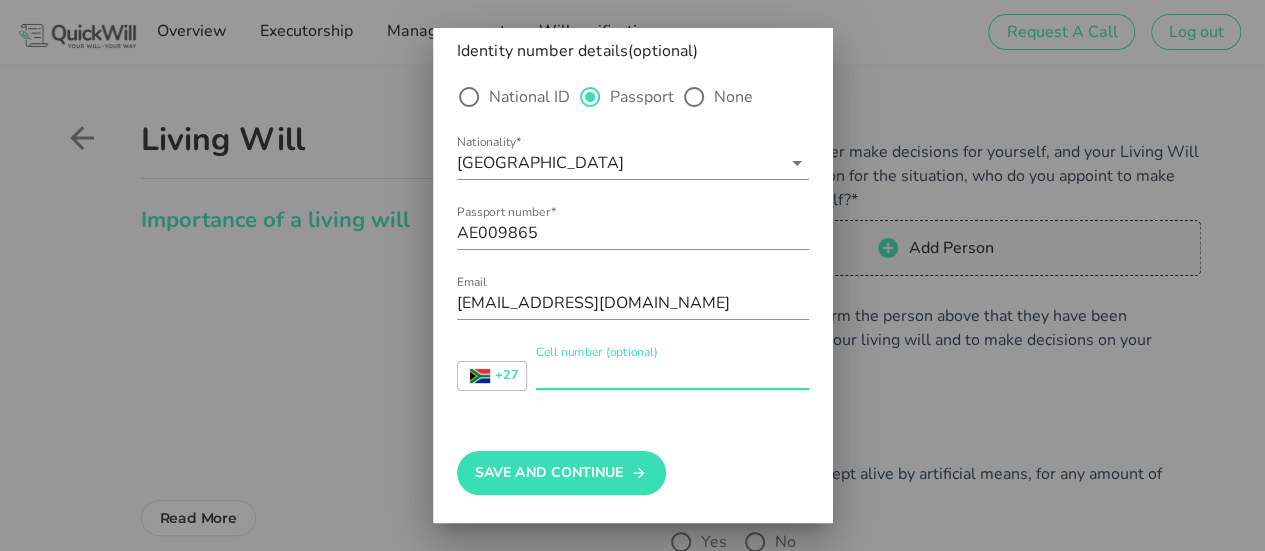 click on "Cell number (optional)" at bounding box center [672, 373] 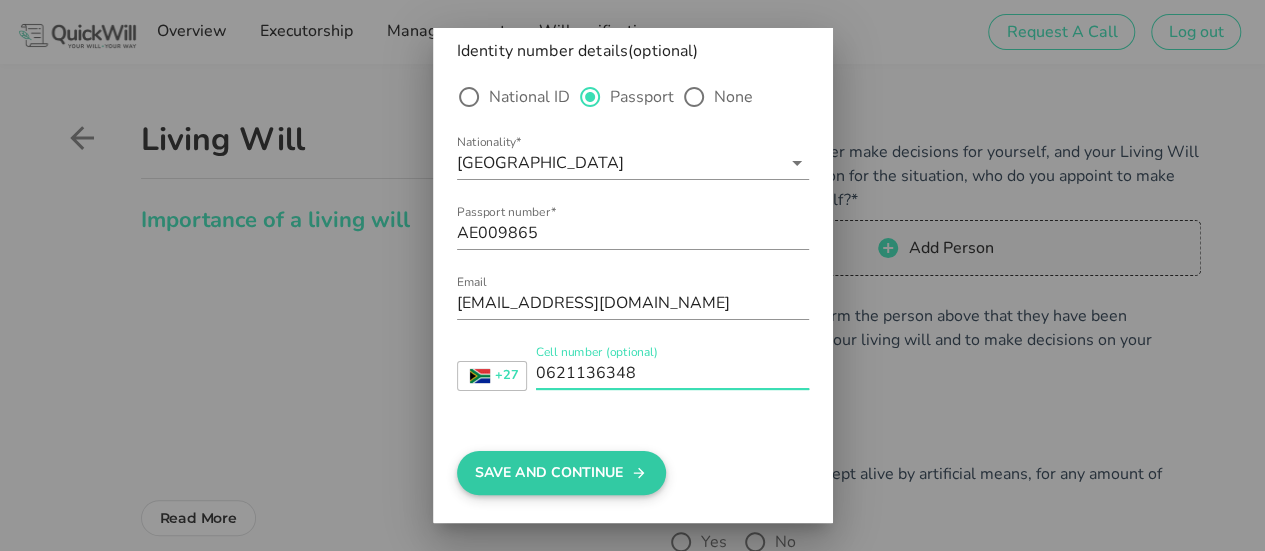type on "0621136348" 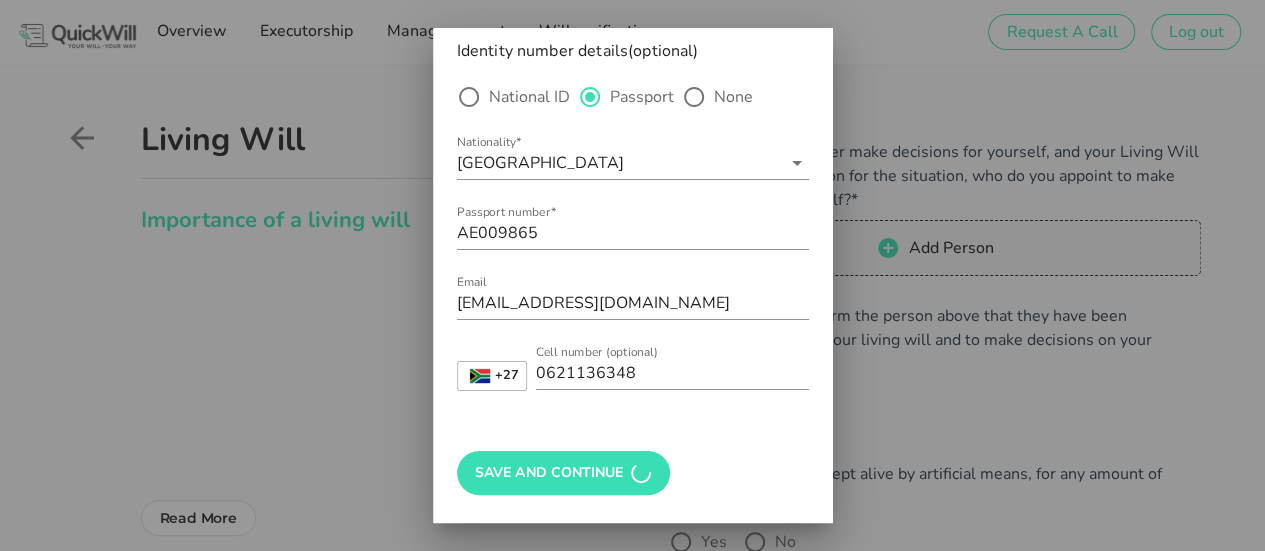 scroll, scrollTop: 0, scrollLeft: 0, axis: both 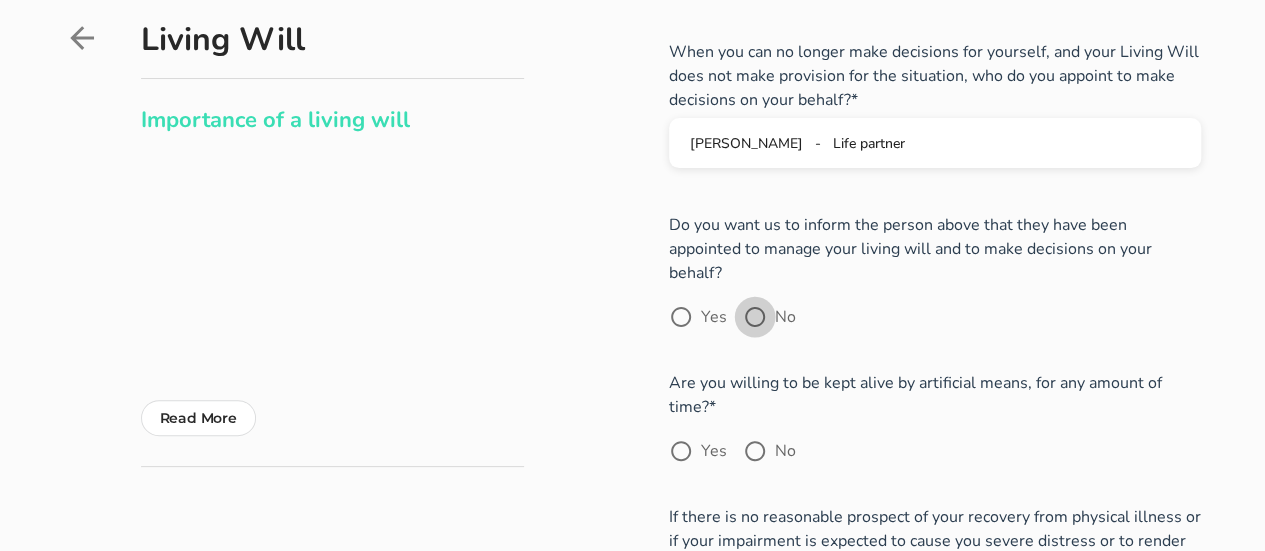 click at bounding box center [755, 317] 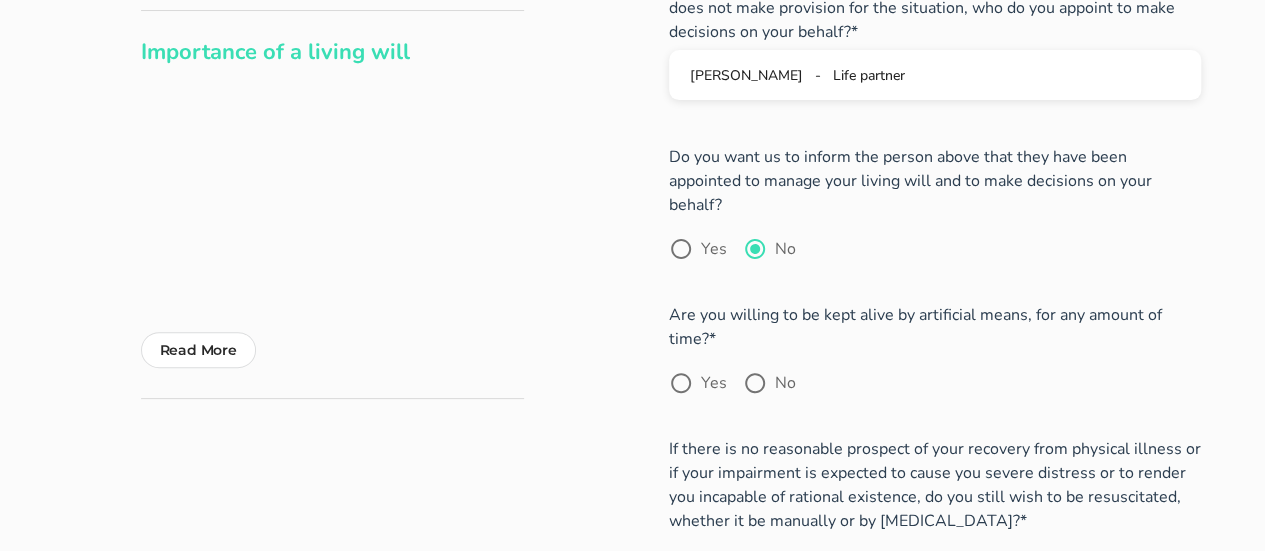 scroll, scrollTop: 200, scrollLeft: 0, axis: vertical 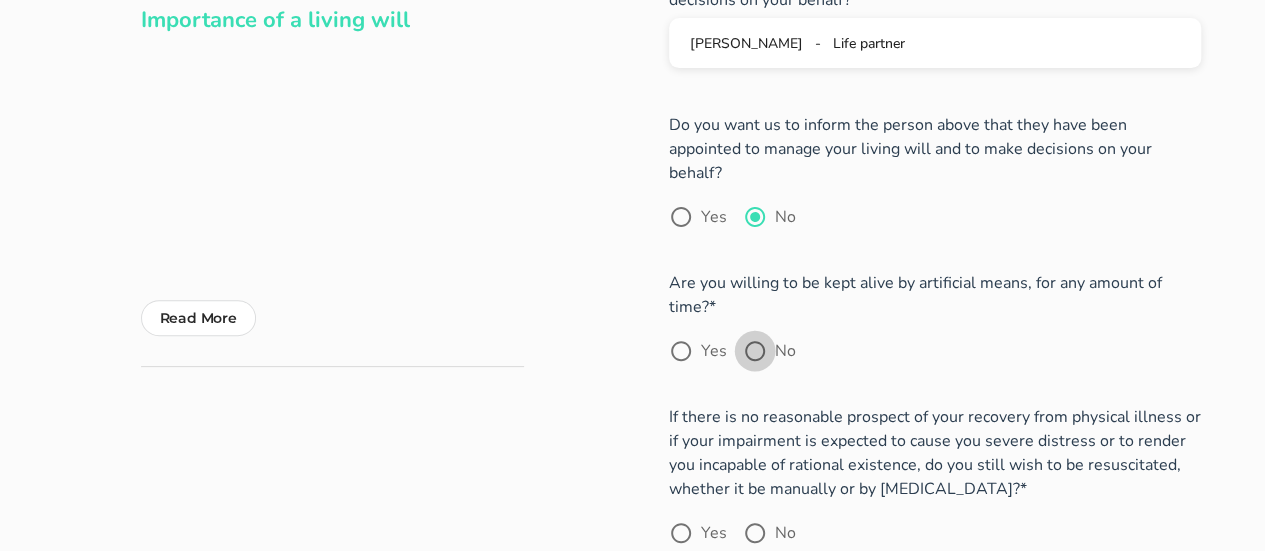 click at bounding box center (755, 351) 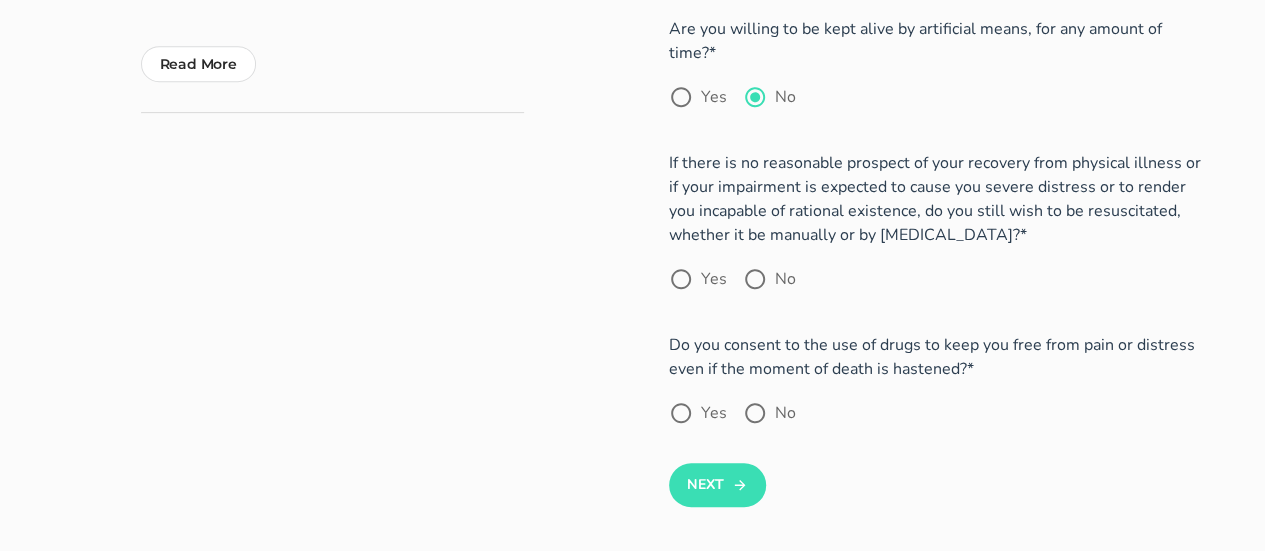 scroll, scrollTop: 500, scrollLeft: 0, axis: vertical 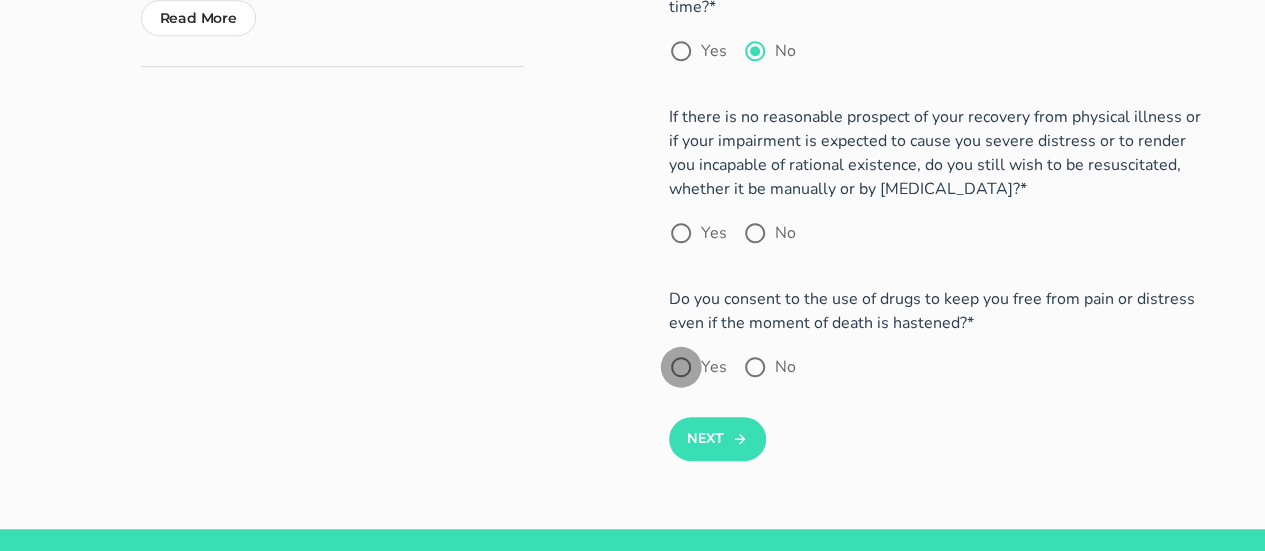 click at bounding box center (681, 367) 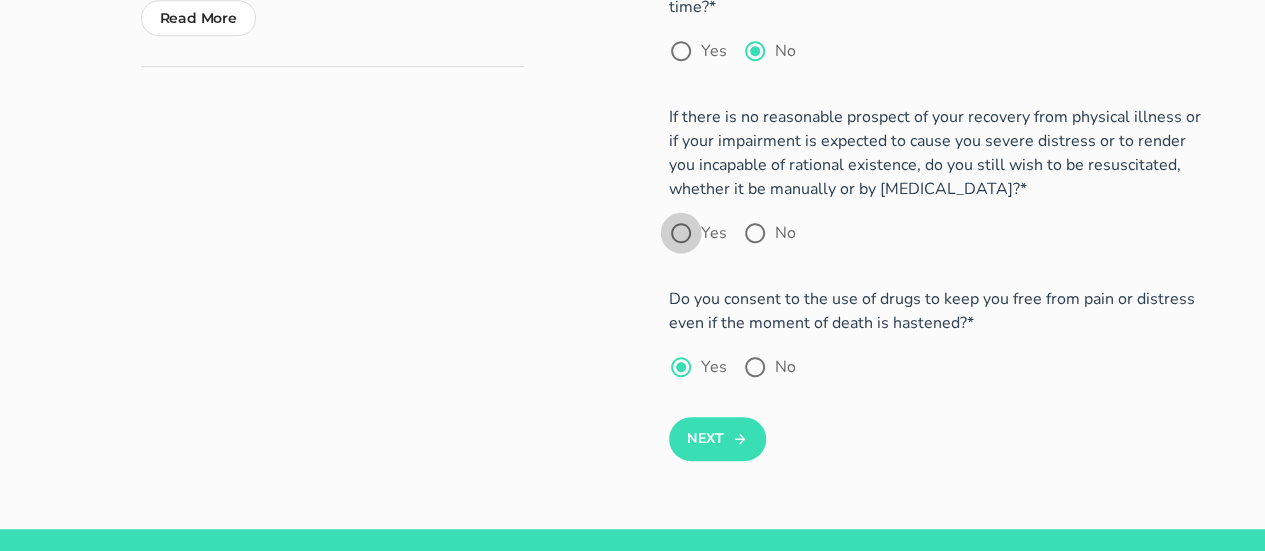click at bounding box center [681, 233] 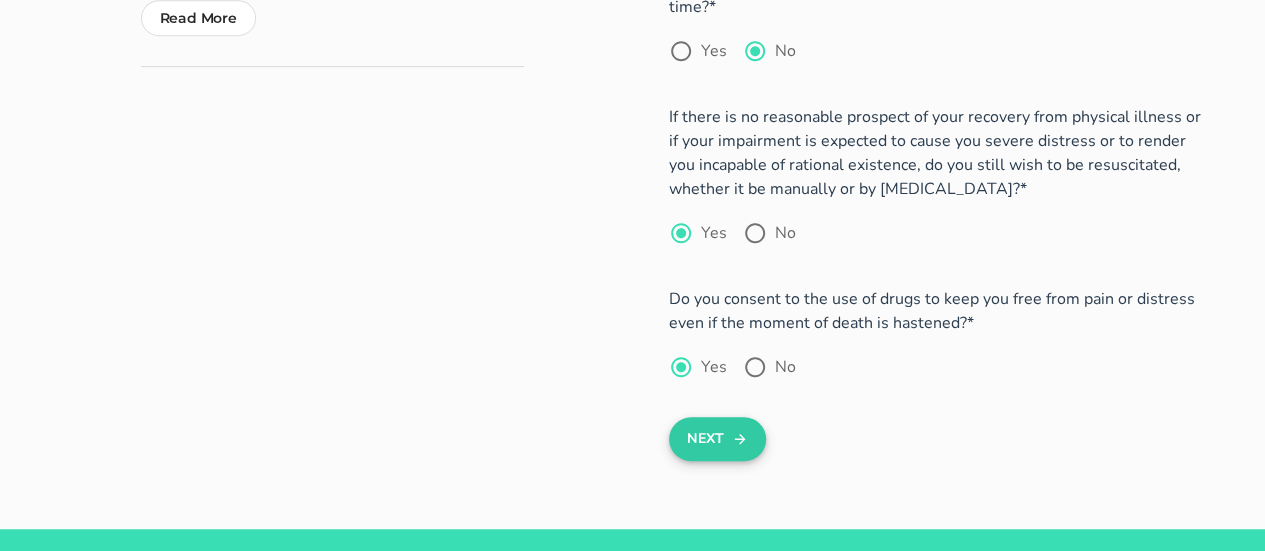 click 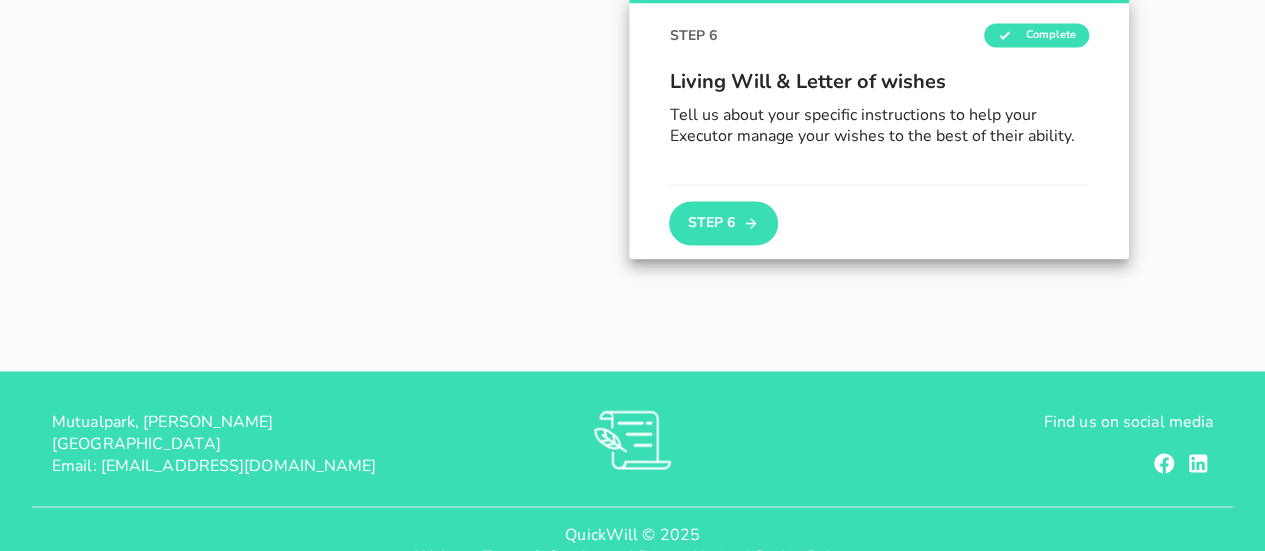 scroll, scrollTop: 1591, scrollLeft: 0, axis: vertical 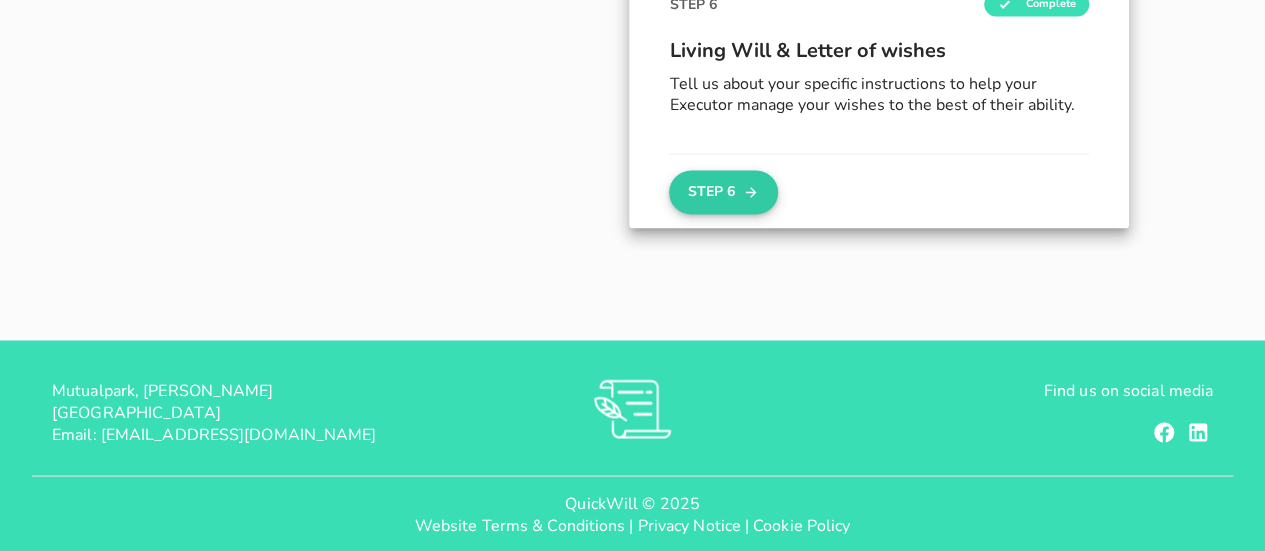 click on "Step 6" at bounding box center [723, 192] 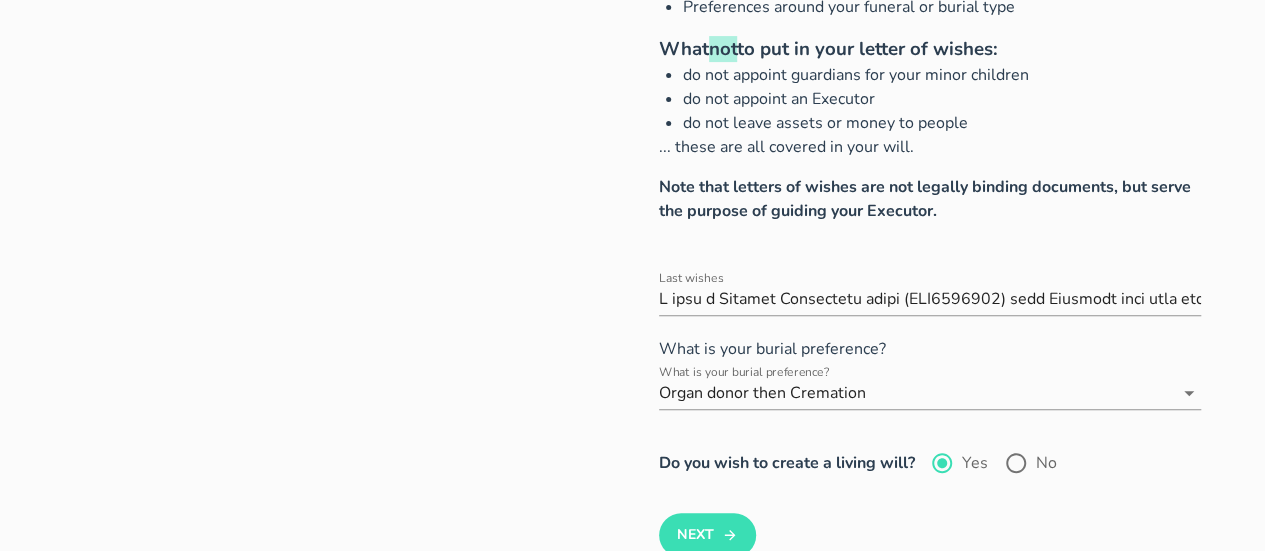 scroll, scrollTop: 300, scrollLeft: 0, axis: vertical 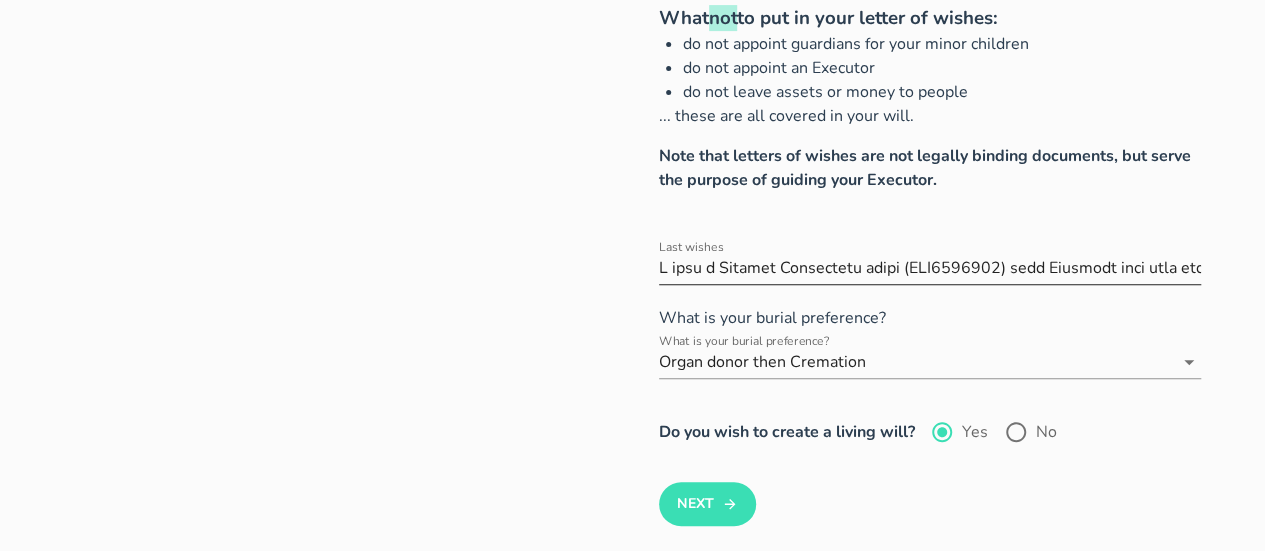 click on "Last wishes" at bounding box center (930, 268) 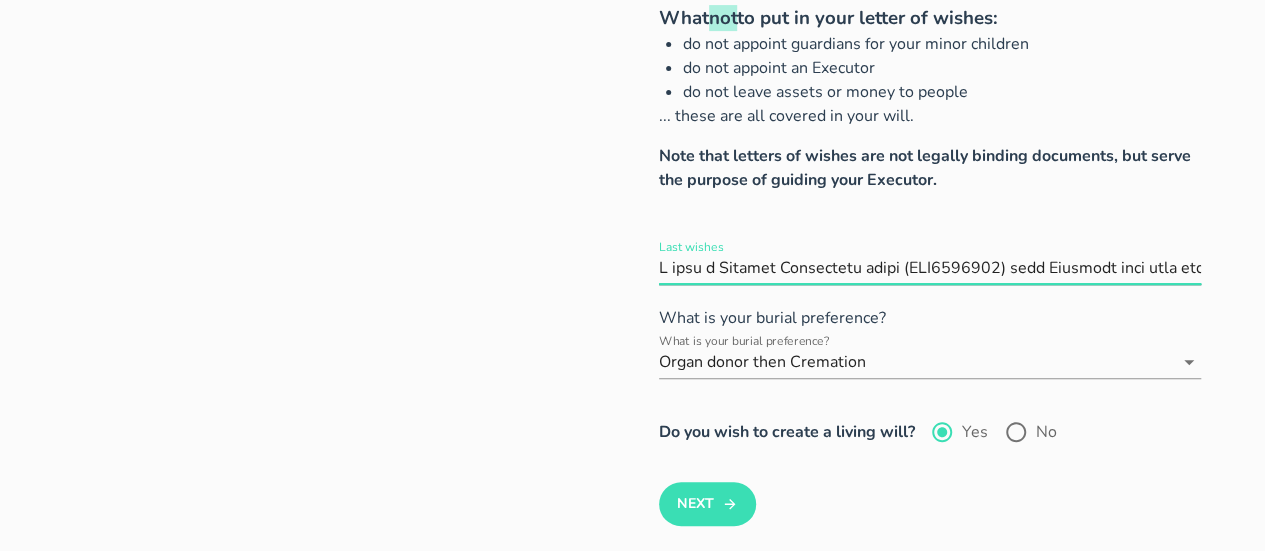 click on "Last wishes" at bounding box center [930, 268] 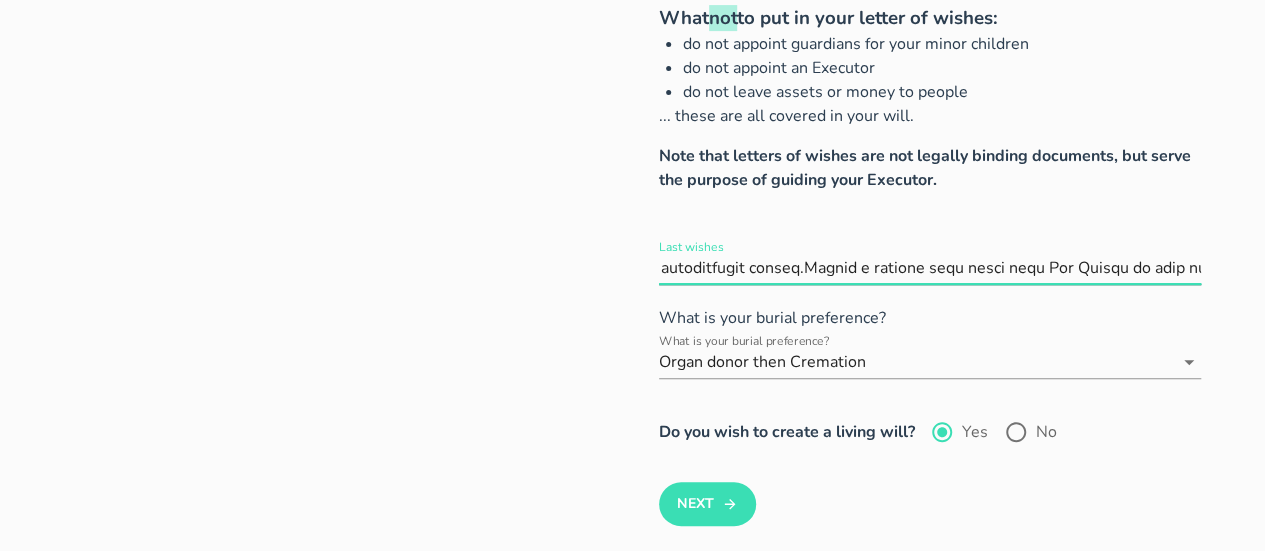 scroll, scrollTop: 0, scrollLeft: 3060, axis: horizontal 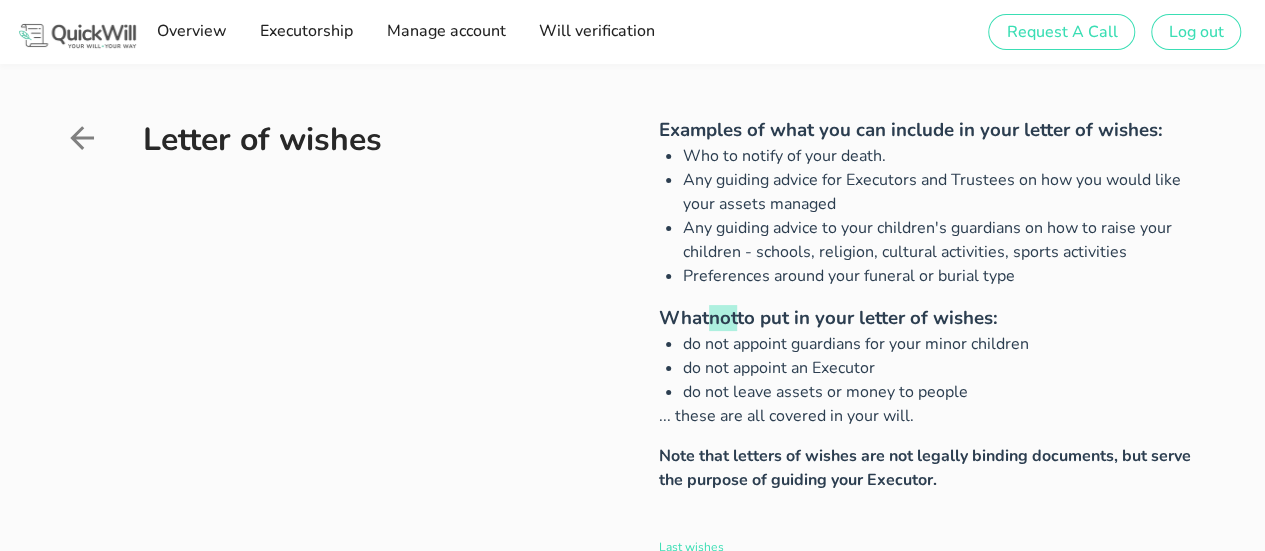 type on "I have a Mortage Protection cover (INV0031168) with Investec that will pay up the balance of the Mortage upon death. Should the partnership with Khensani still be in place, the market value is to be determined. The market value less costs of renovations and improvements and less the remaining mortage balance at date of death must be calculated to determine a hypothetical profit. [PERSON_NAME] is to be paid 50% of this hypothetical profit.Theres a company life cover with Old Mutual it pays out 5.1 times my TGP (About 2 623 414.50).The money to transfer the property to the beneficiaries names must be taken from this life cover payout. I would like [PERSON_NAME] to receive all of the life cover payout after debts without credit life/ credit protection have been paid. He may assist my family members as he sees fit. He should not give anyone he believes unfit of responsibily handling funds lumpsumps but rather asssit them in establishing a form of income which can grant them independence. He would understand based on ou..." 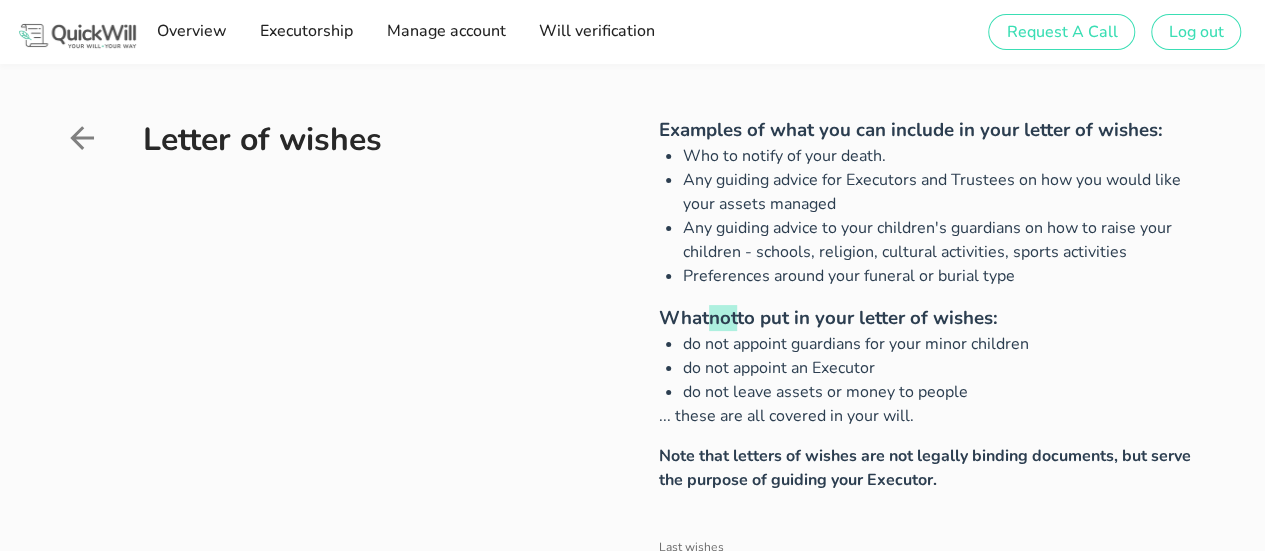 click 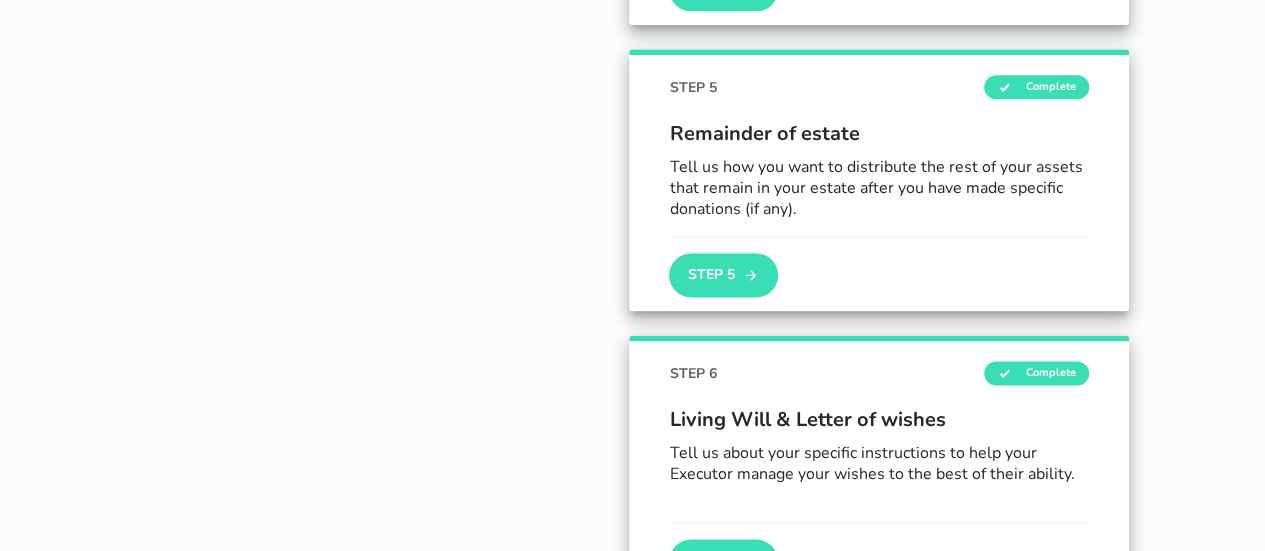 scroll, scrollTop: 1091, scrollLeft: 0, axis: vertical 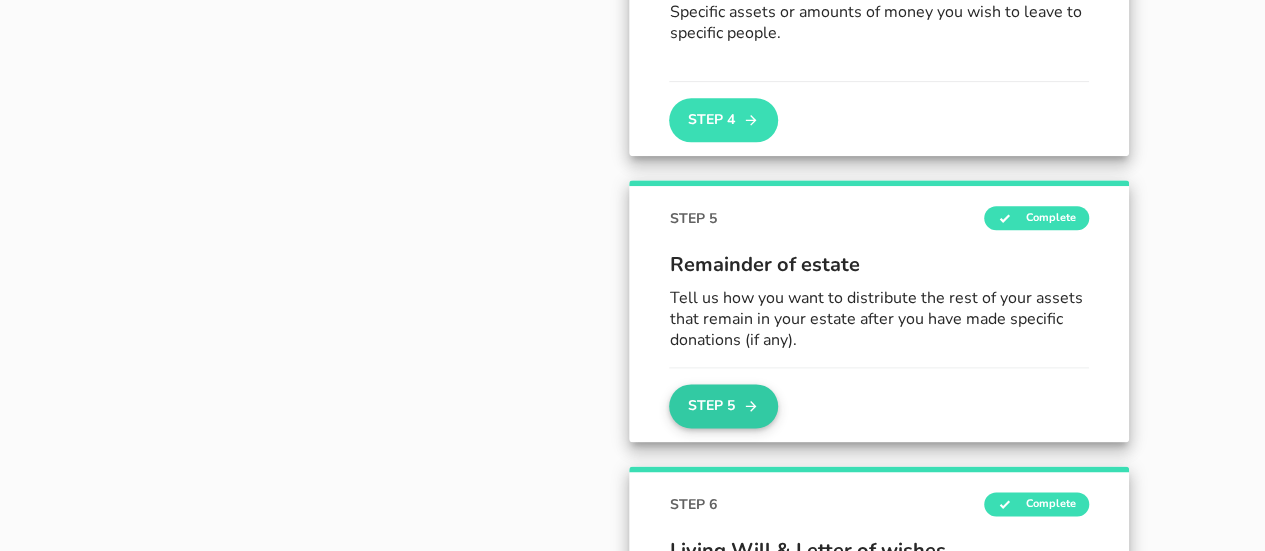 click 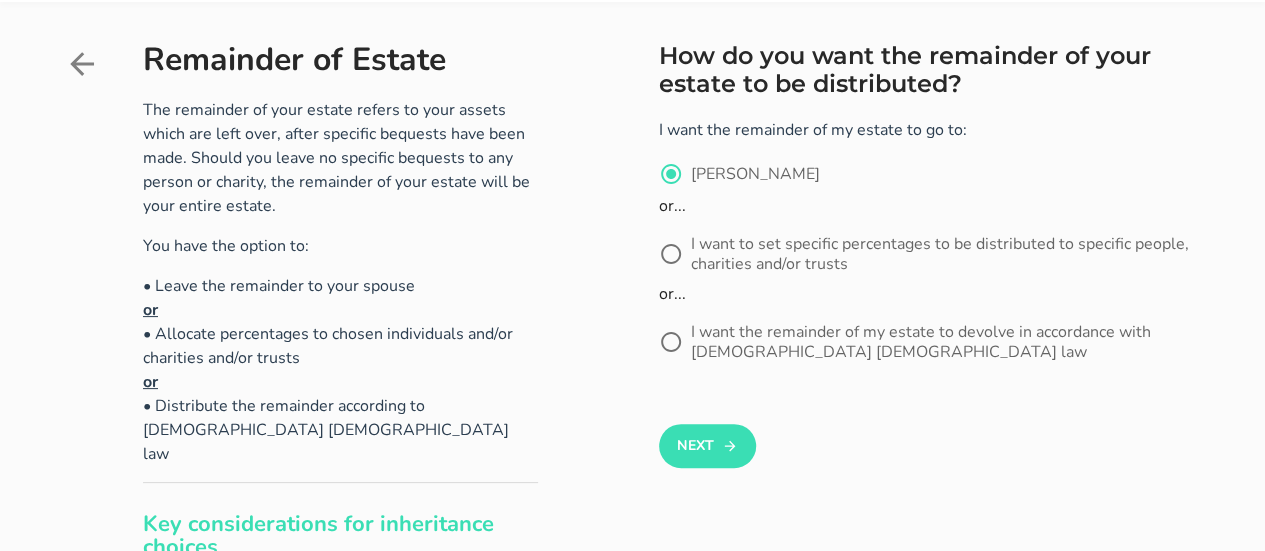 scroll, scrollTop: 0, scrollLeft: 0, axis: both 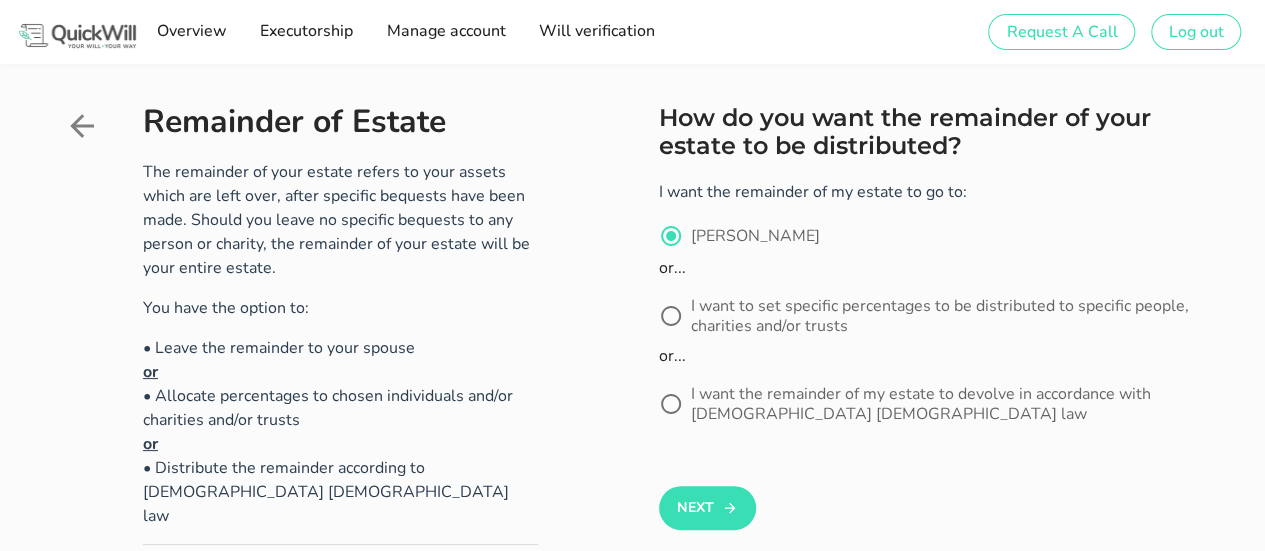 click 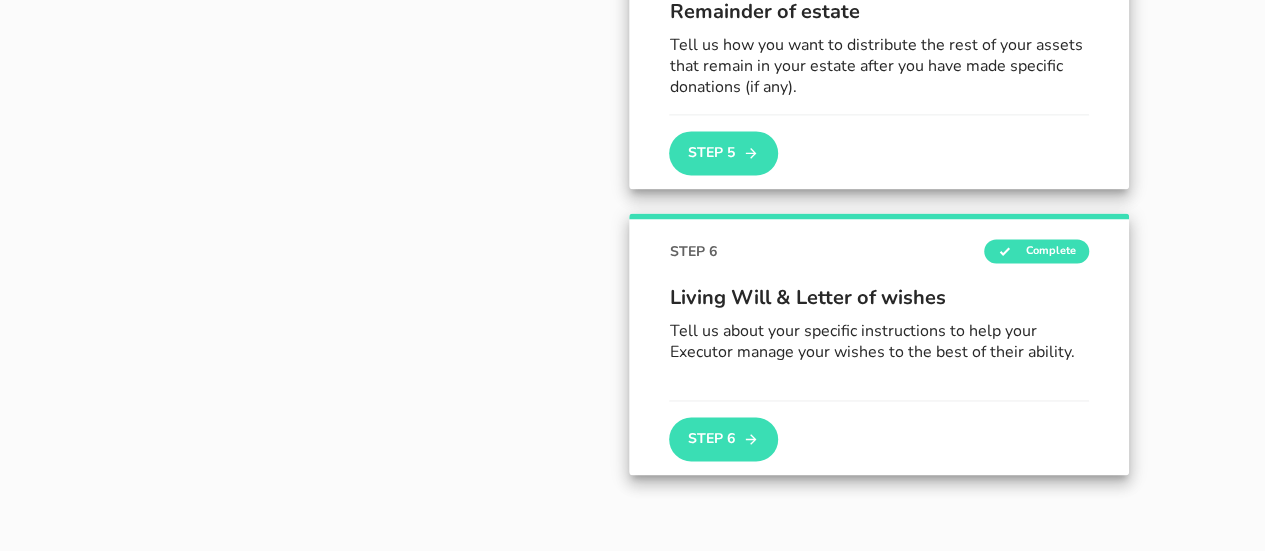 scroll, scrollTop: 1375, scrollLeft: 0, axis: vertical 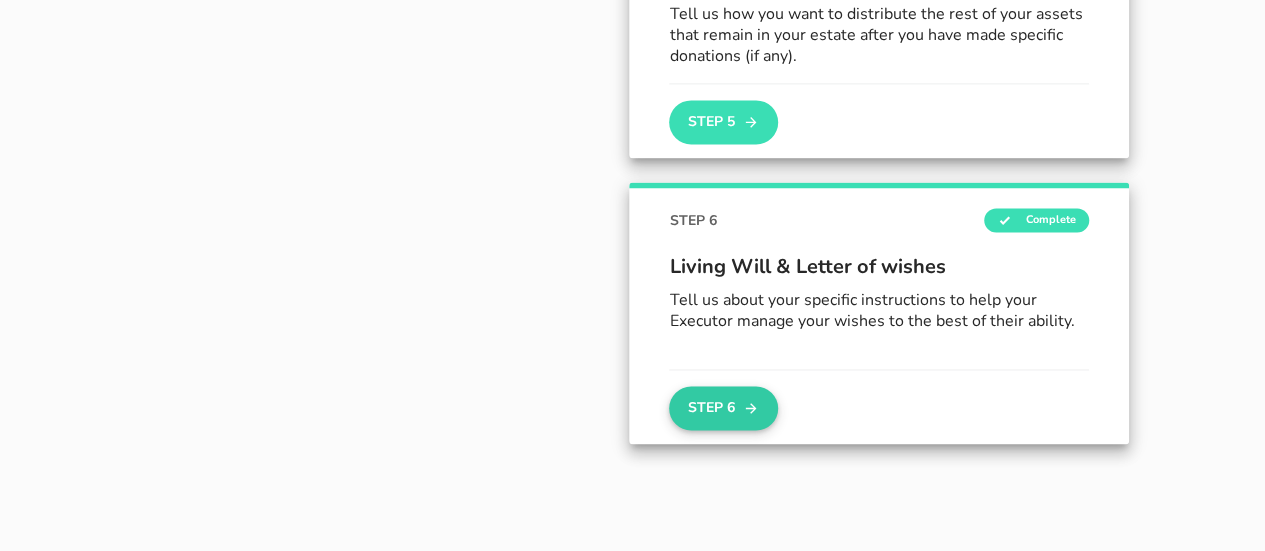 click on "Step 6" at bounding box center [723, 408] 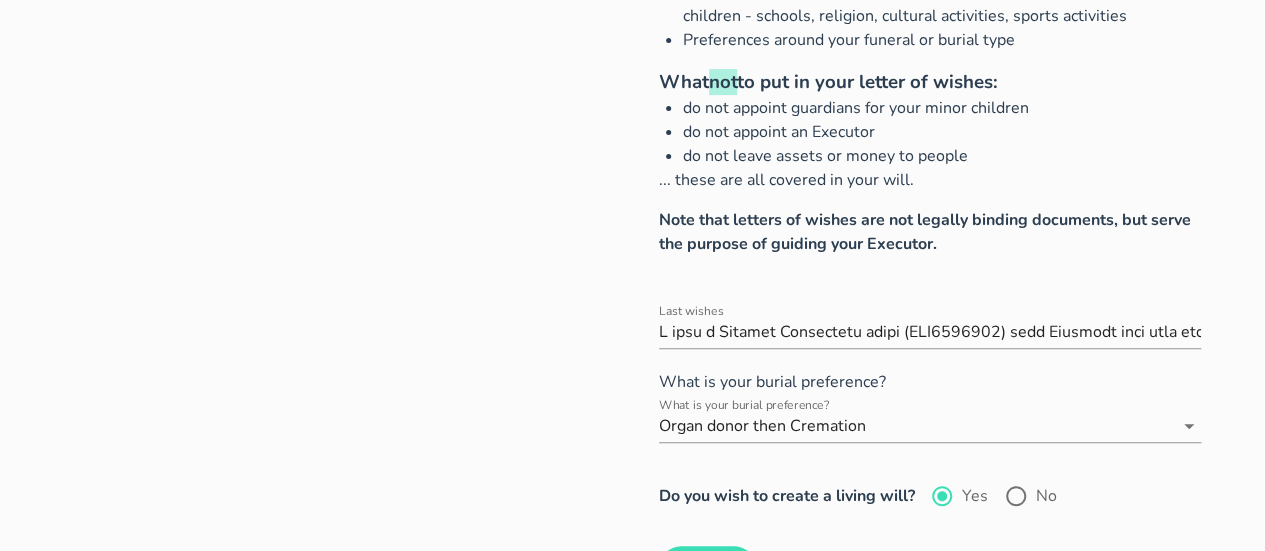scroll, scrollTop: 0, scrollLeft: 0, axis: both 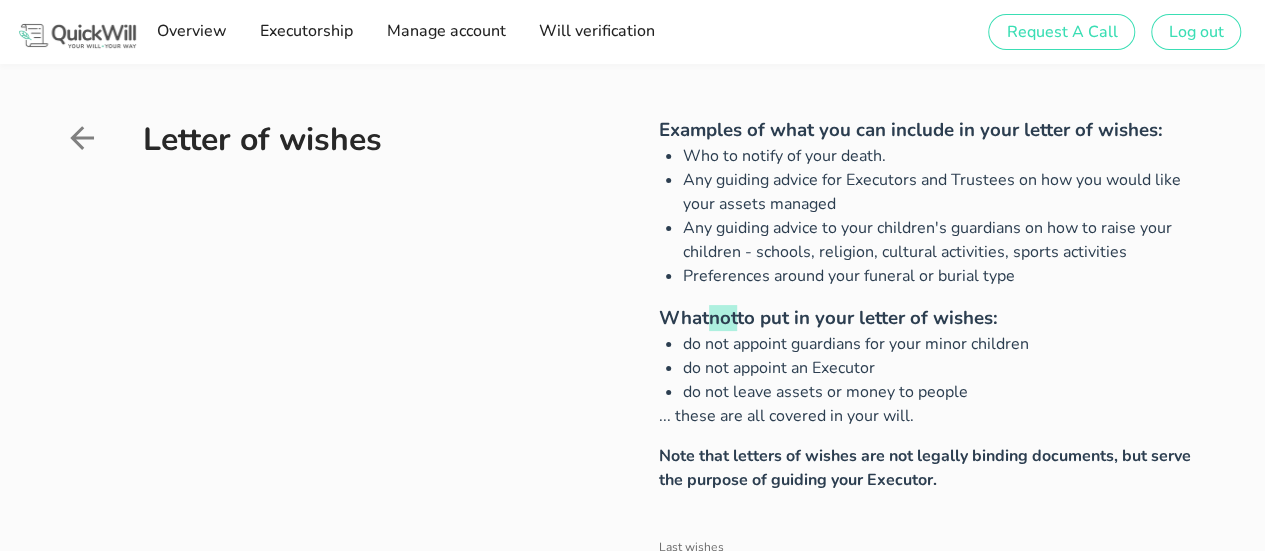 click 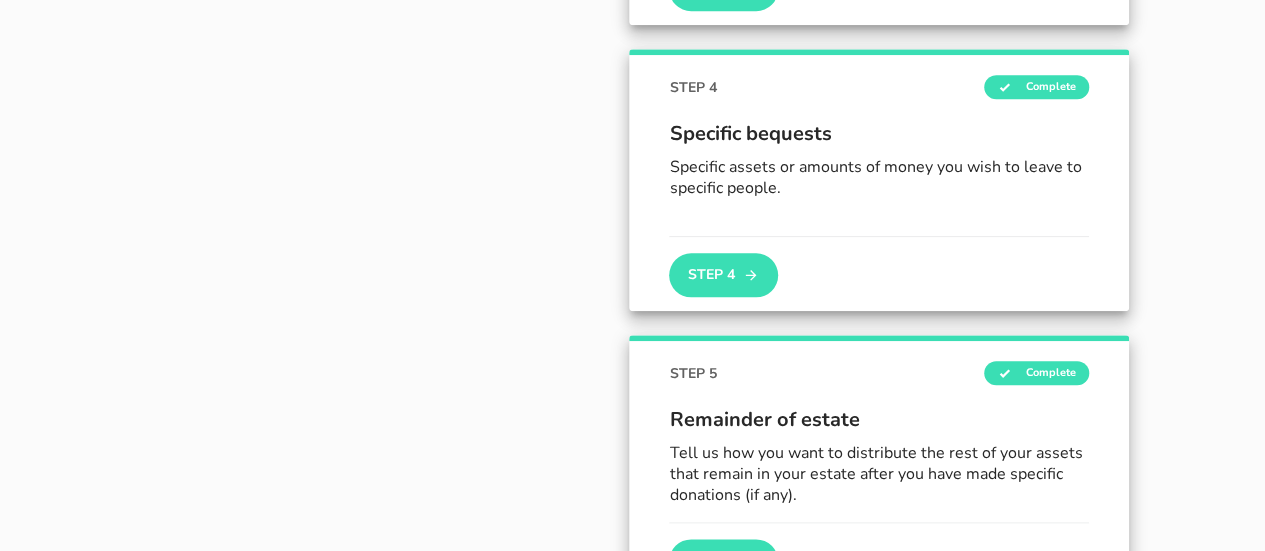 scroll, scrollTop: 891, scrollLeft: 0, axis: vertical 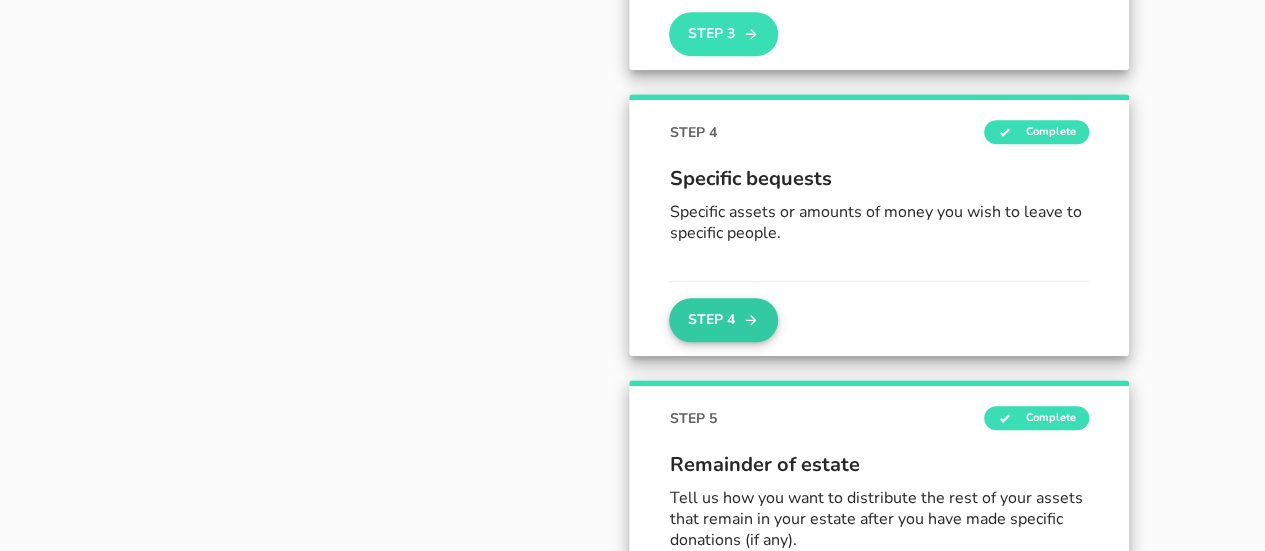 click 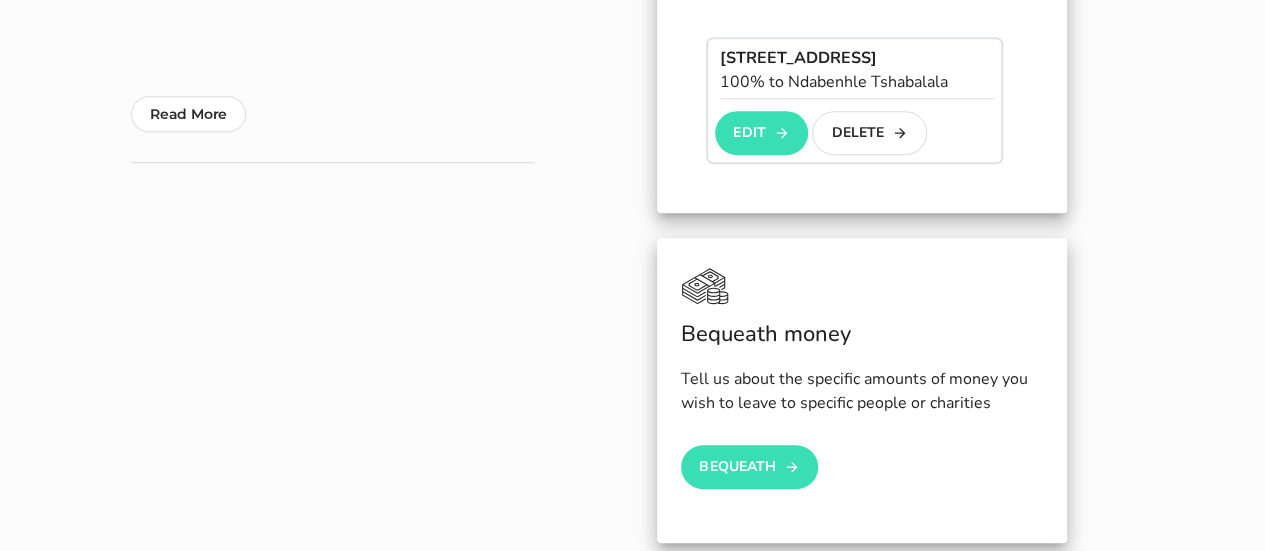 scroll, scrollTop: 700, scrollLeft: 0, axis: vertical 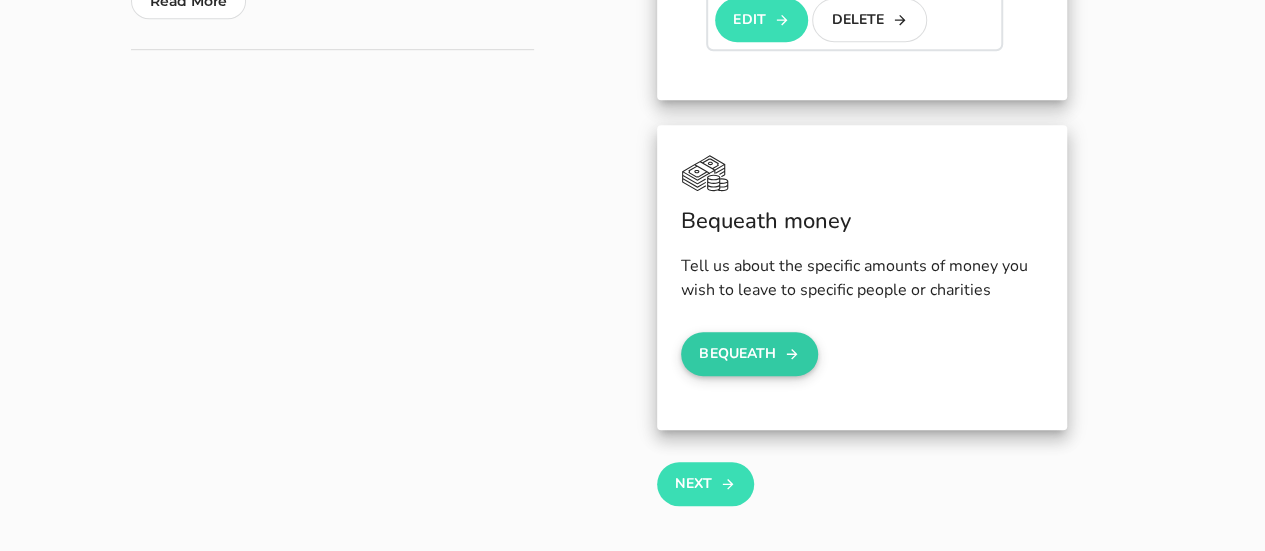 click on "Bequeath" at bounding box center [750, 354] 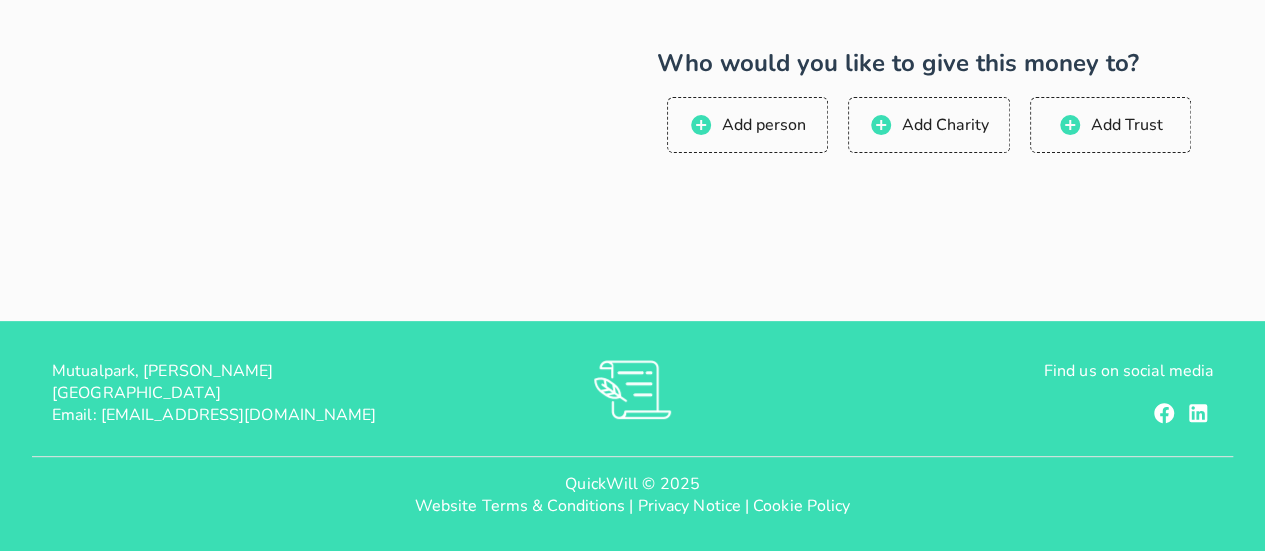 scroll, scrollTop: 0, scrollLeft: 0, axis: both 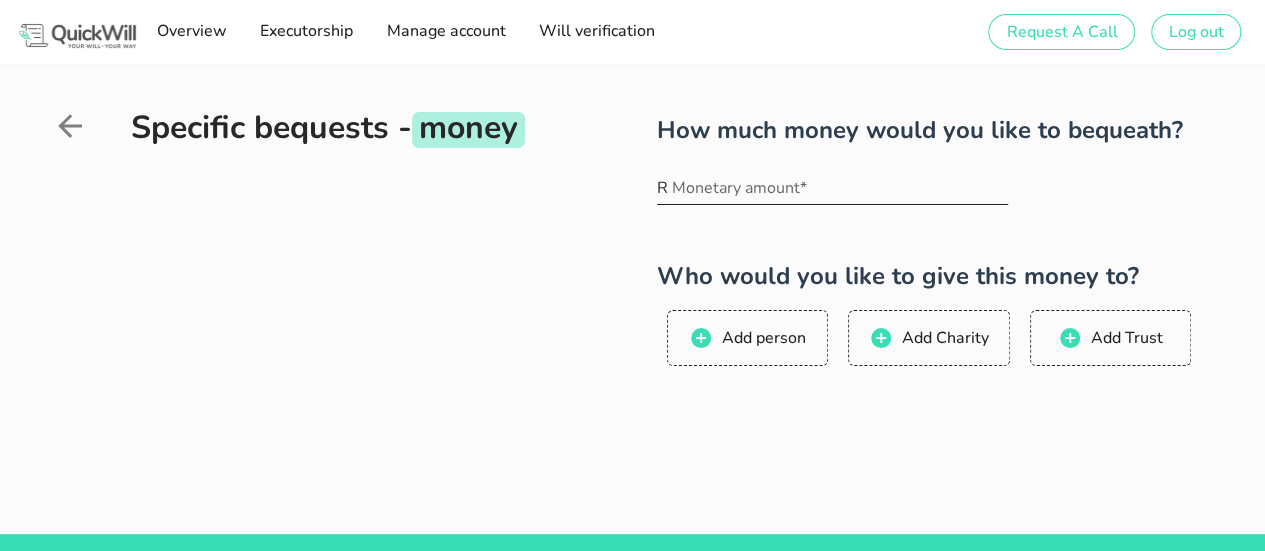 click on "Monetary amount*" at bounding box center (840, 188) 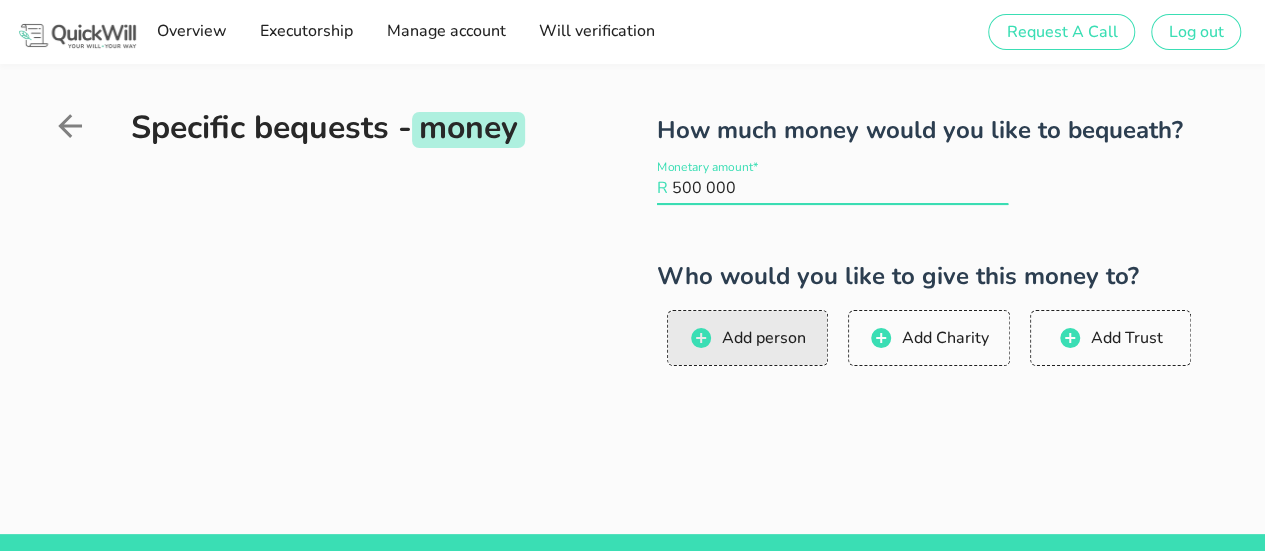 type on "500 000" 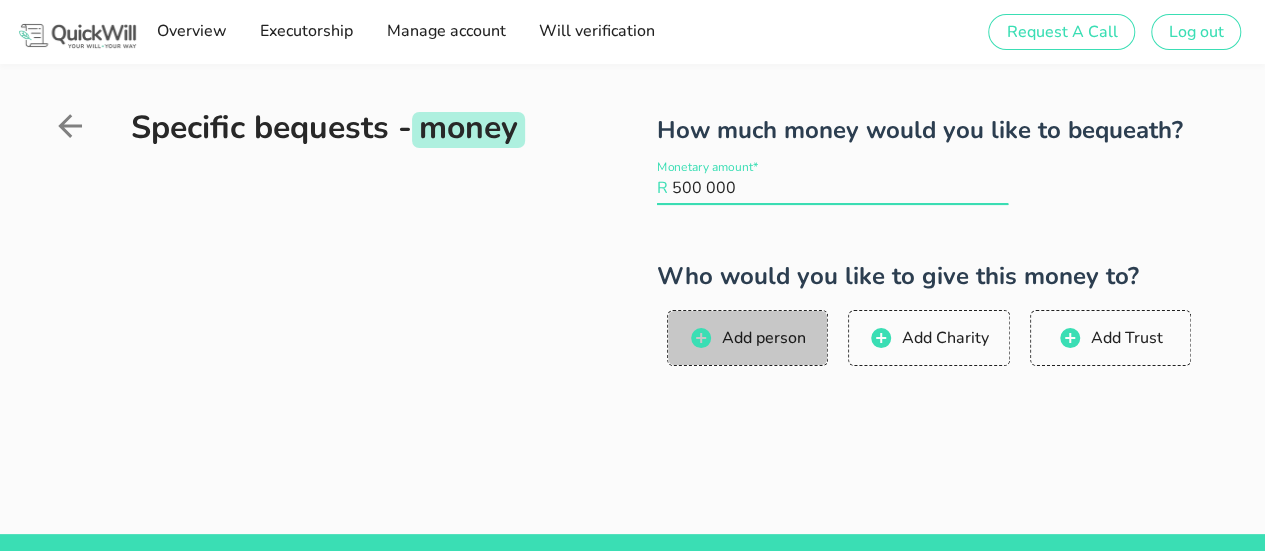 click on "Add person" at bounding box center [763, 338] 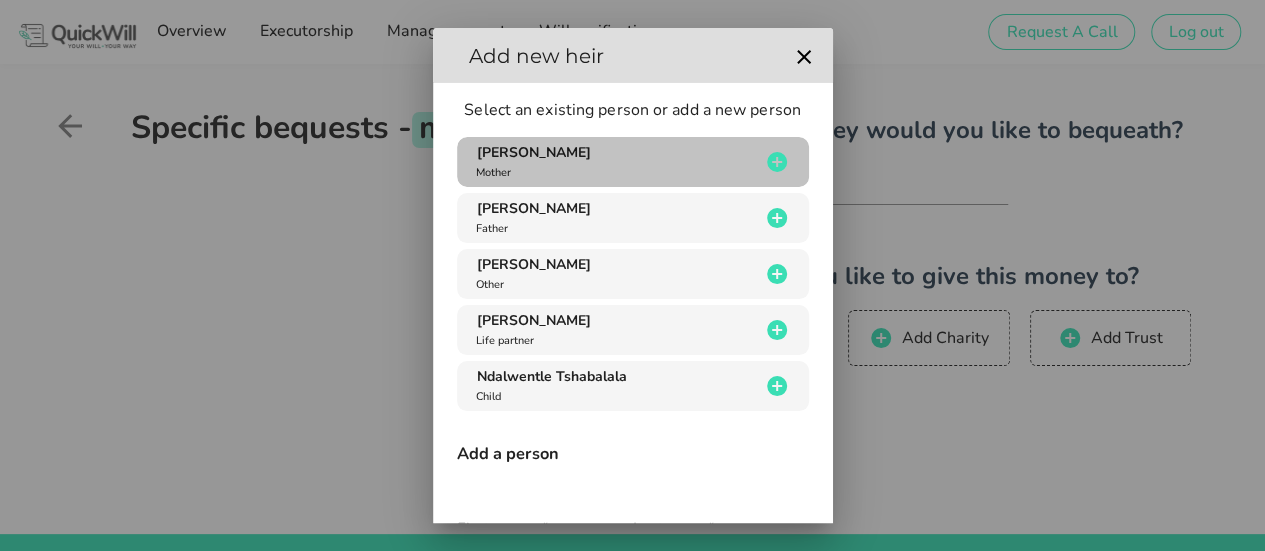click on "[PERSON_NAME]   Mother" at bounding box center (616, 162) 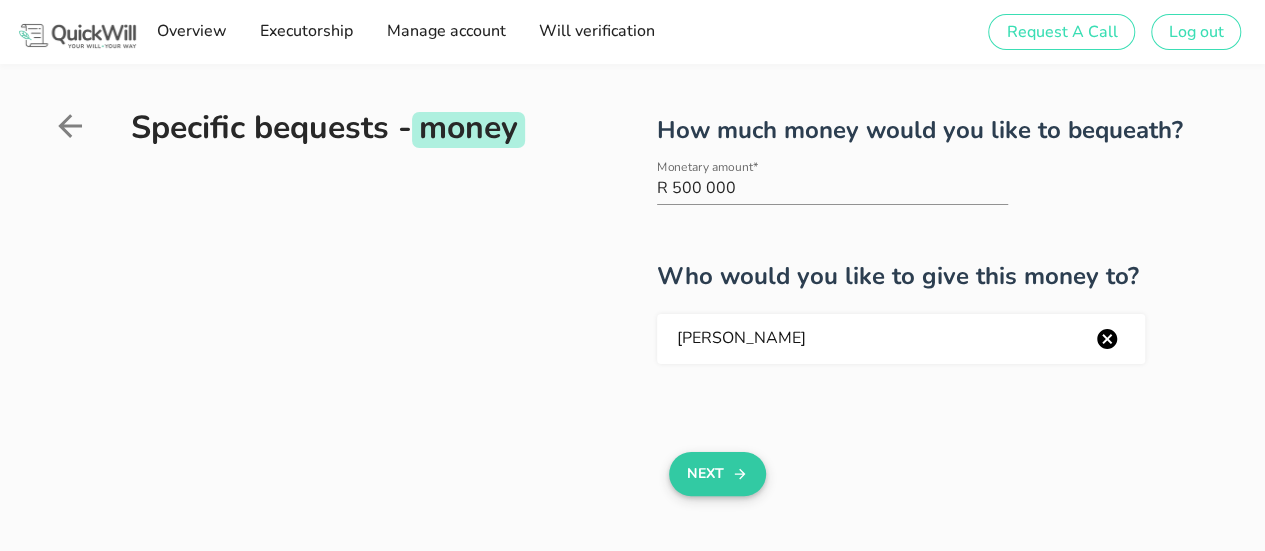click on "Next" at bounding box center [717, 474] 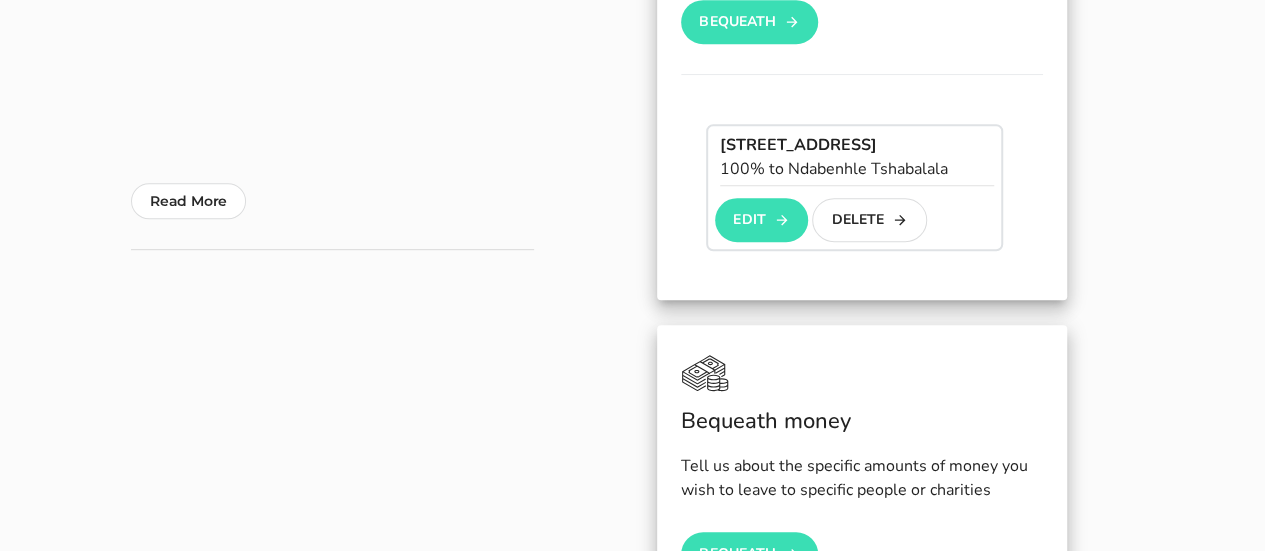 scroll, scrollTop: 800, scrollLeft: 0, axis: vertical 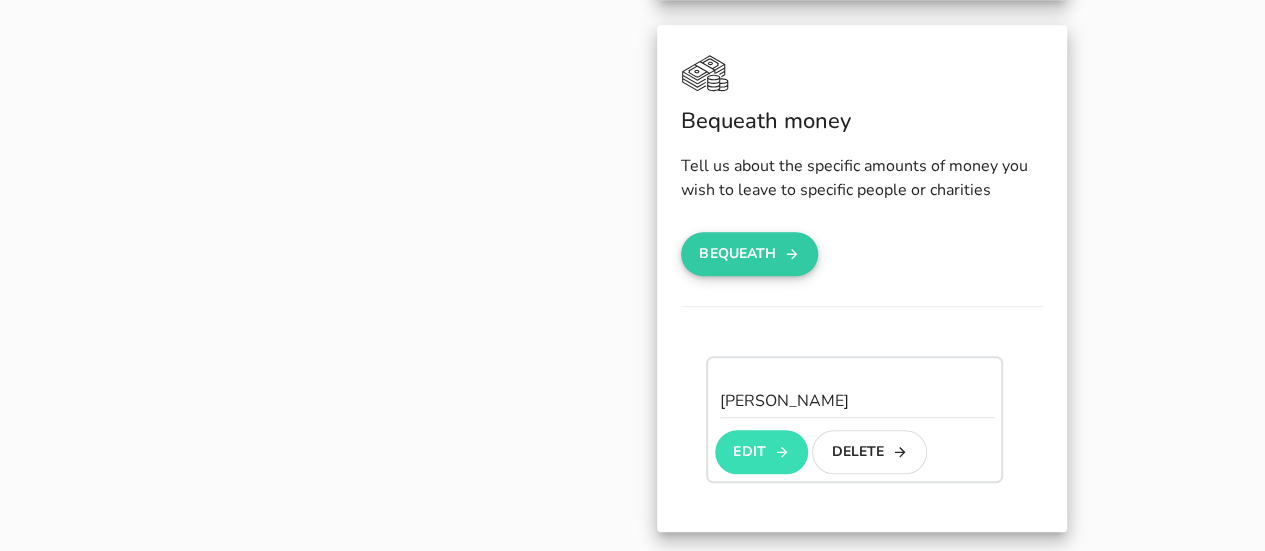 click on "Bequeath" at bounding box center (750, 254) 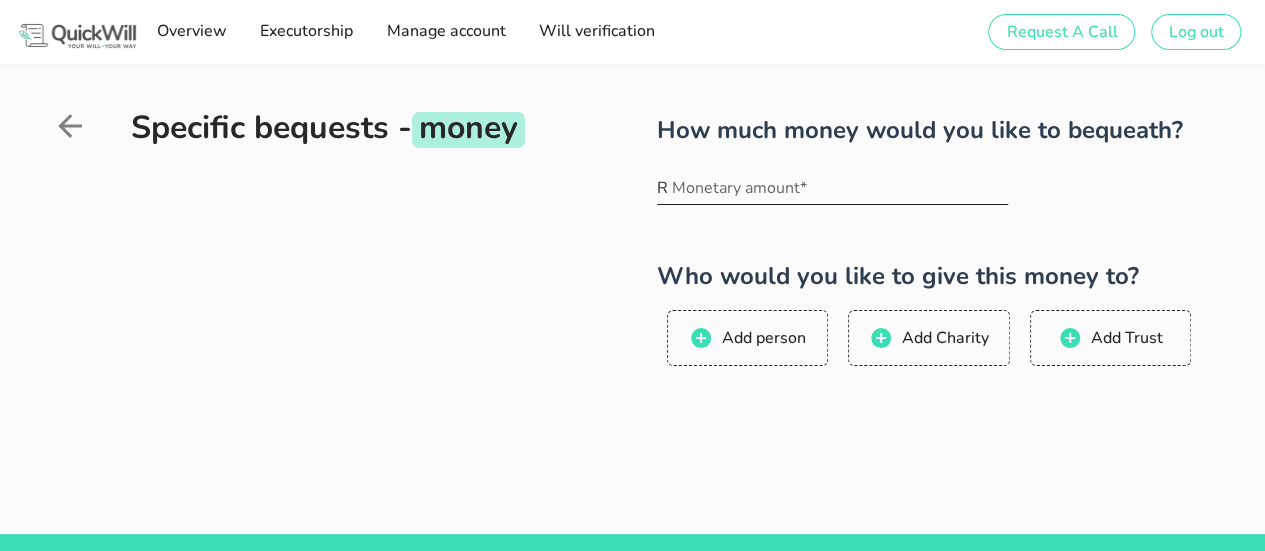 click on "Monetary amount*" at bounding box center (840, 188) 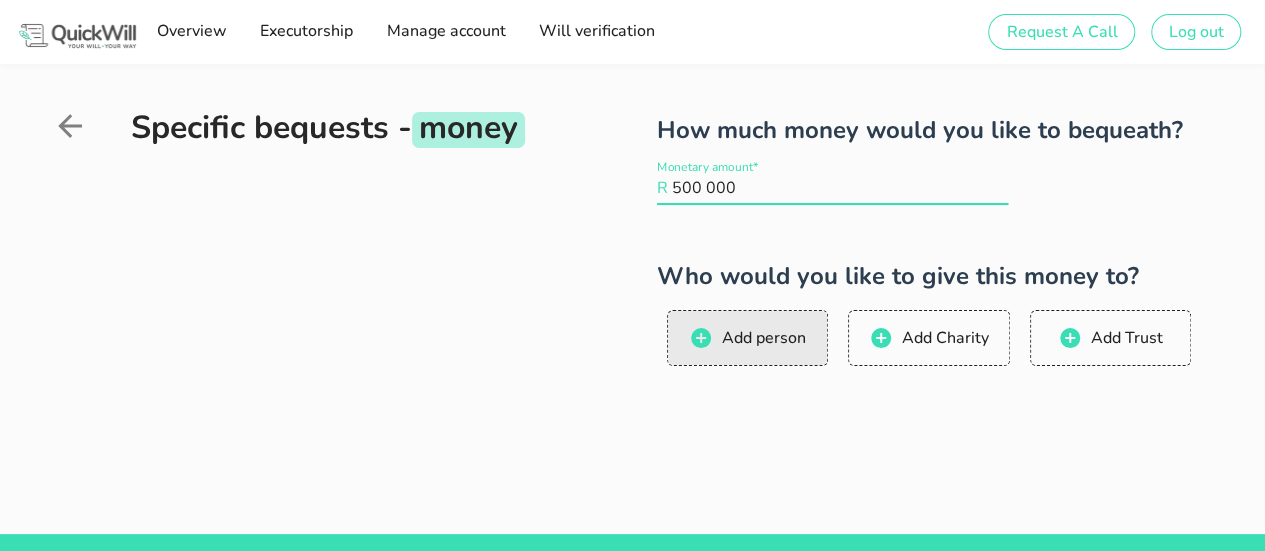 type on "500 000" 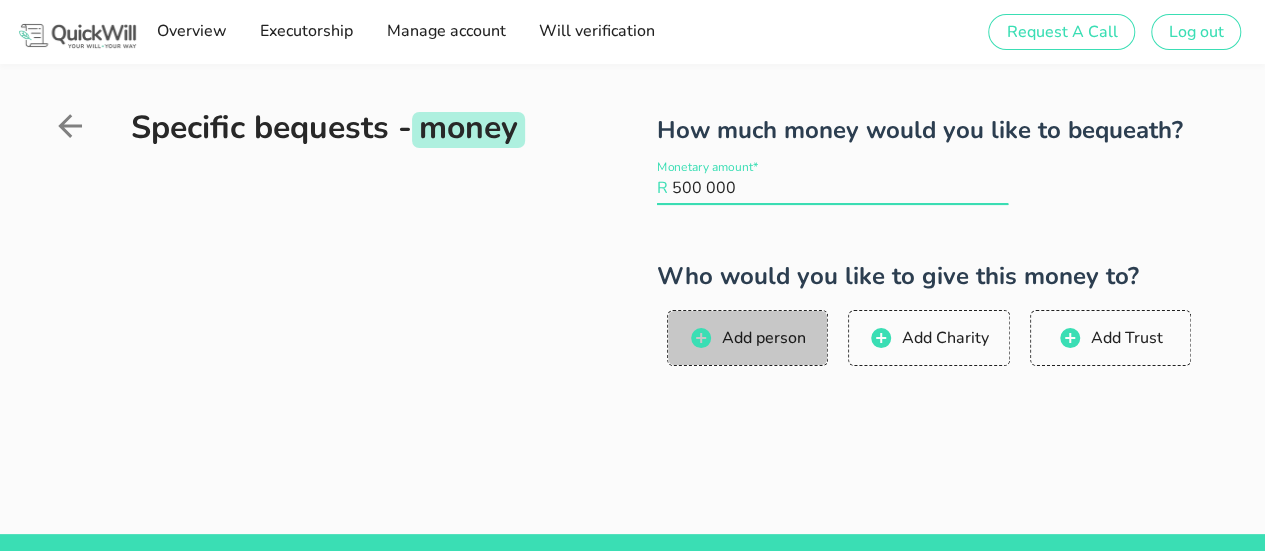 click on "Add person" at bounding box center [747, 338] 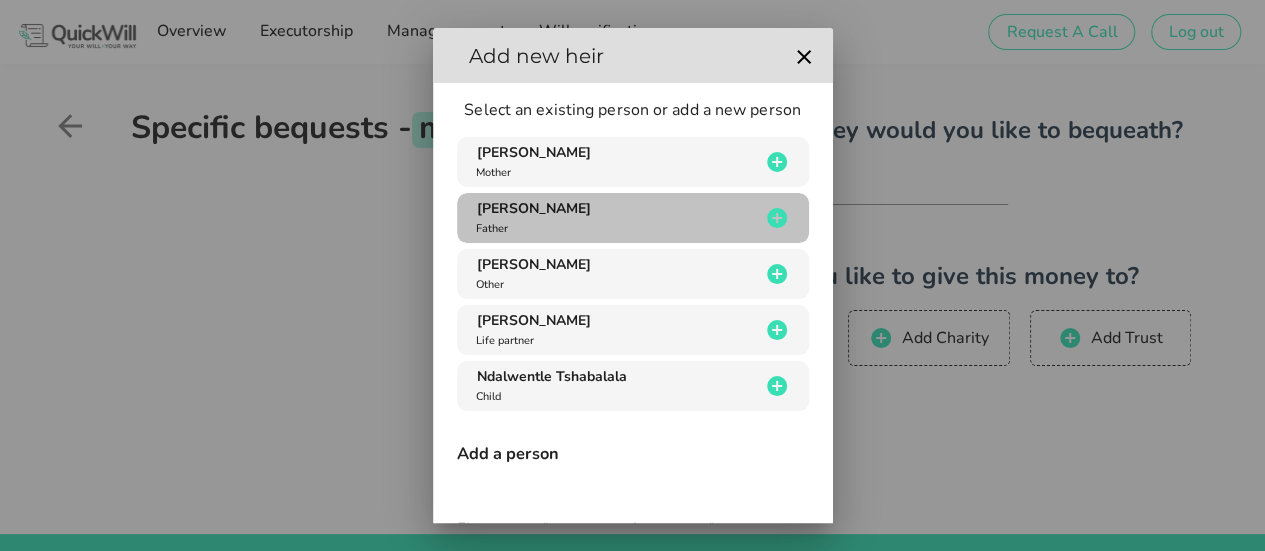click on "[PERSON_NAME]" at bounding box center [534, 208] 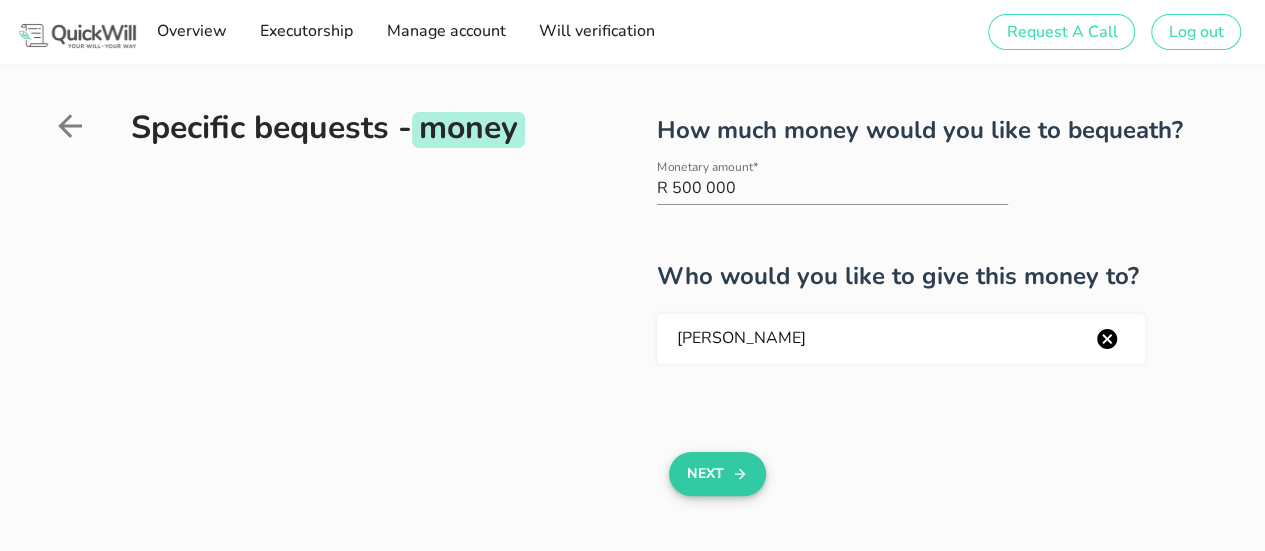 click on "Next" at bounding box center (717, 474) 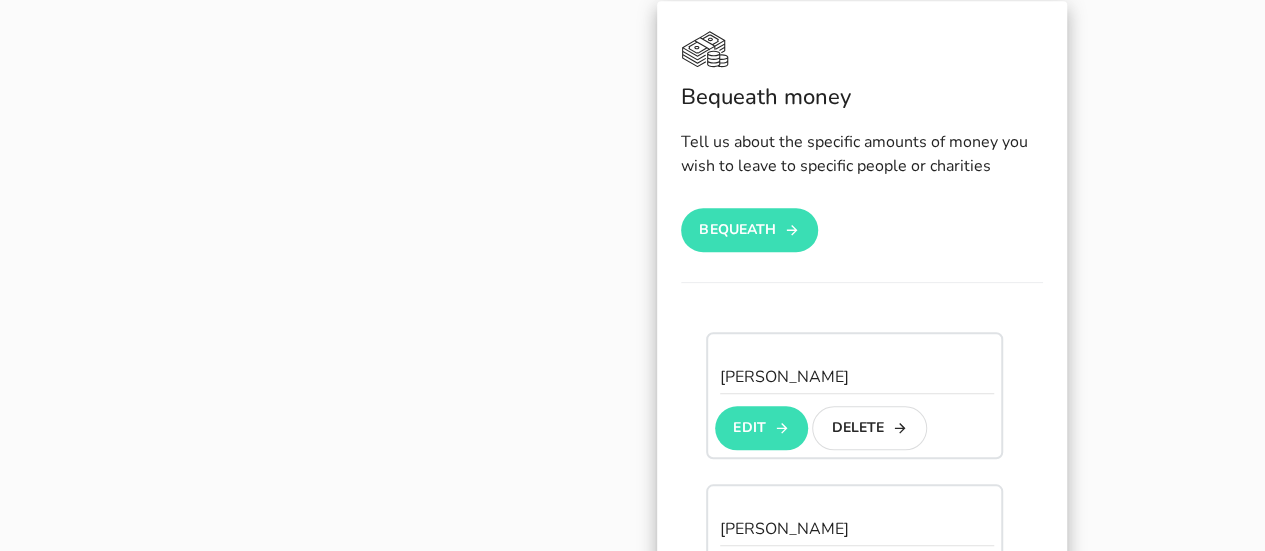 scroll, scrollTop: 800, scrollLeft: 0, axis: vertical 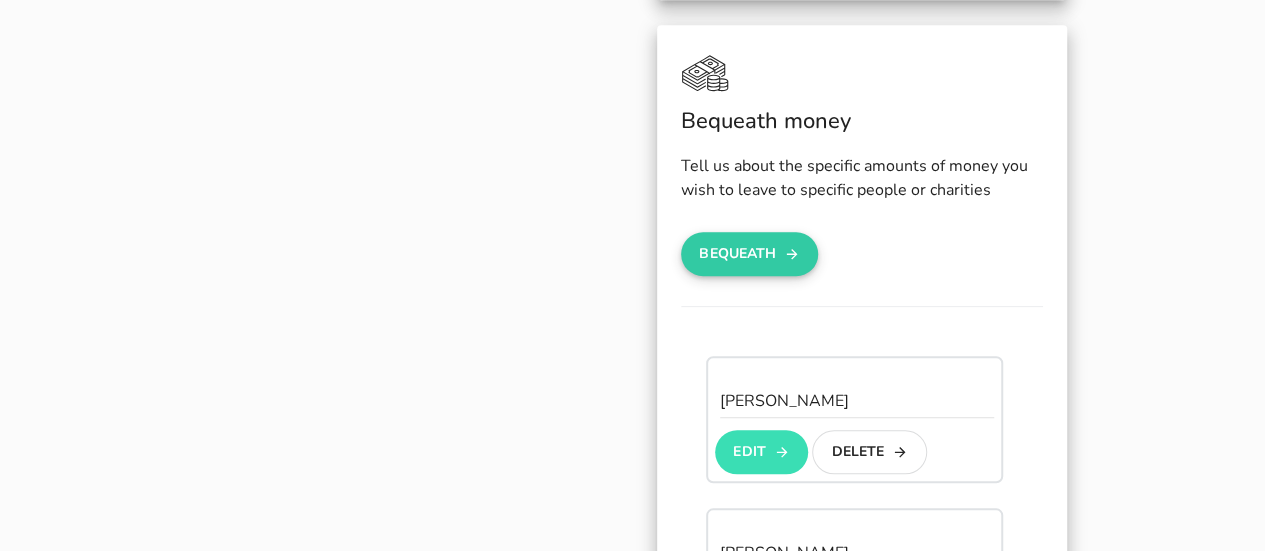 click on "Bequeath" at bounding box center [750, 254] 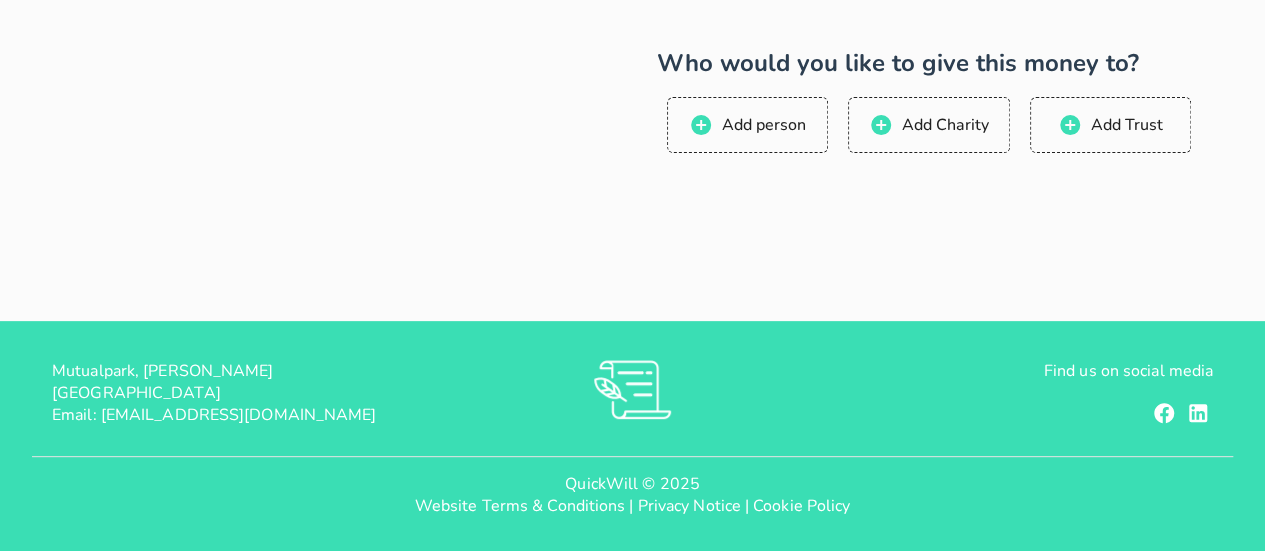 scroll, scrollTop: 0, scrollLeft: 0, axis: both 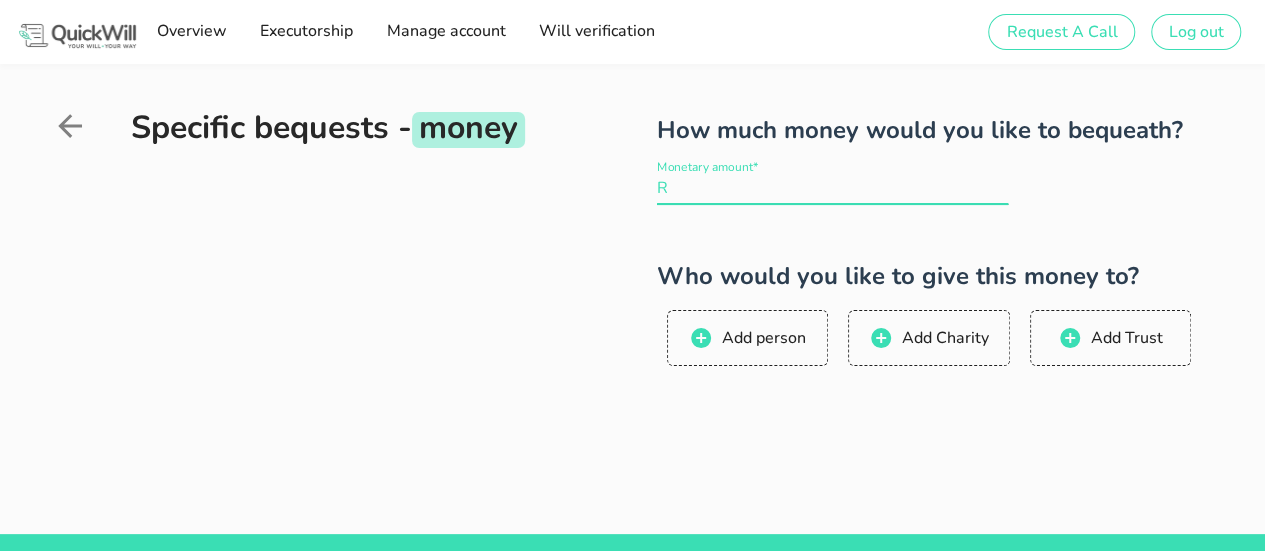click on "Monetary amount*" at bounding box center [840, 188] 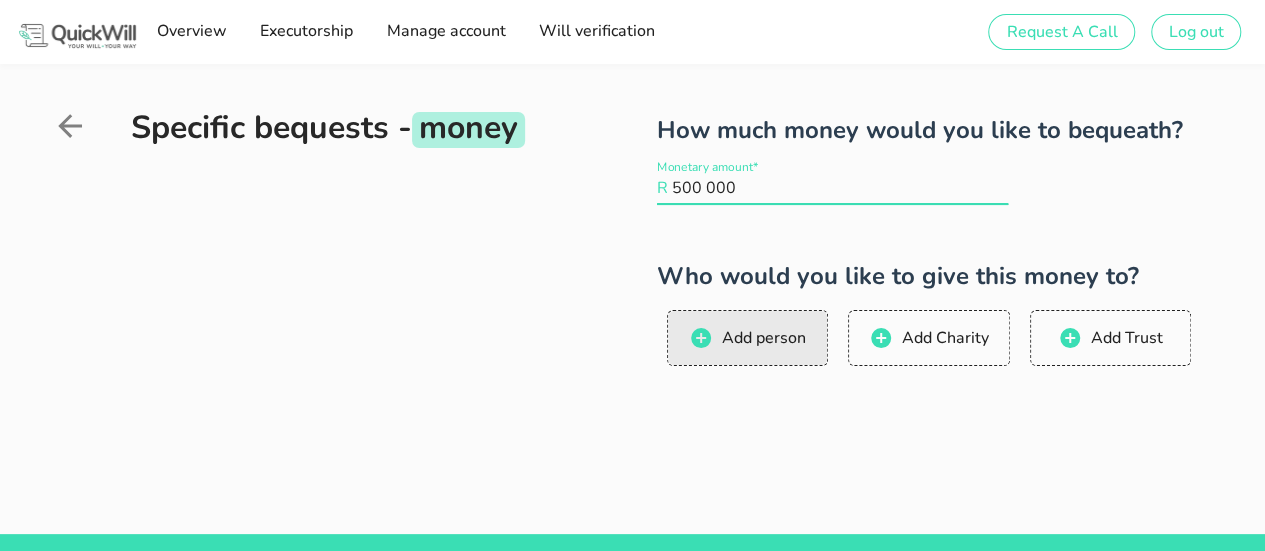 type on "500 000" 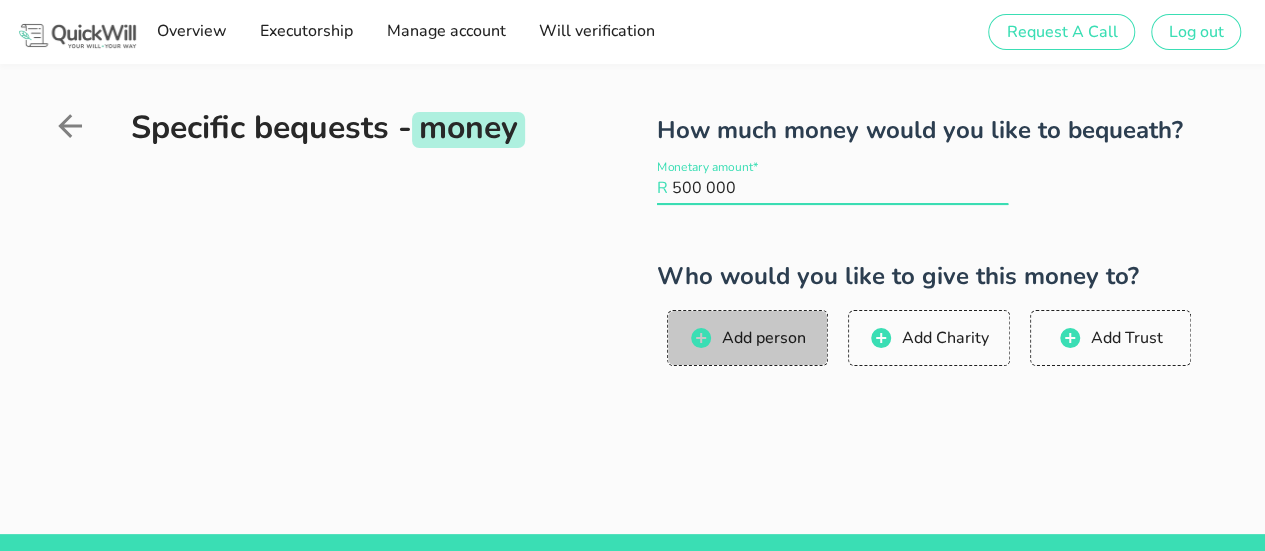 click on "Add person" at bounding box center (763, 338) 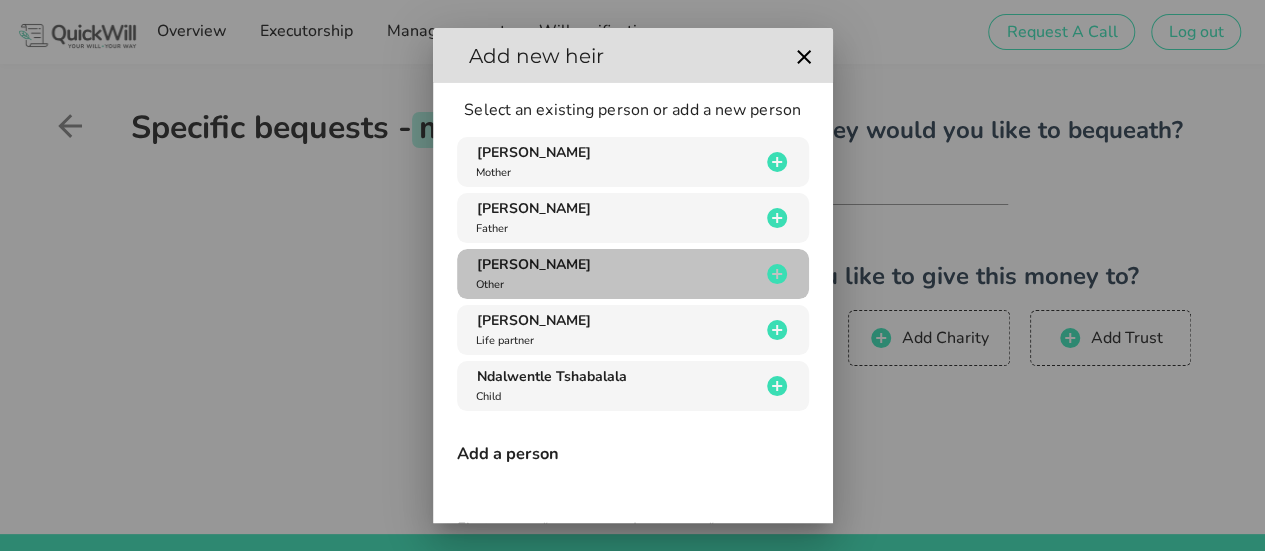 click on "[PERSON_NAME]" at bounding box center (534, 264) 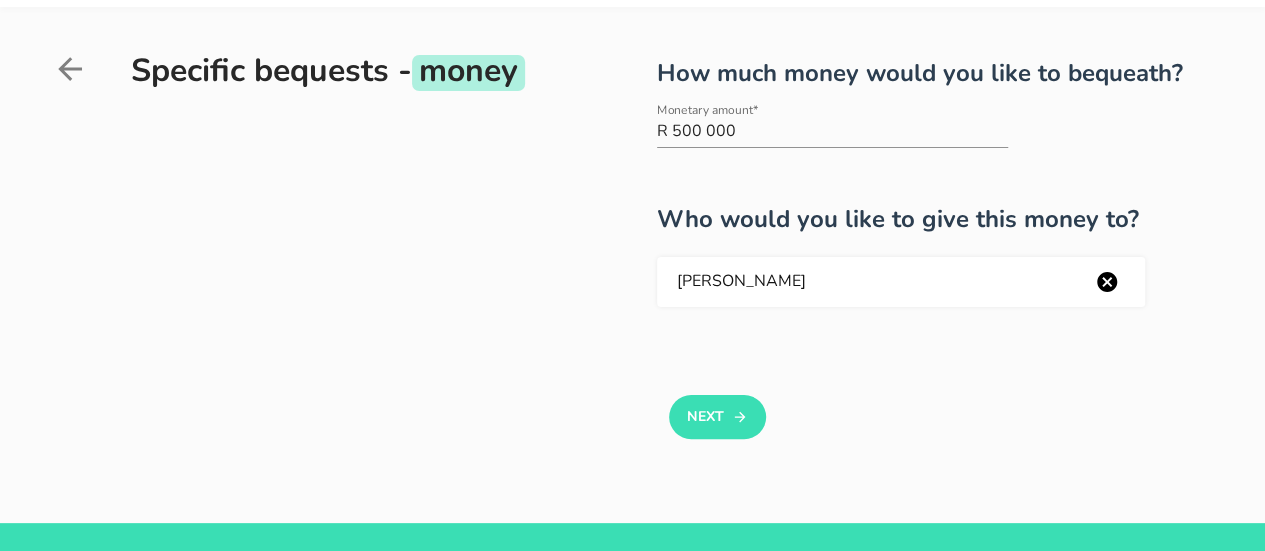 scroll, scrollTop: 100, scrollLeft: 0, axis: vertical 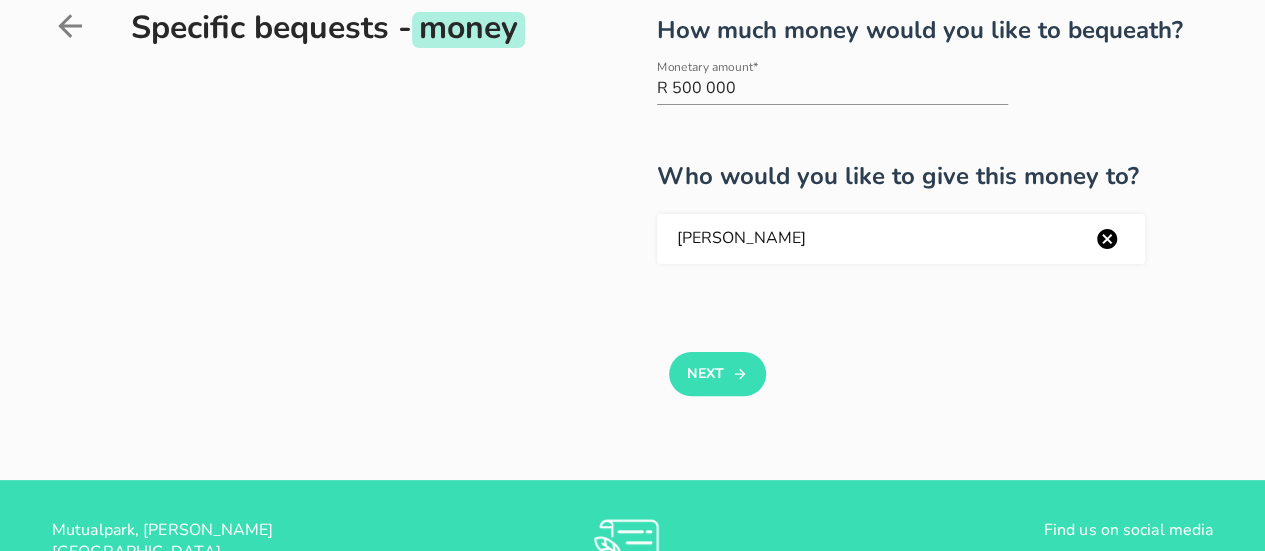 click on "Next" at bounding box center [717, 374] 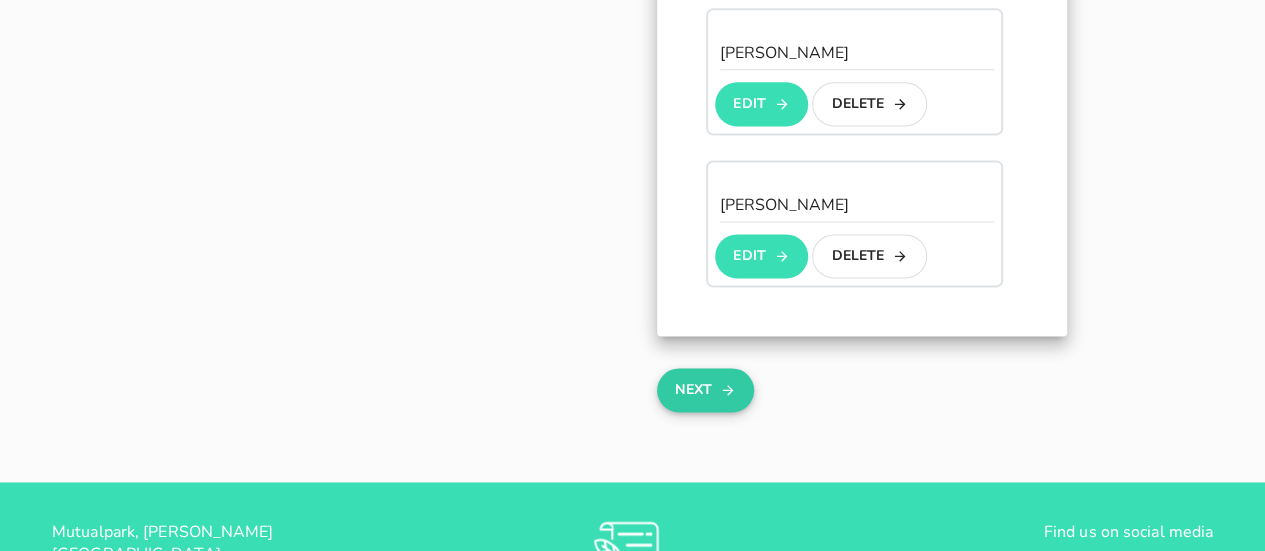 click on "Next" at bounding box center (705, 390) 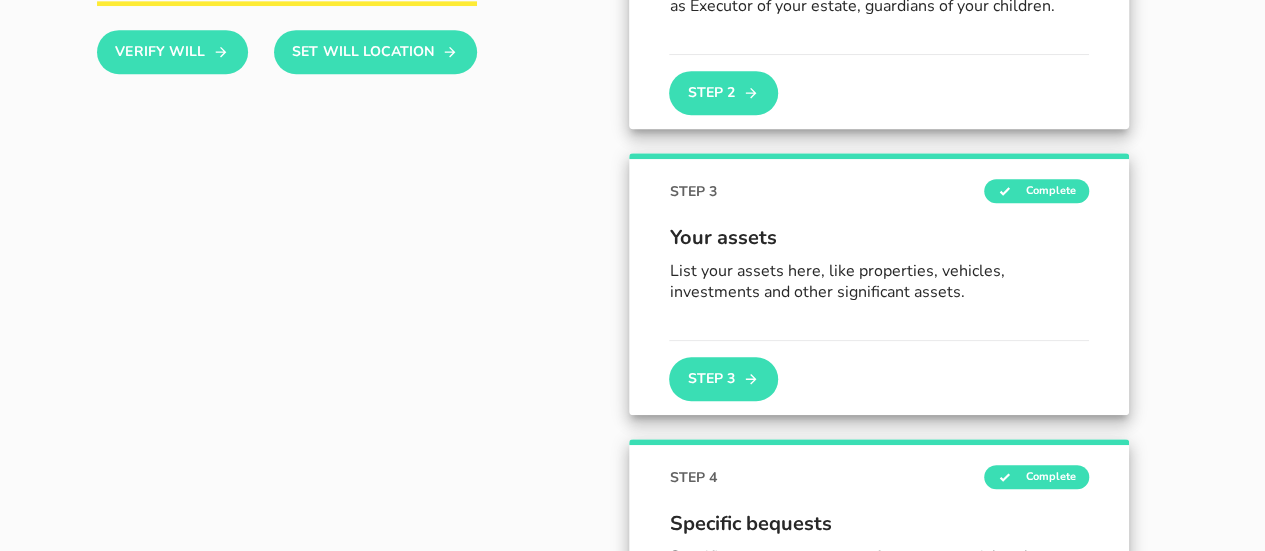 scroll, scrollTop: 459, scrollLeft: 0, axis: vertical 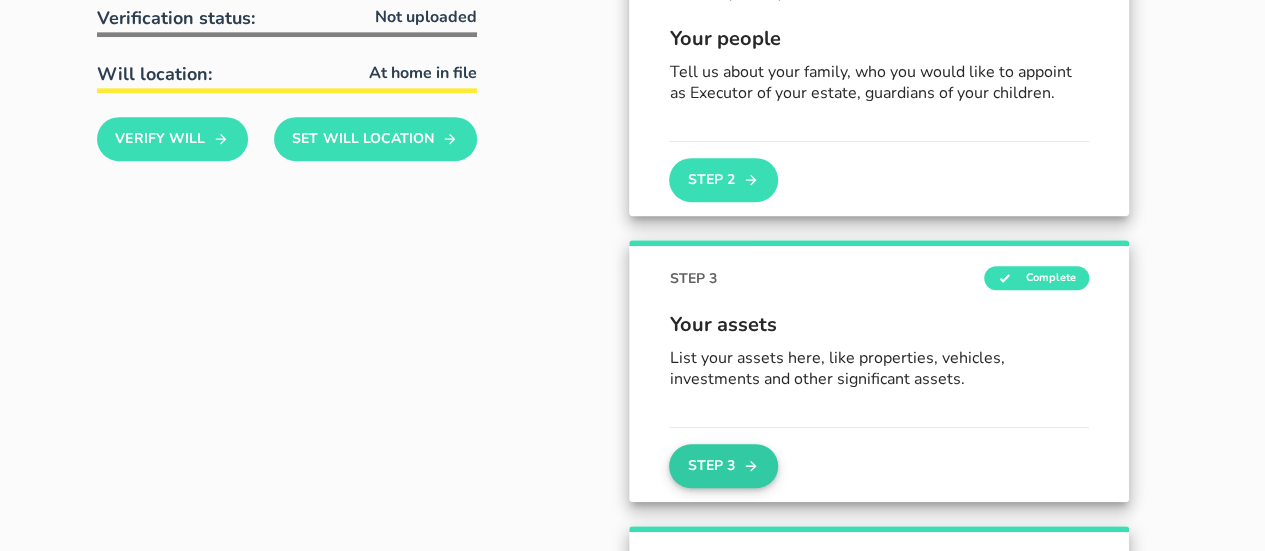 click on "Step 3" at bounding box center [723, 466] 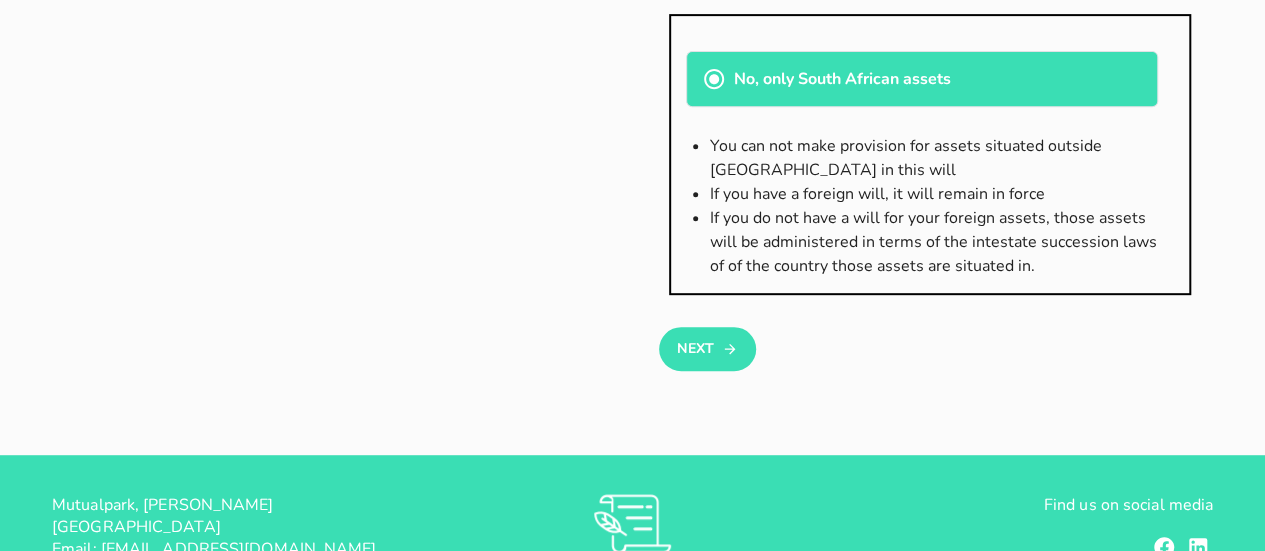 scroll, scrollTop: 500, scrollLeft: 0, axis: vertical 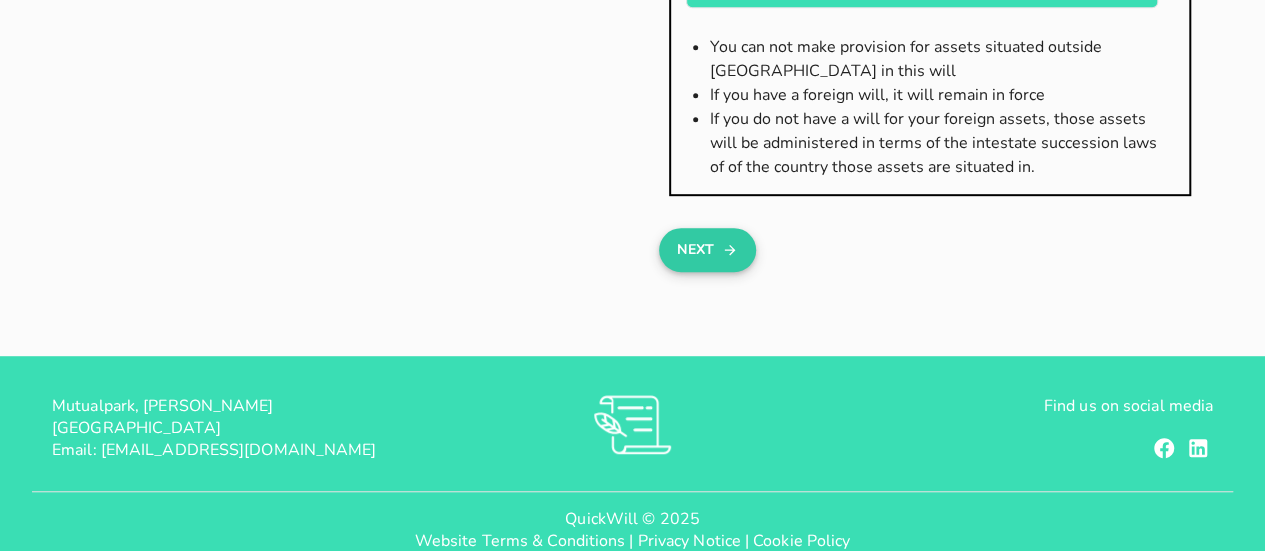 click on "Next" at bounding box center [707, 250] 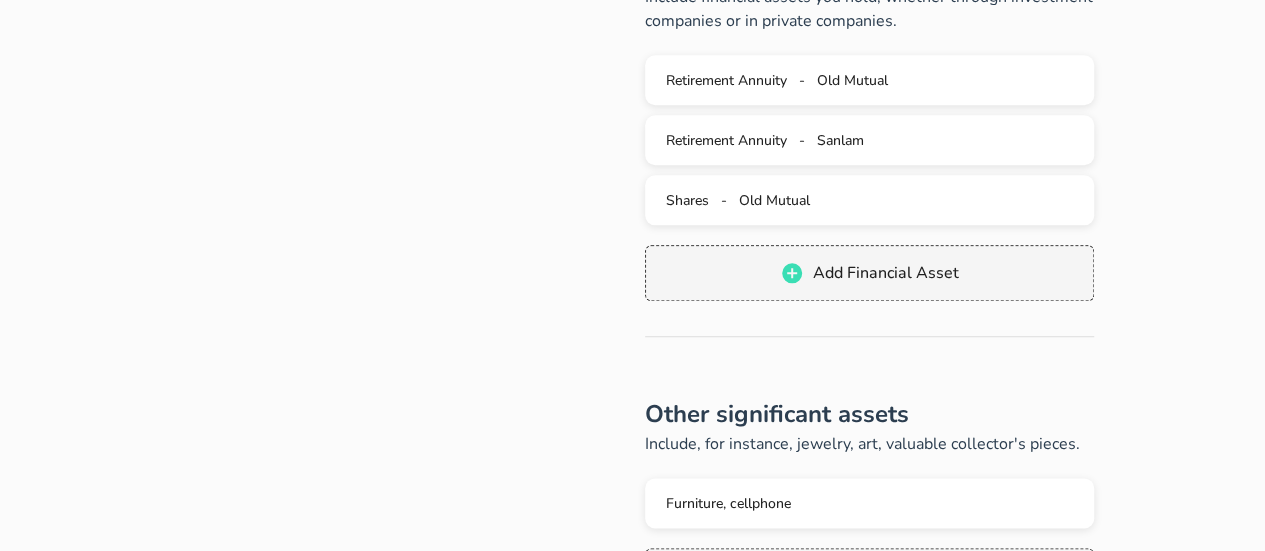 scroll, scrollTop: 900, scrollLeft: 0, axis: vertical 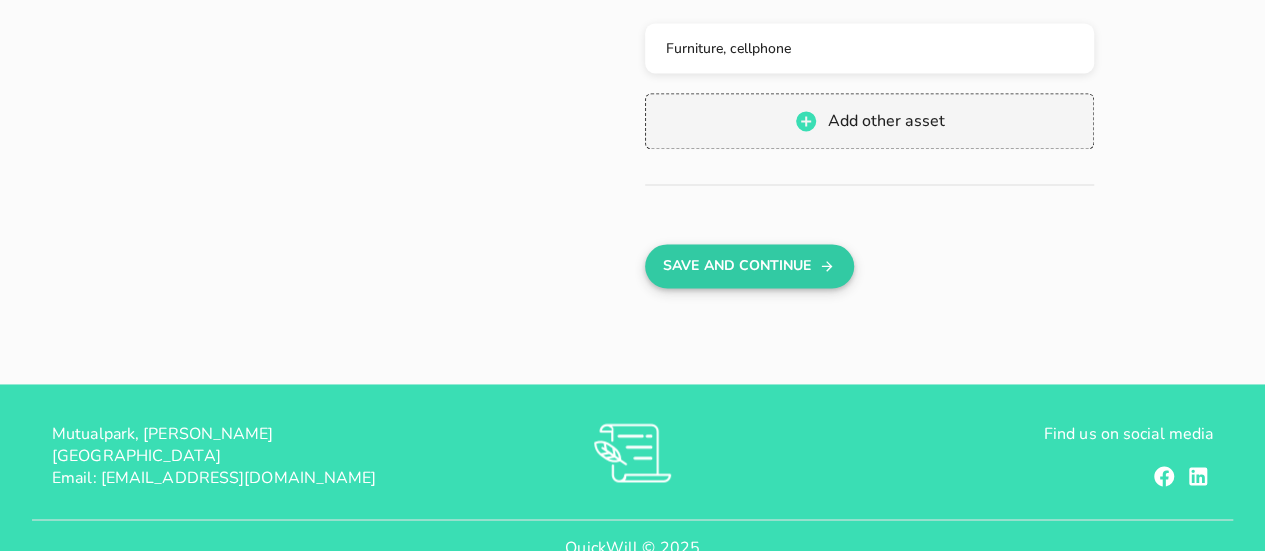 click on "Save And Continue" at bounding box center [749, 266] 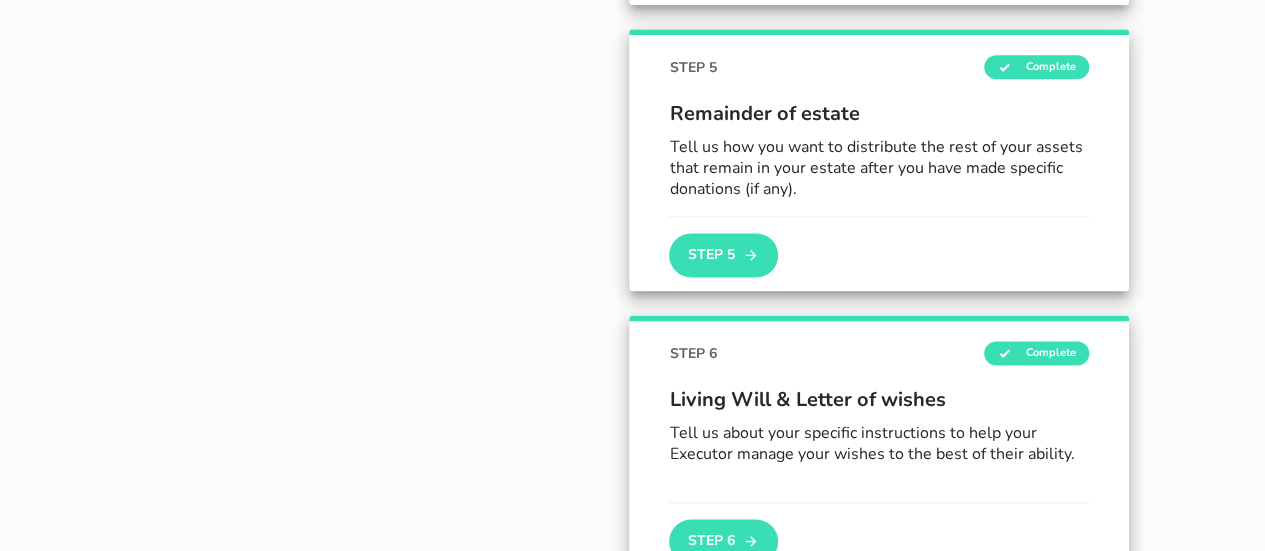scroll, scrollTop: 1243, scrollLeft: 0, axis: vertical 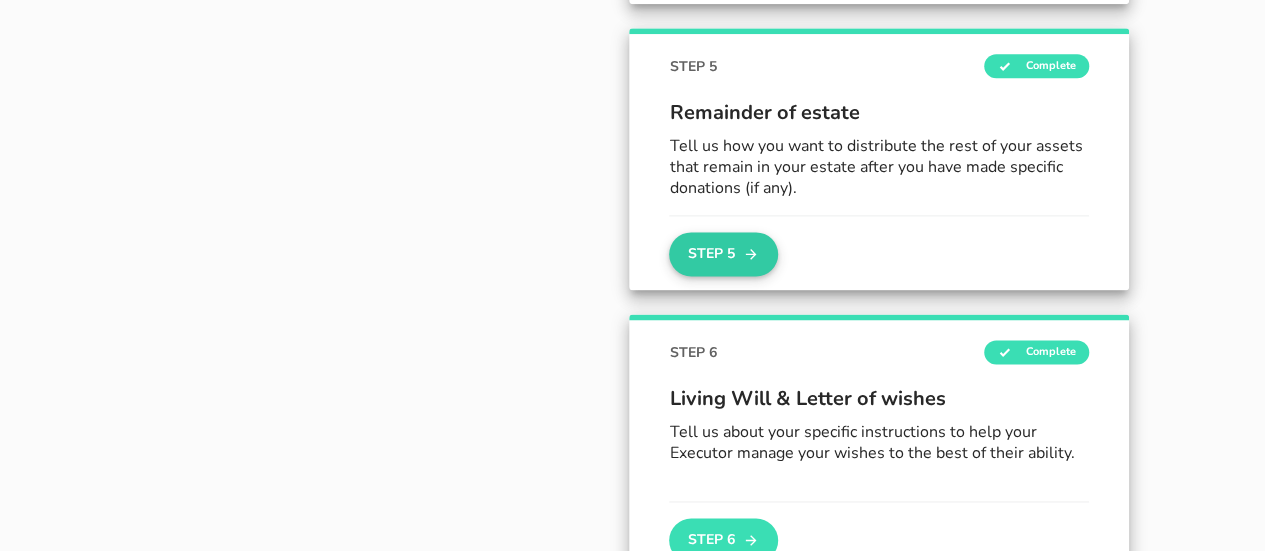 click on "Step 5" at bounding box center [723, 254] 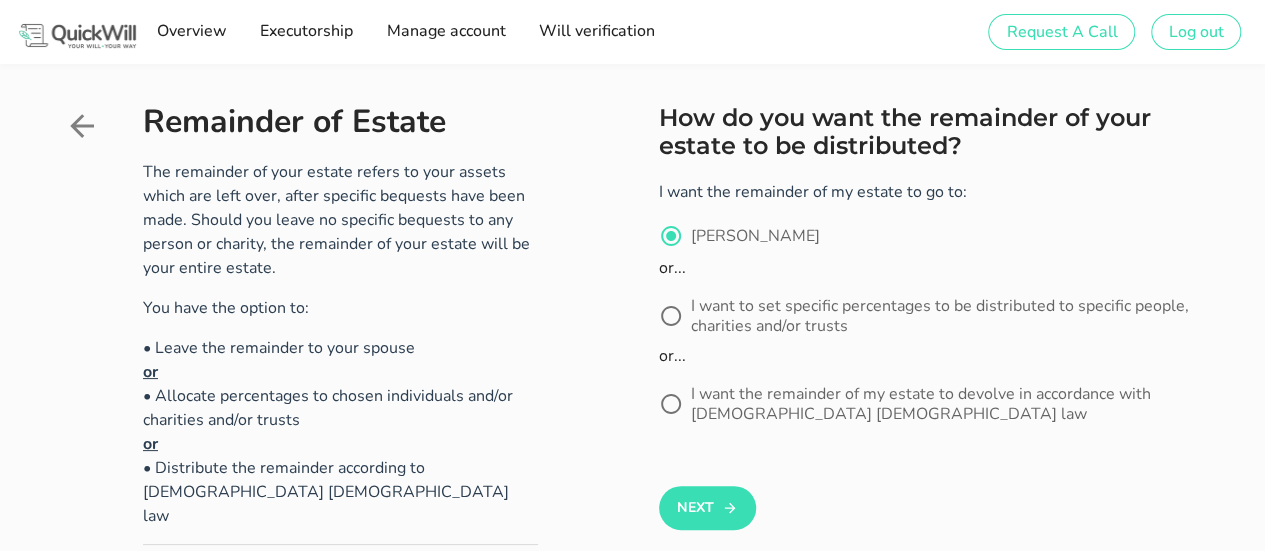 scroll, scrollTop: 200, scrollLeft: 0, axis: vertical 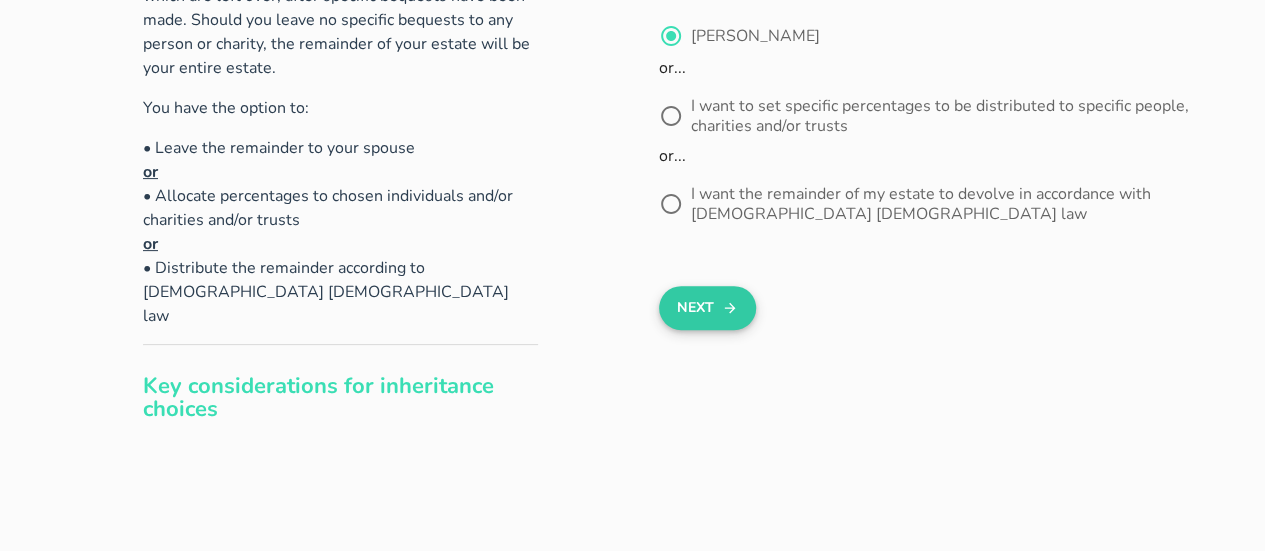 click 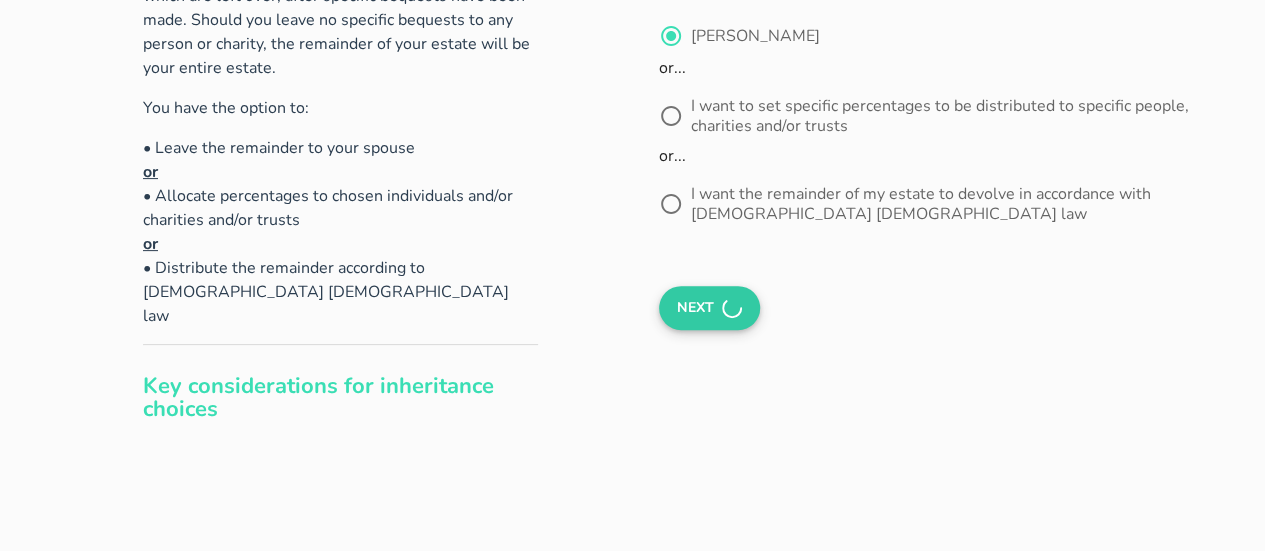 scroll, scrollTop: 0, scrollLeft: 0, axis: both 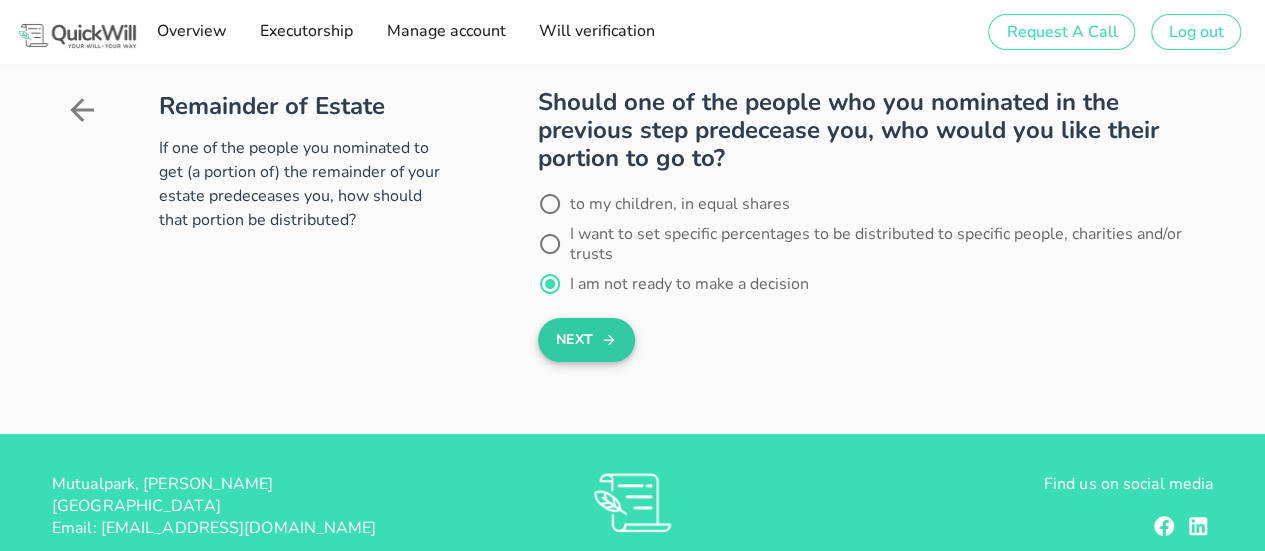 click 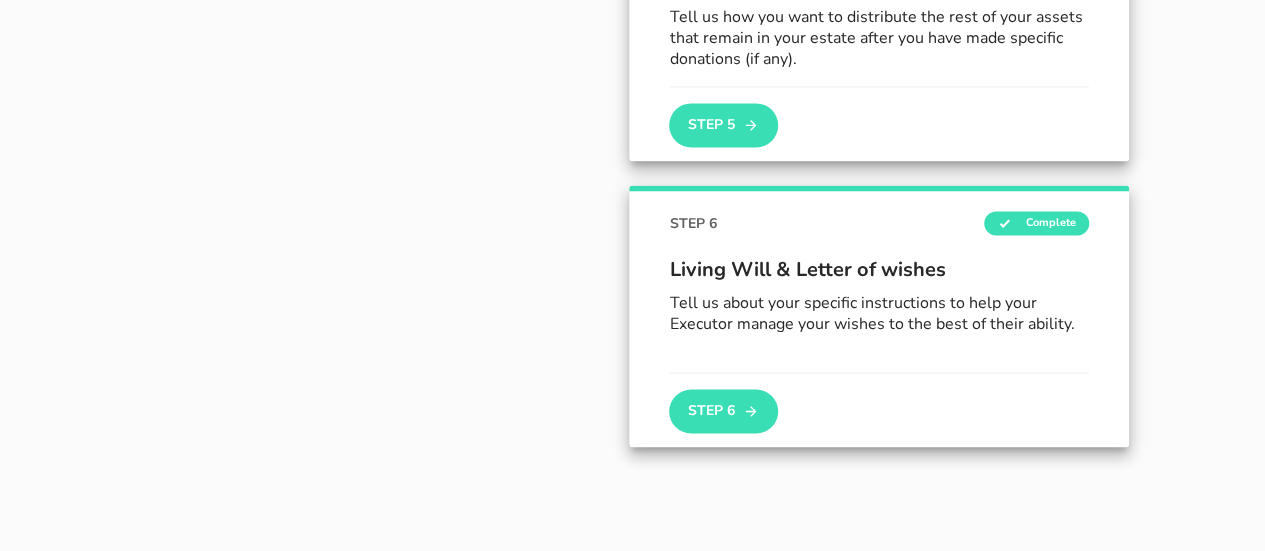 scroll, scrollTop: 1375, scrollLeft: 0, axis: vertical 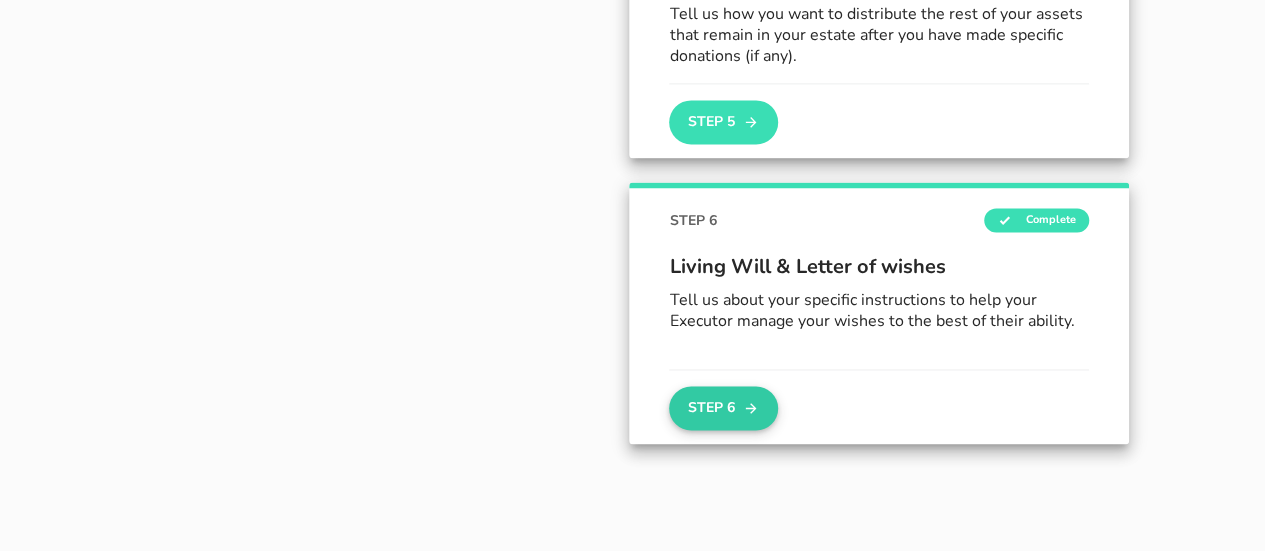 click on "Step 6" at bounding box center [723, 408] 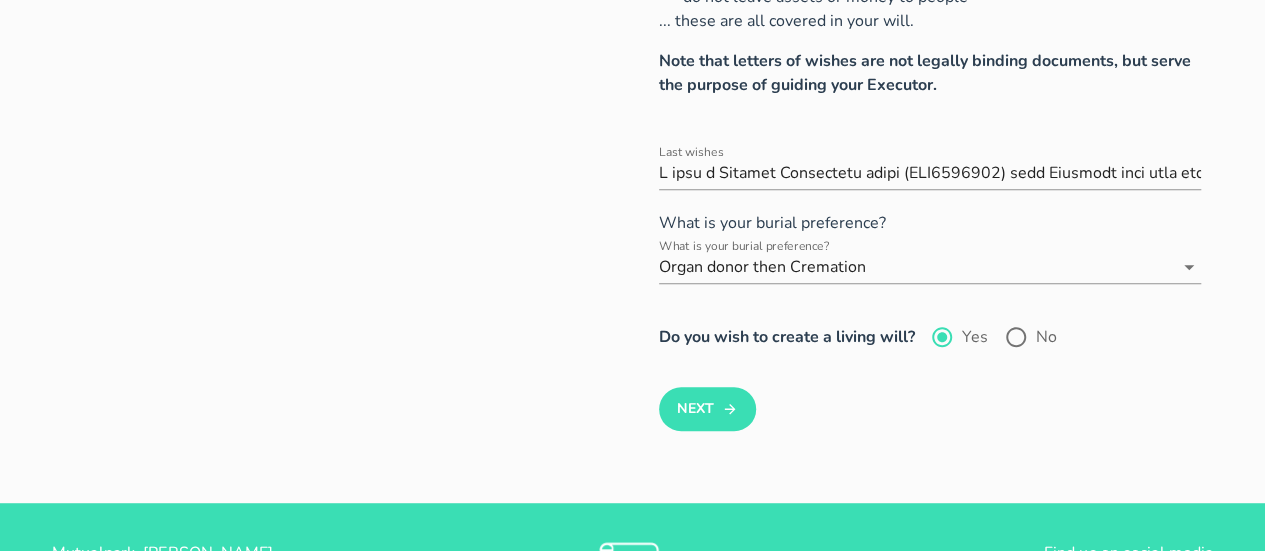 scroll, scrollTop: 400, scrollLeft: 0, axis: vertical 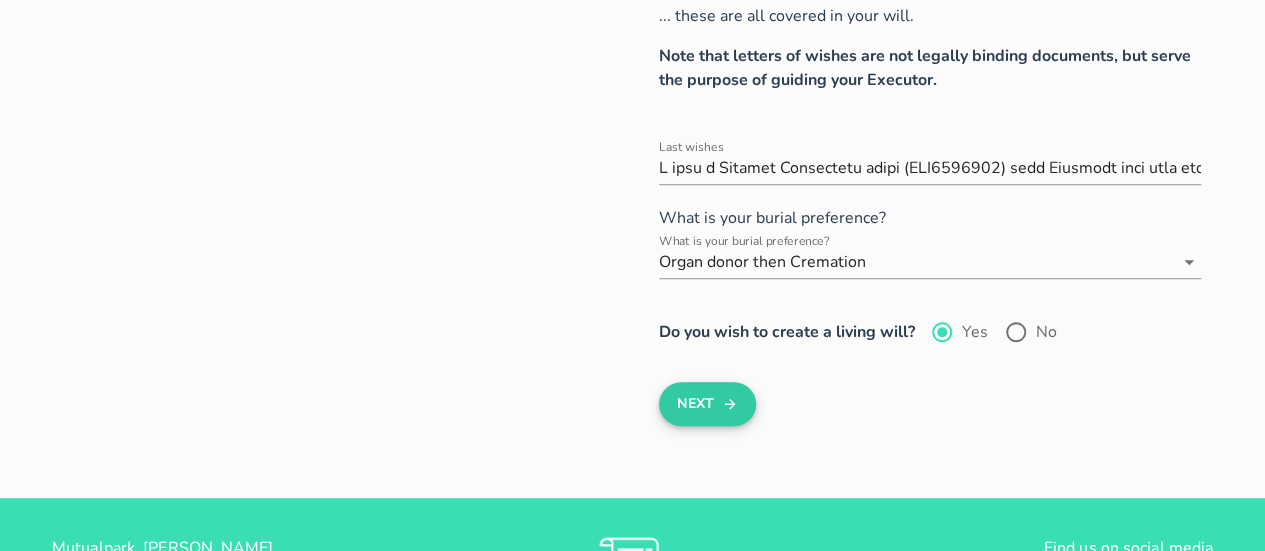 click on "Next" at bounding box center (707, 404) 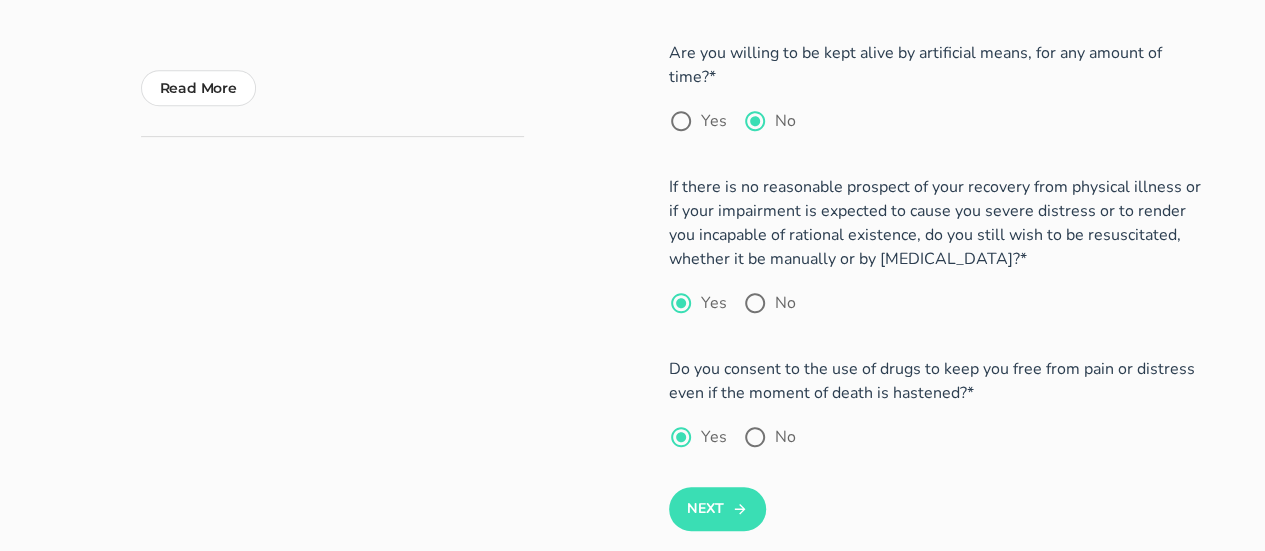 scroll, scrollTop: 484, scrollLeft: 0, axis: vertical 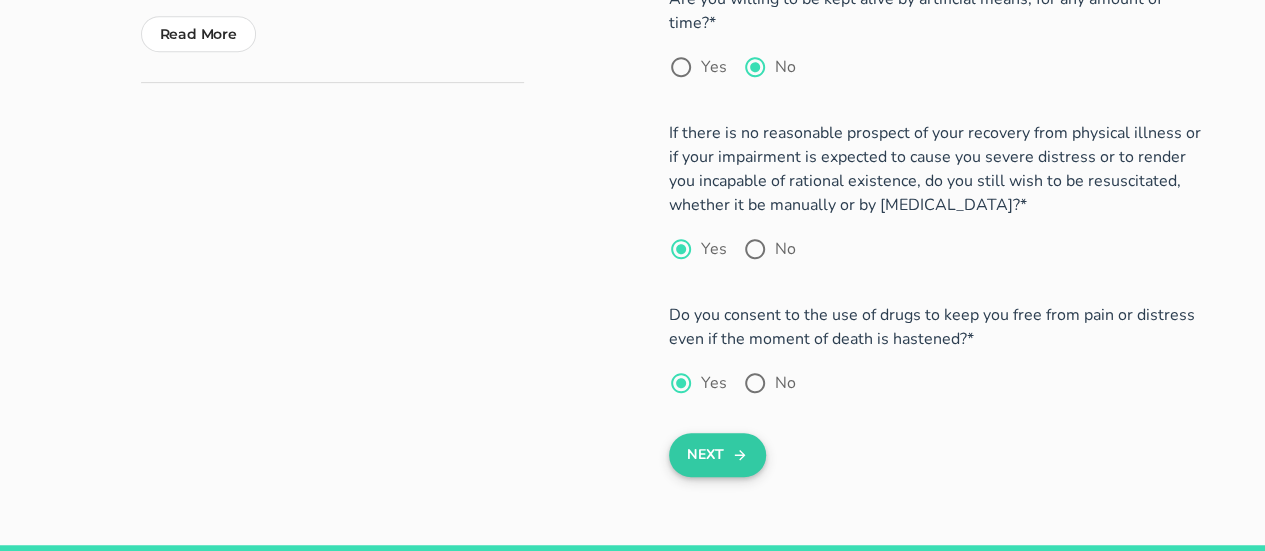 click on "Next" at bounding box center [717, 455] 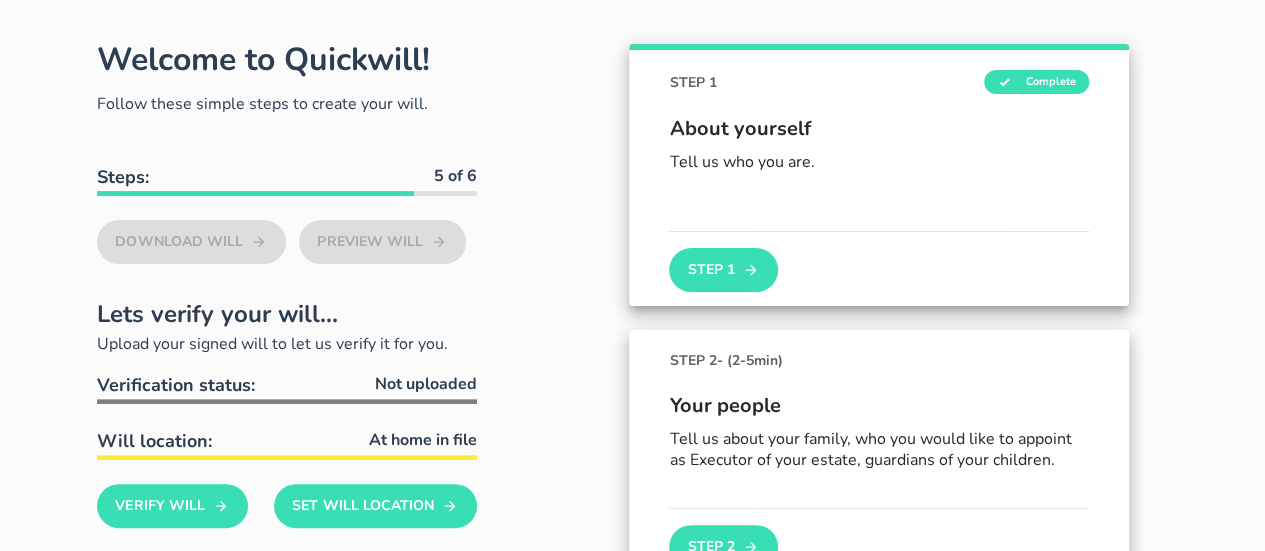 scroll, scrollTop: 0, scrollLeft: 0, axis: both 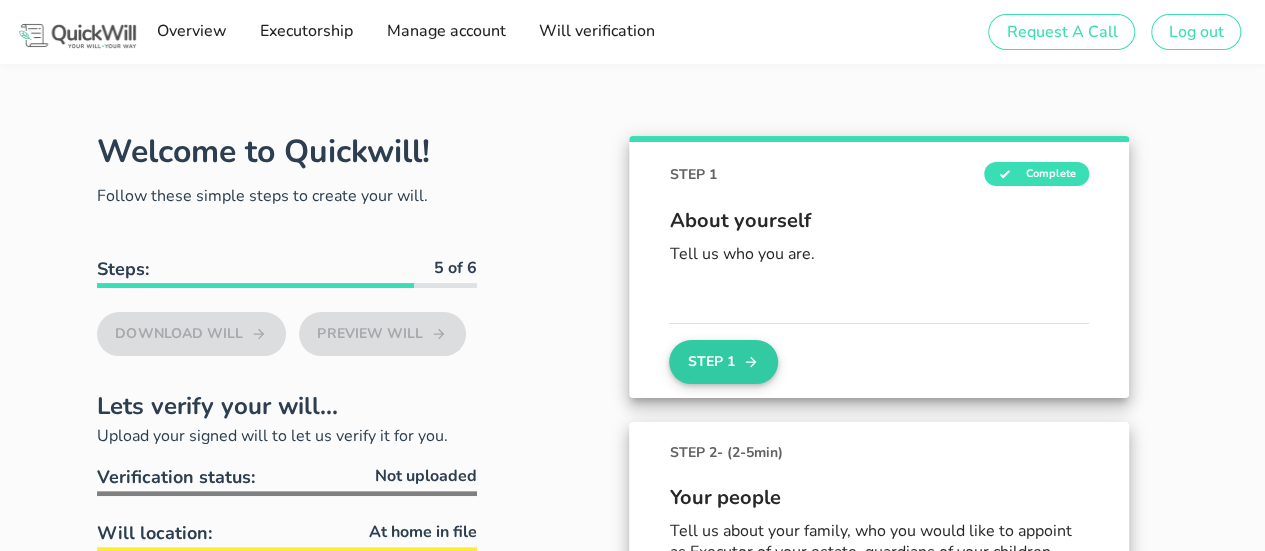 click on "Step 1" at bounding box center [723, 362] 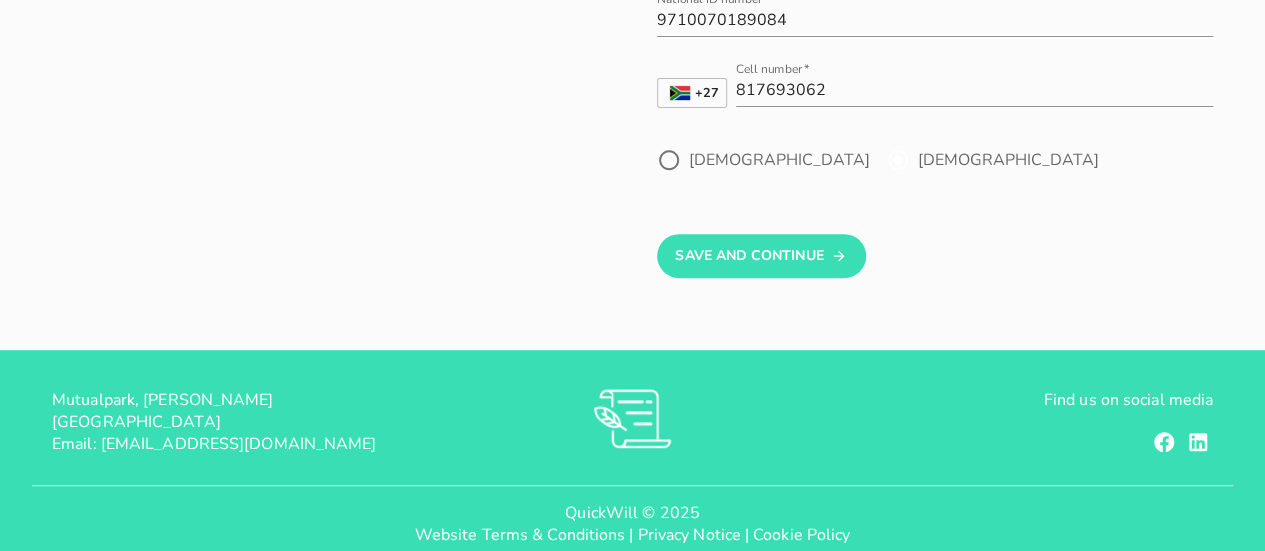 scroll, scrollTop: 378, scrollLeft: 0, axis: vertical 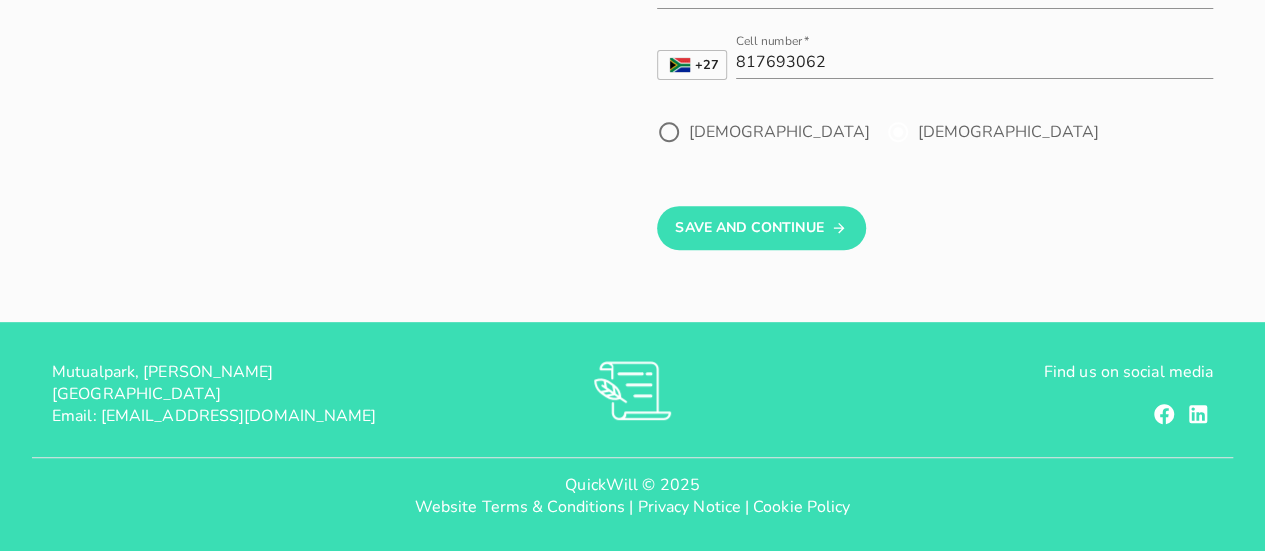 click on "[DEMOGRAPHIC_DATA]" at bounding box center [1008, 132] 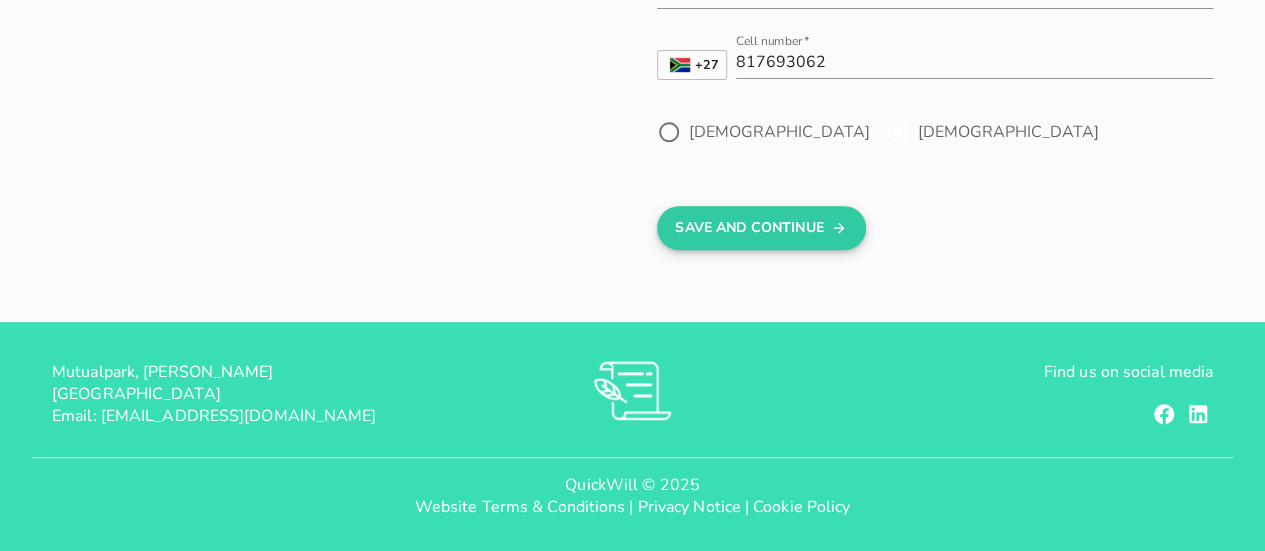 click on "Save And Continue" at bounding box center (761, 228) 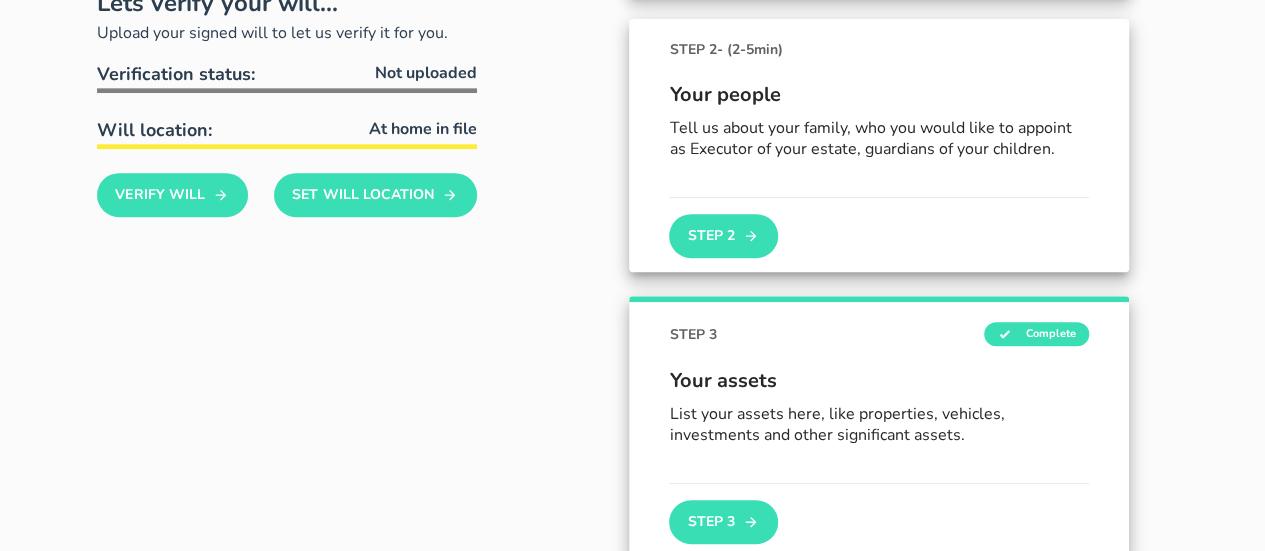 scroll, scrollTop: 411, scrollLeft: 0, axis: vertical 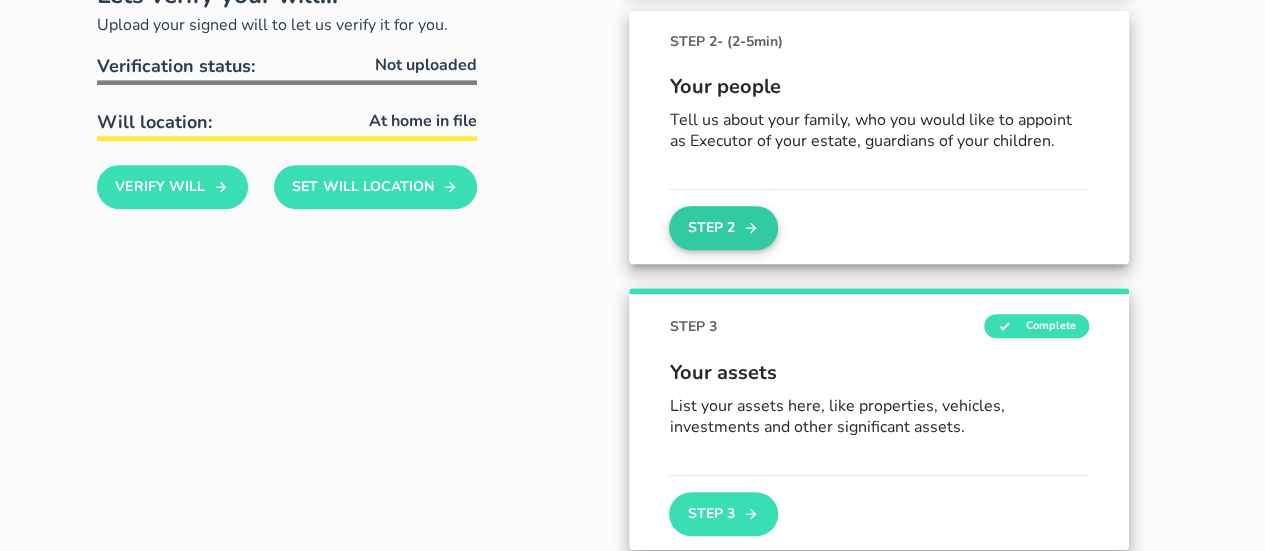 click on "Step 2" at bounding box center (723, 228) 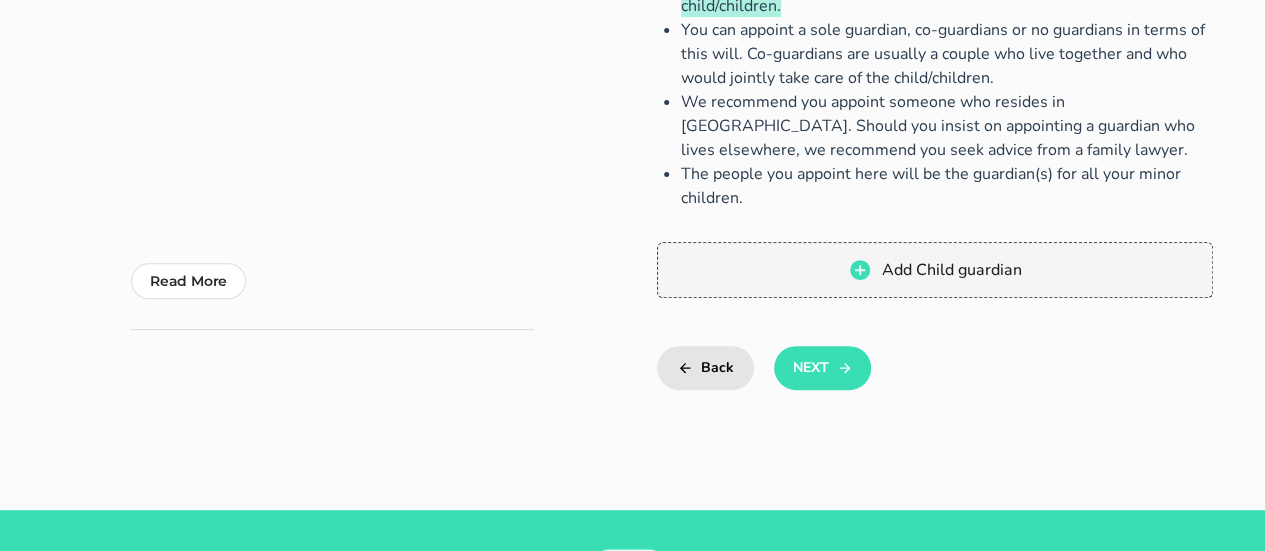 scroll, scrollTop: 400, scrollLeft: 0, axis: vertical 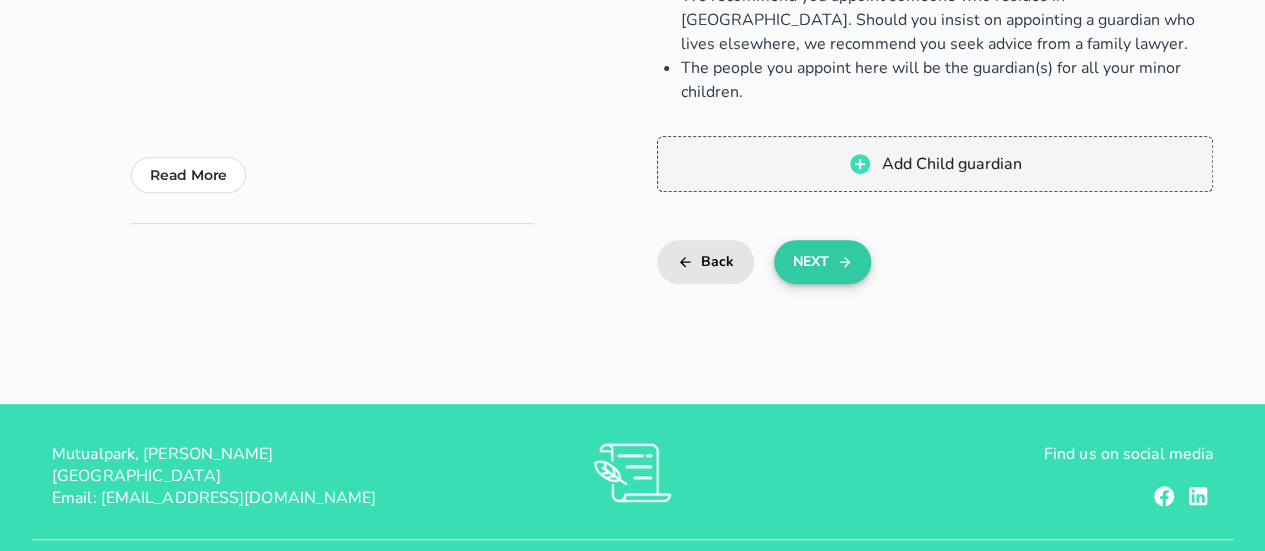 click on "Next" at bounding box center (822, 262) 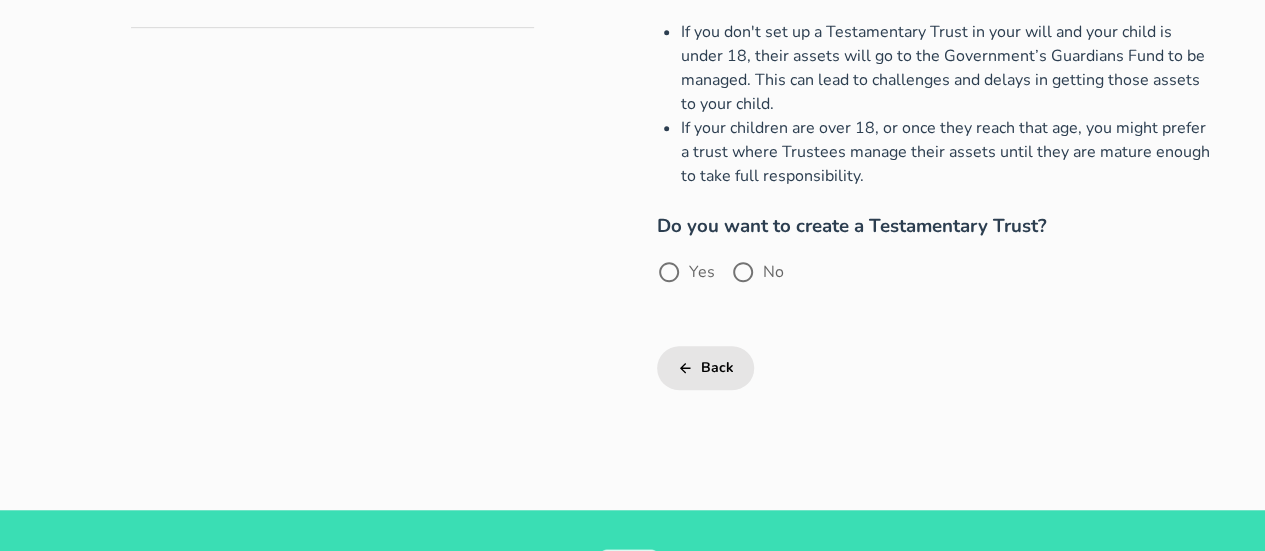 scroll, scrollTop: 784, scrollLeft: 0, axis: vertical 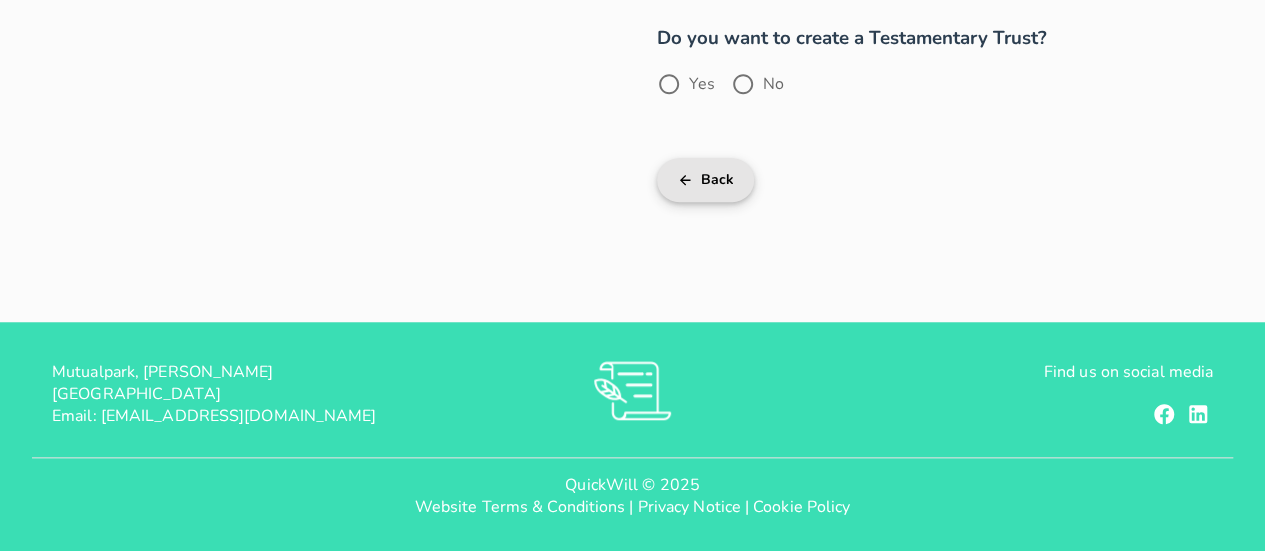 click on "Back" at bounding box center [705, 180] 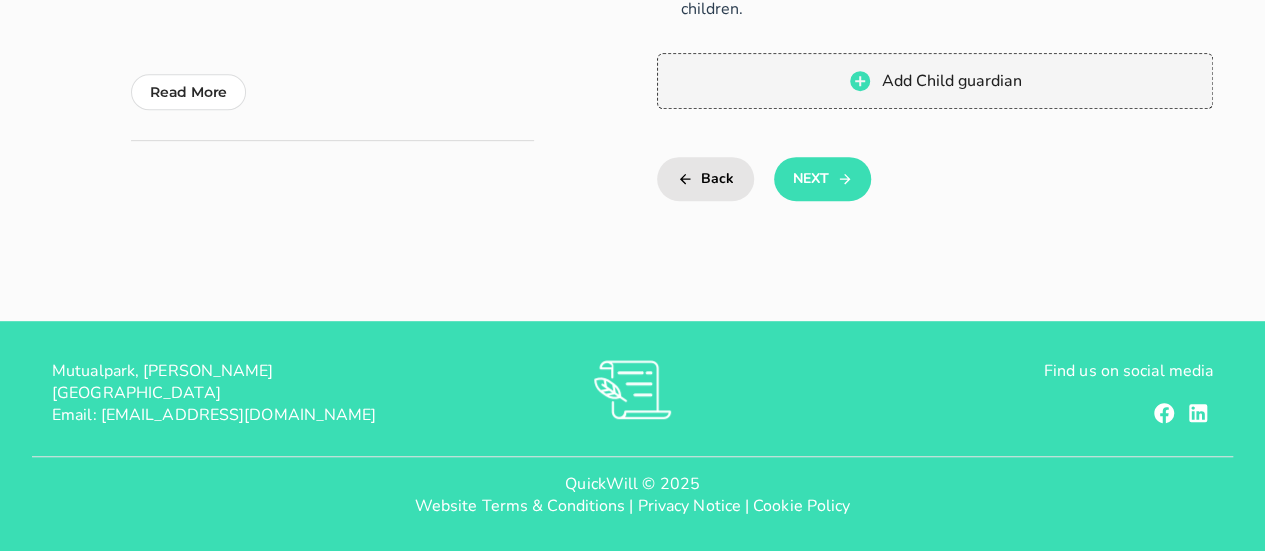 scroll, scrollTop: 0, scrollLeft: 0, axis: both 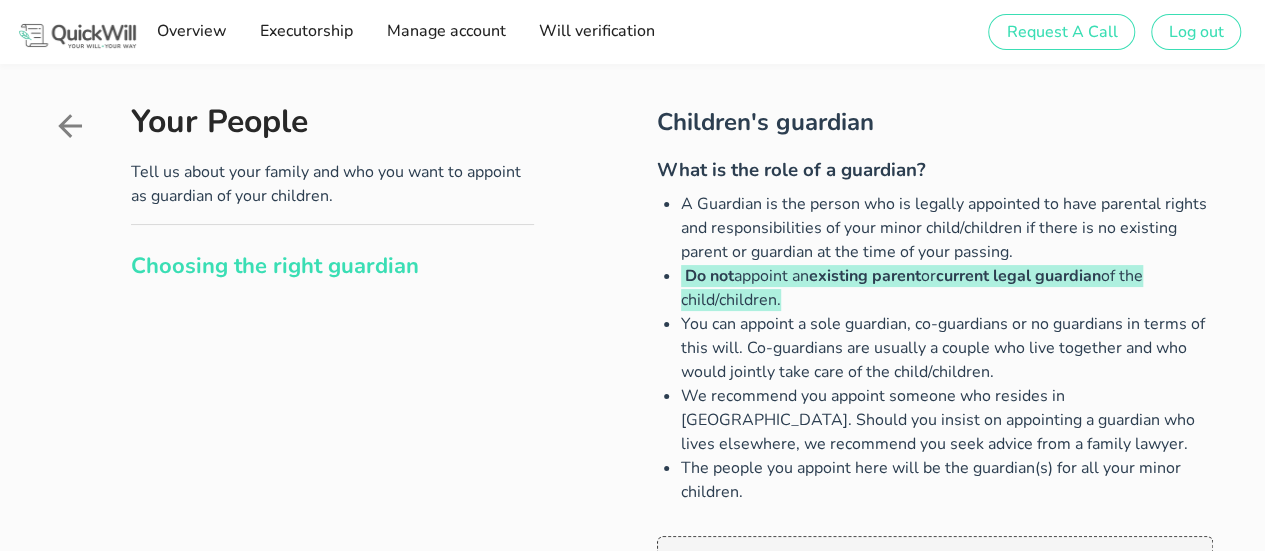 click 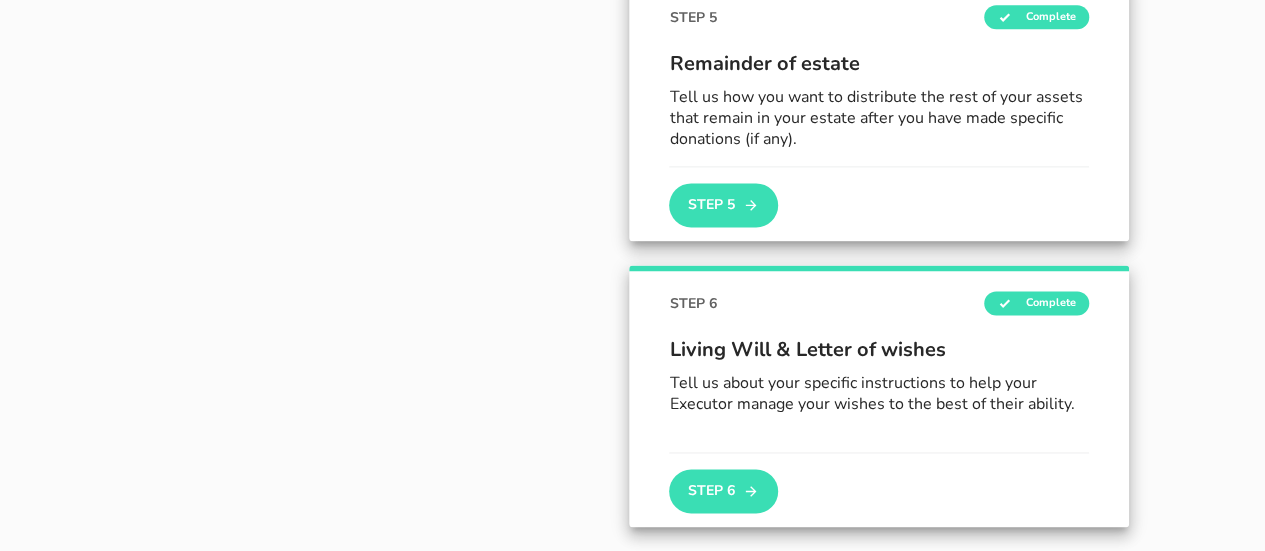 scroll, scrollTop: 1327, scrollLeft: 0, axis: vertical 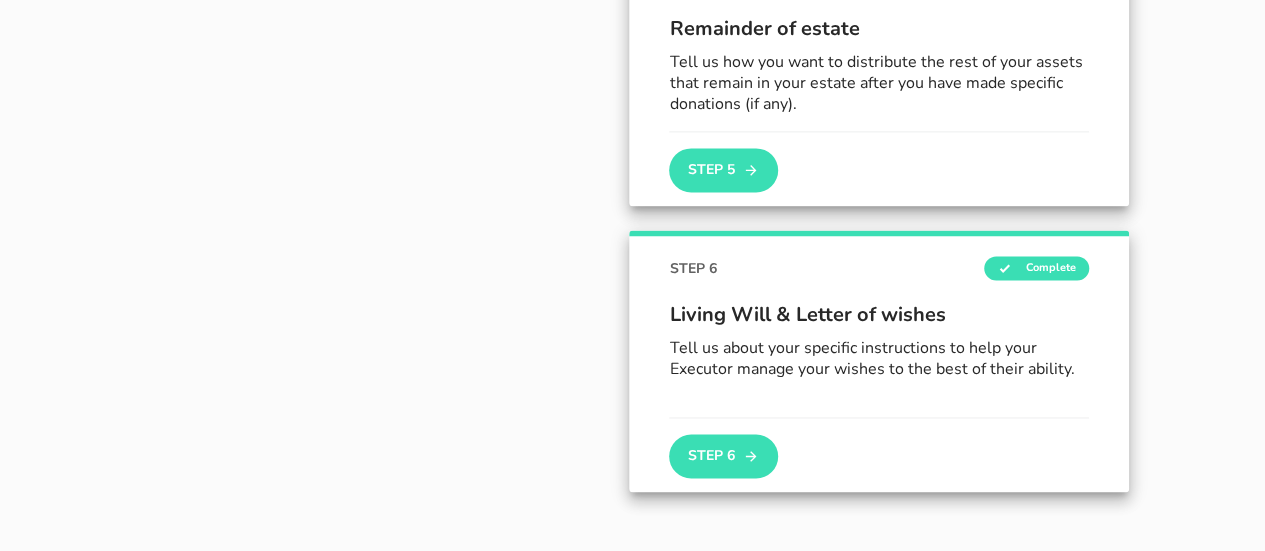 click on "Complete" at bounding box center [1036, 268] 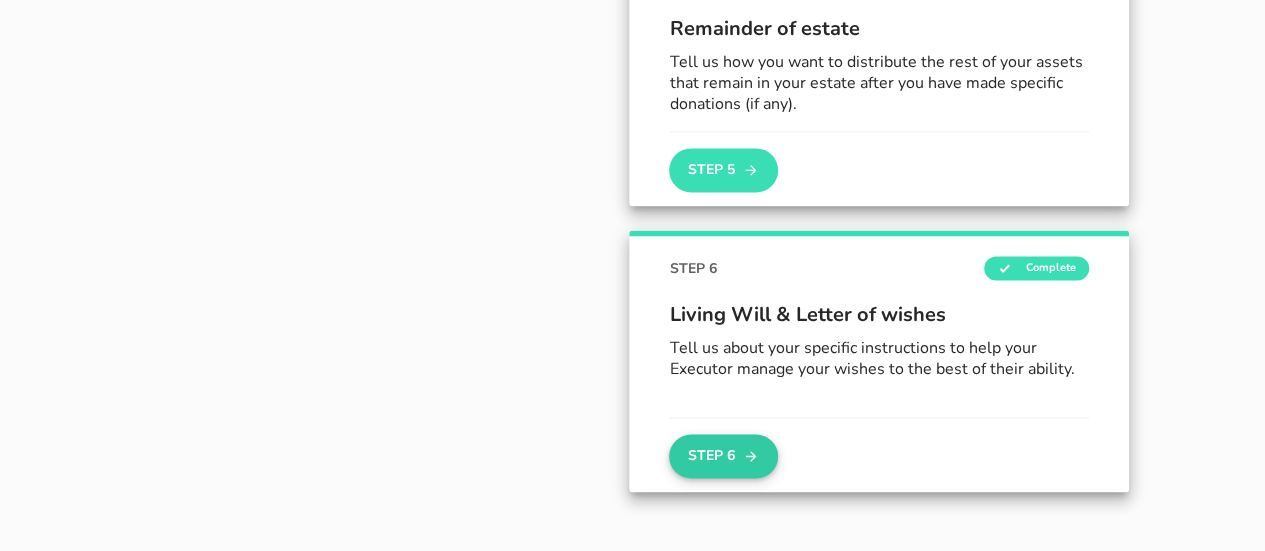 click on "Step 6" at bounding box center (723, 456) 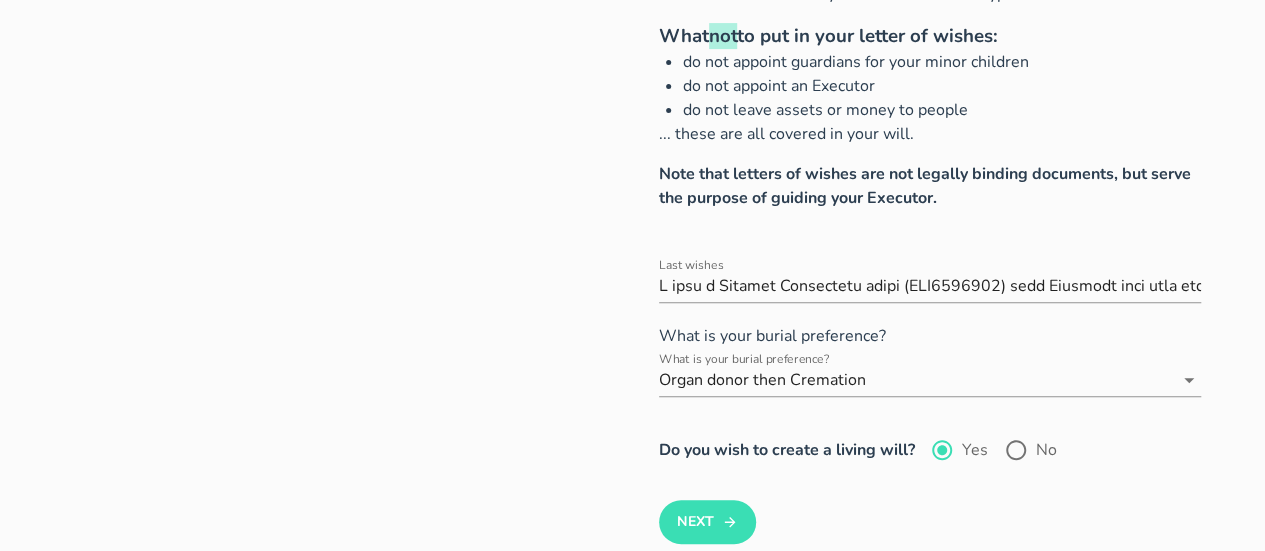 scroll, scrollTop: 300, scrollLeft: 0, axis: vertical 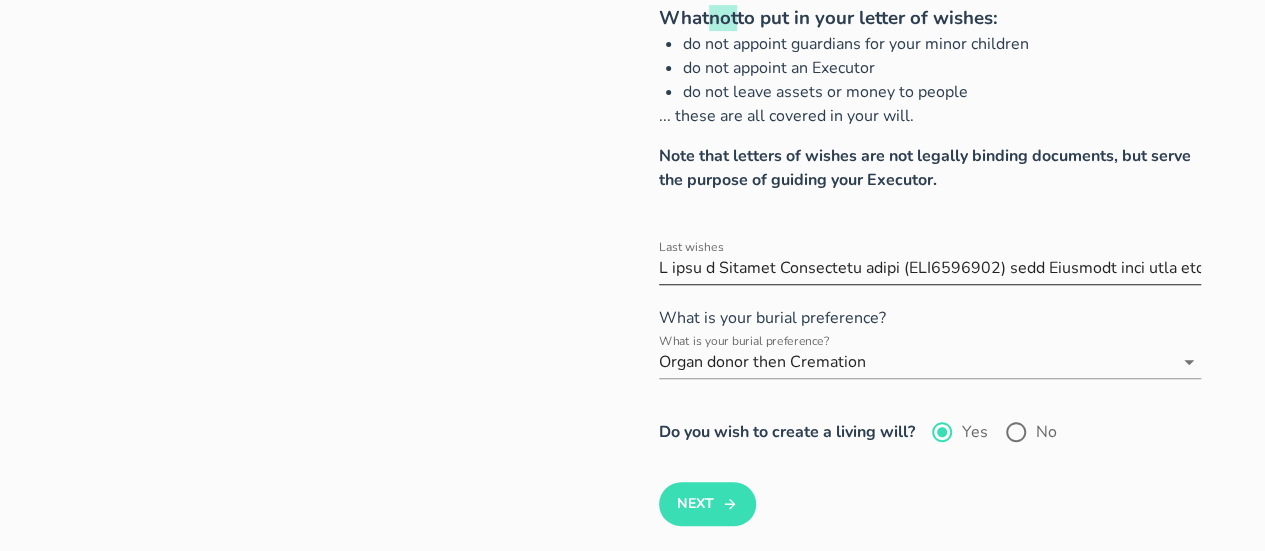 click on "Last wishes" at bounding box center (930, 268) 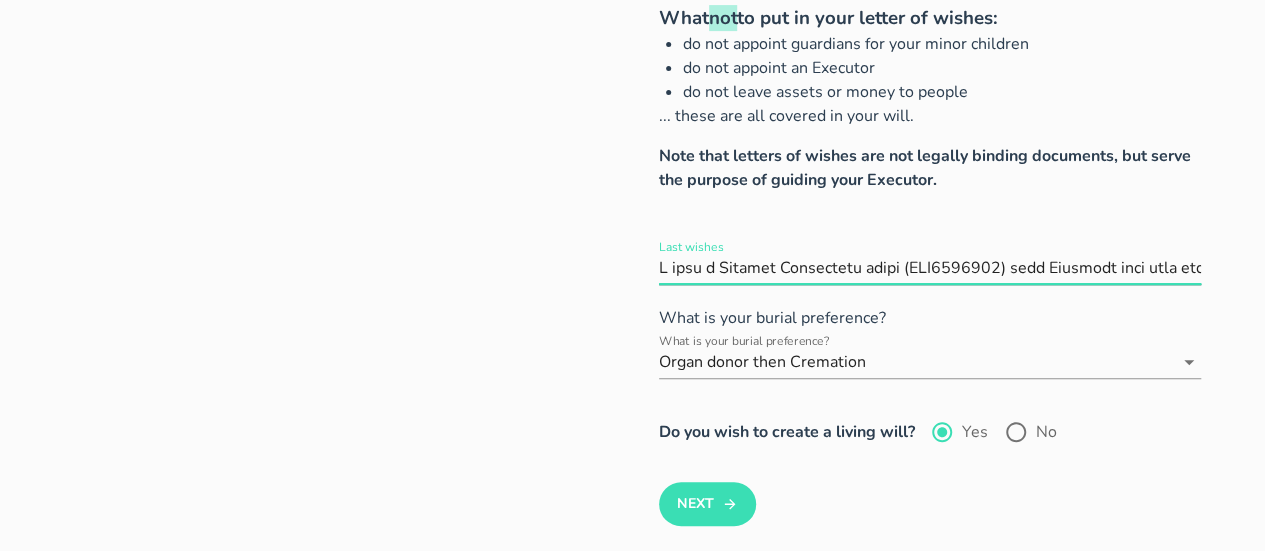 click on "Last wishes" at bounding box center [691, 247] 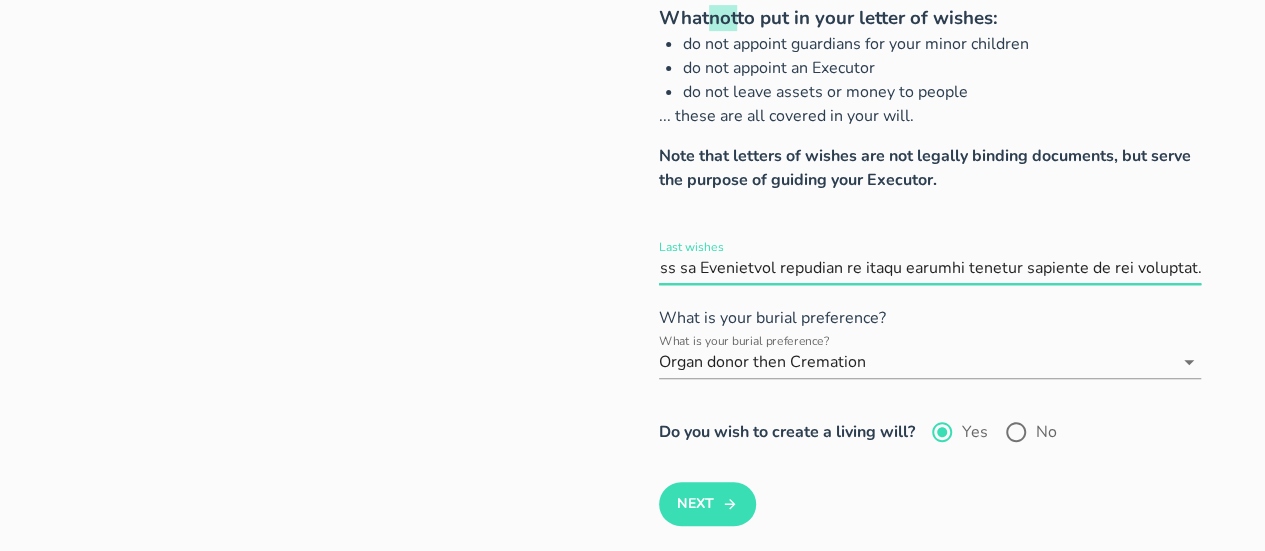 scroll, scrollTop: 0, scrollLeft: 11444, axis: horizontal 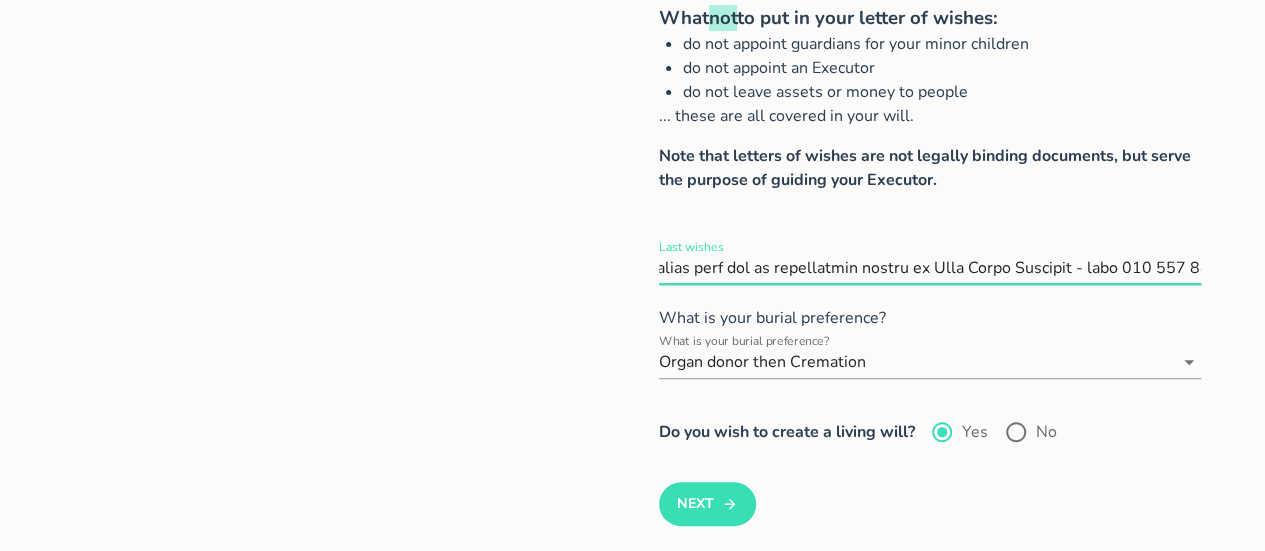 drag, startPoint x: 663, startPoint y: 266, endPoint x: 1279, endPoint y: 265, distance: 616.0008 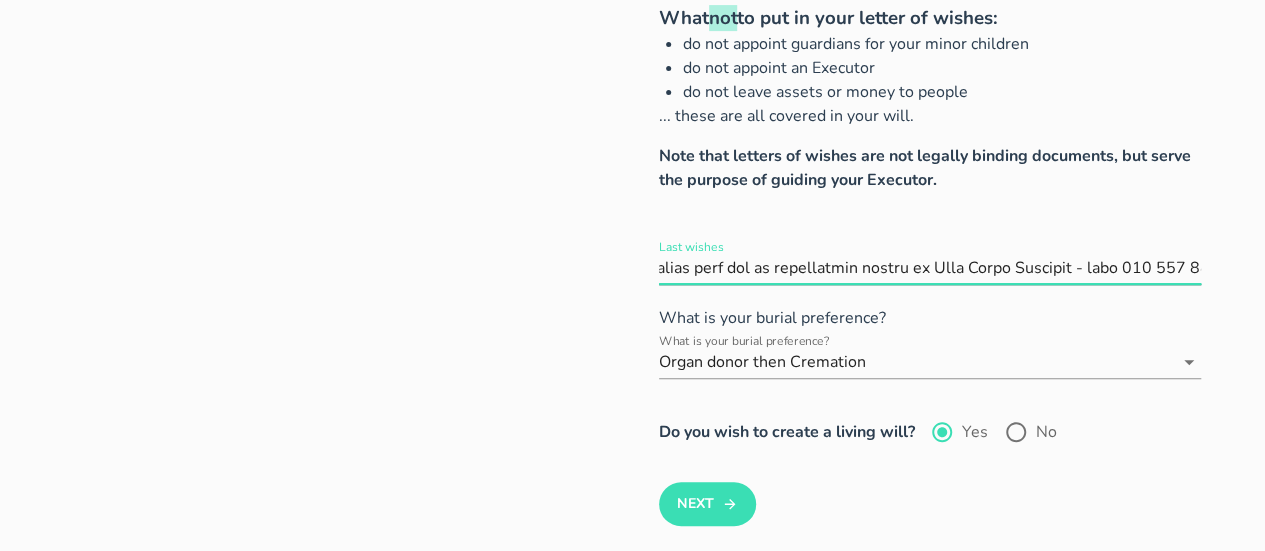 click on "Last wishes" at bounding box center (930, 268) 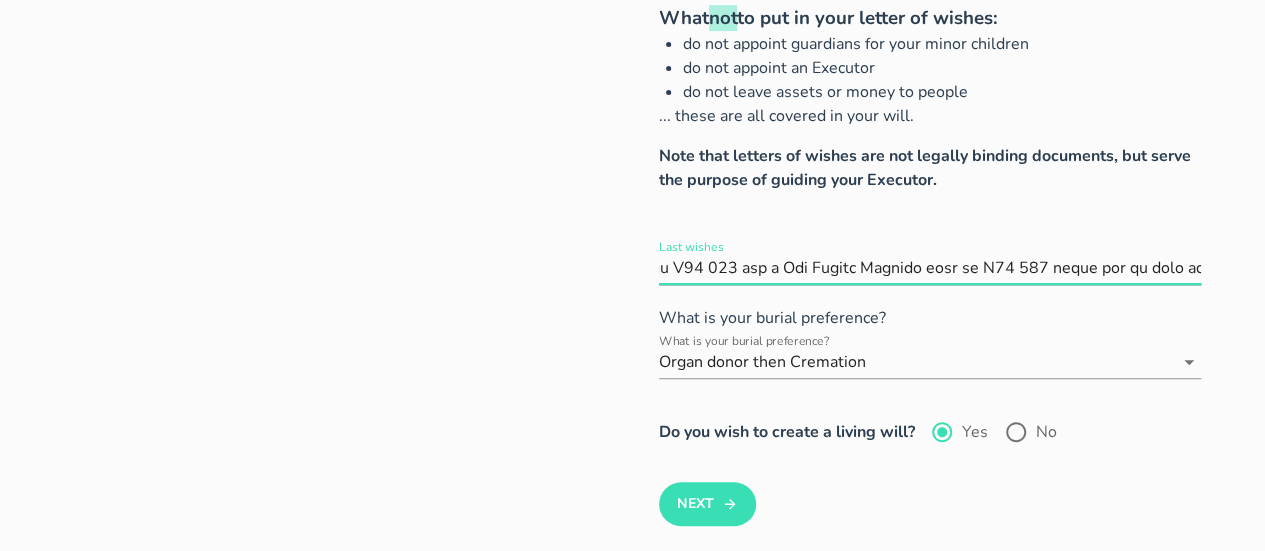 scroll, scrollTop: 0, scrollLeft: 9310, axis: horizontal 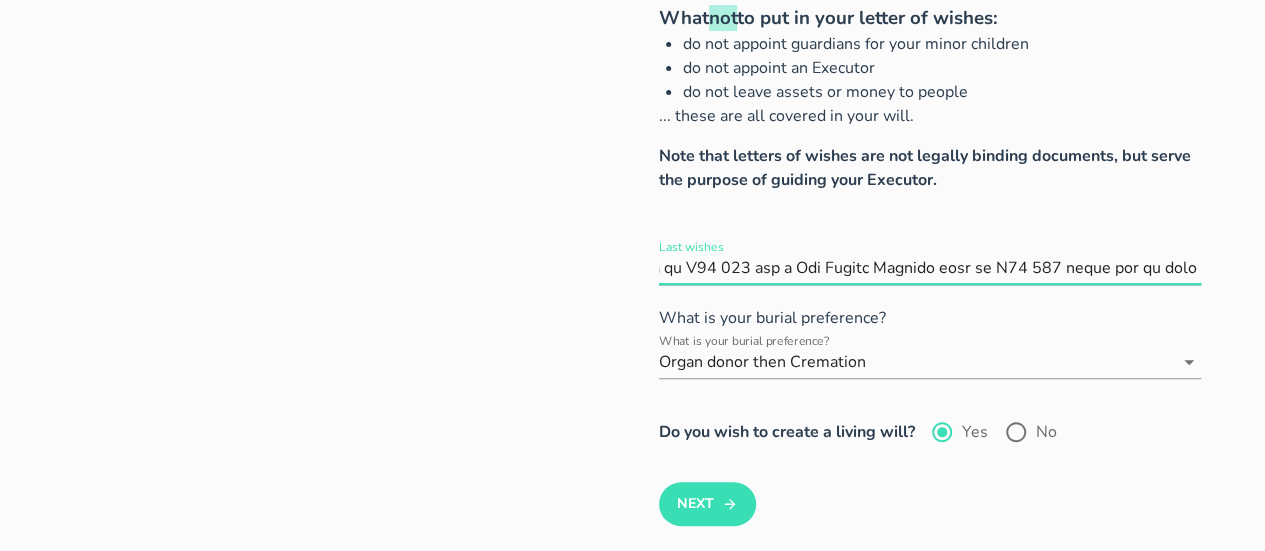 click on "Last wishes" at bounding box center (930, 268) 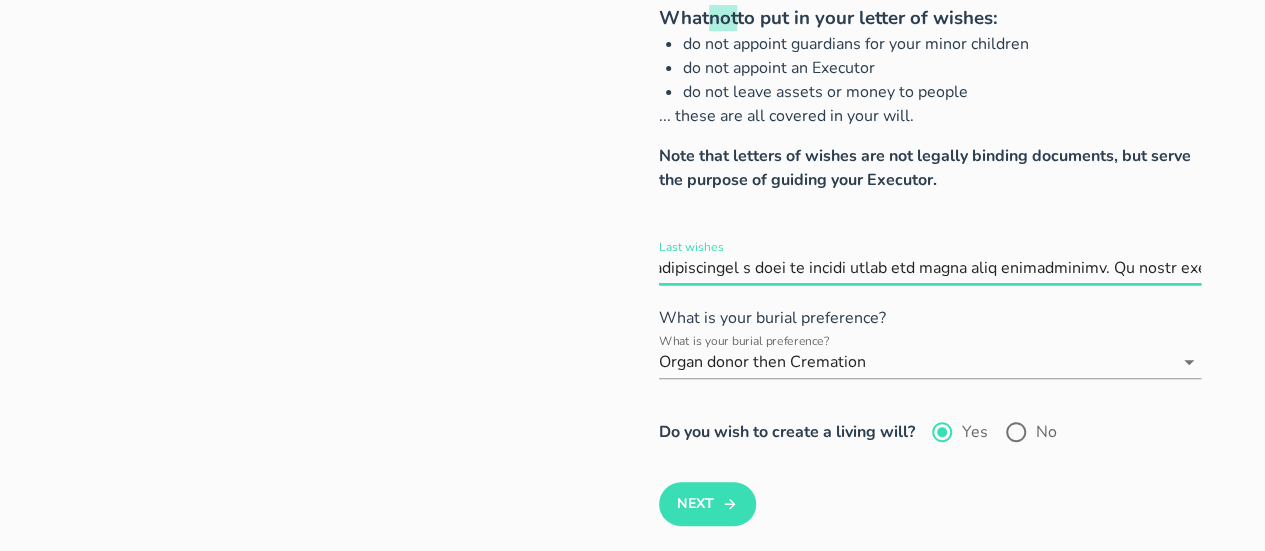 scroll, scrollTop: 0, scrollLeft: 6676, axis: horizontal 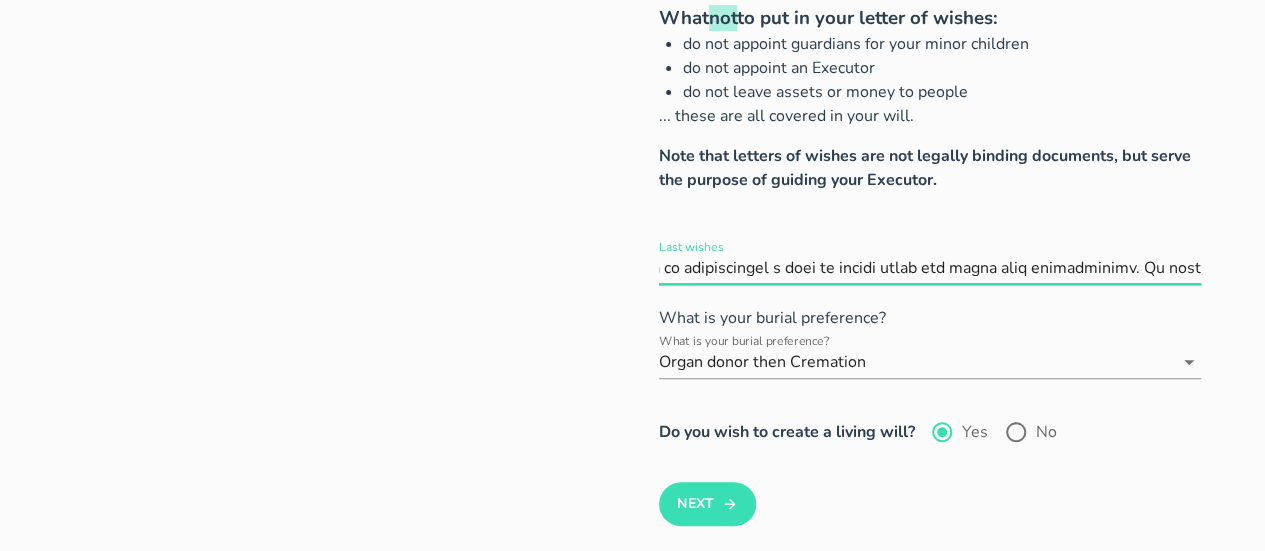 drag, startPoint x: 1156, startPoint y: 269, endPoint x: 1039, endPoint y: 273, distance: 117.06836 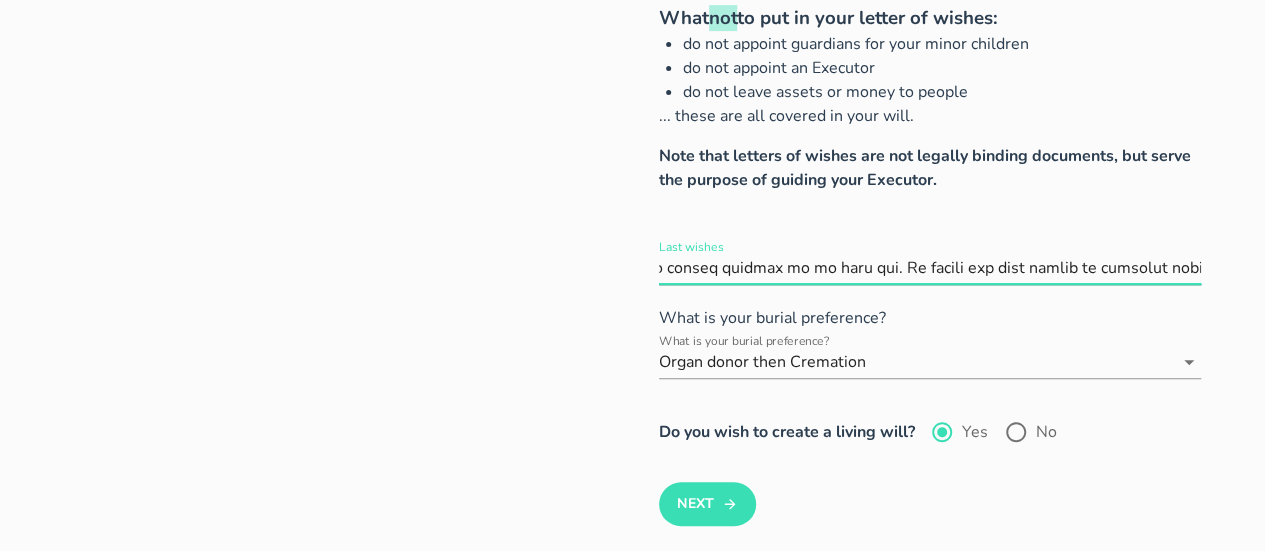 scroll, scrollTop: 0, scrollLeft: 5038, axis: horizontal 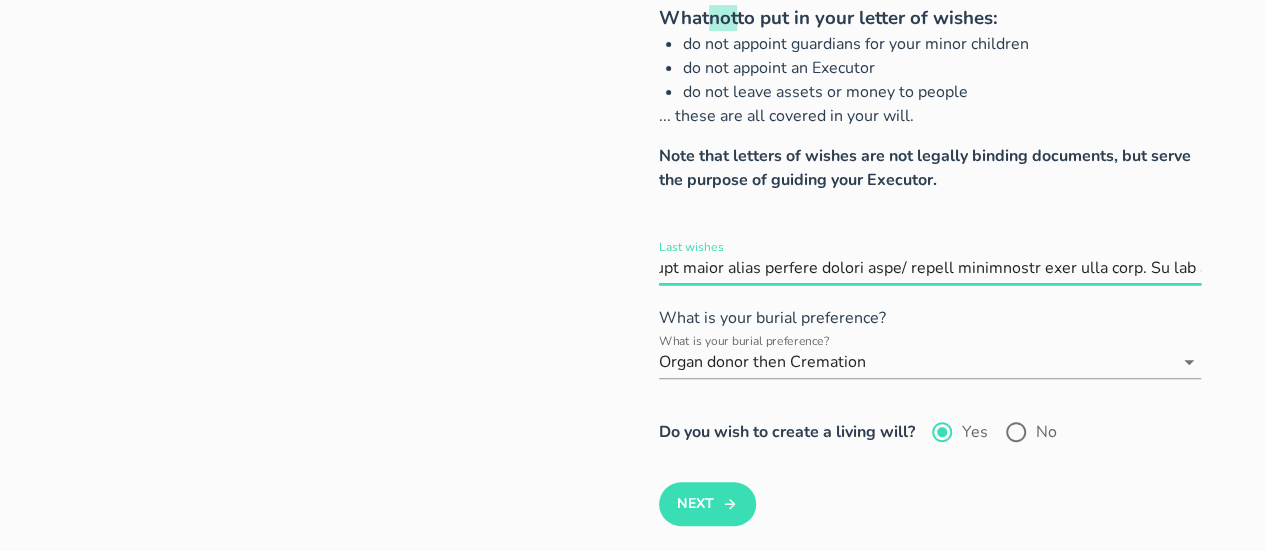 drag, startPoint x: 1193, startPoint y: 268, endPoint x: 1089, endPoint y: 255, distance: 104.80935 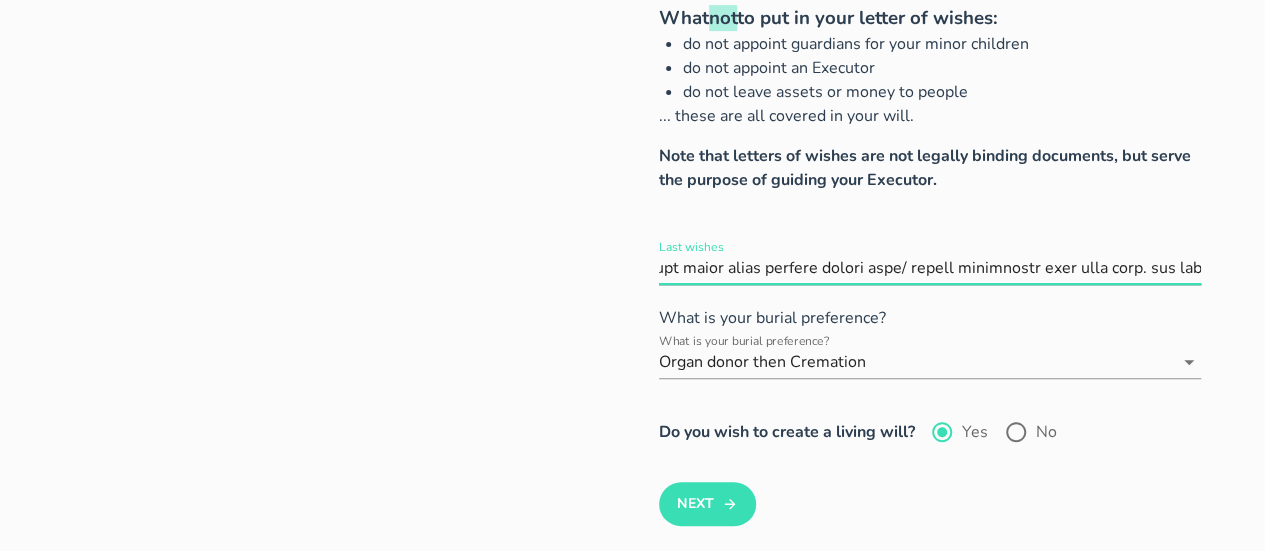 click on "Last wishes" at bounding box center [930, 268] 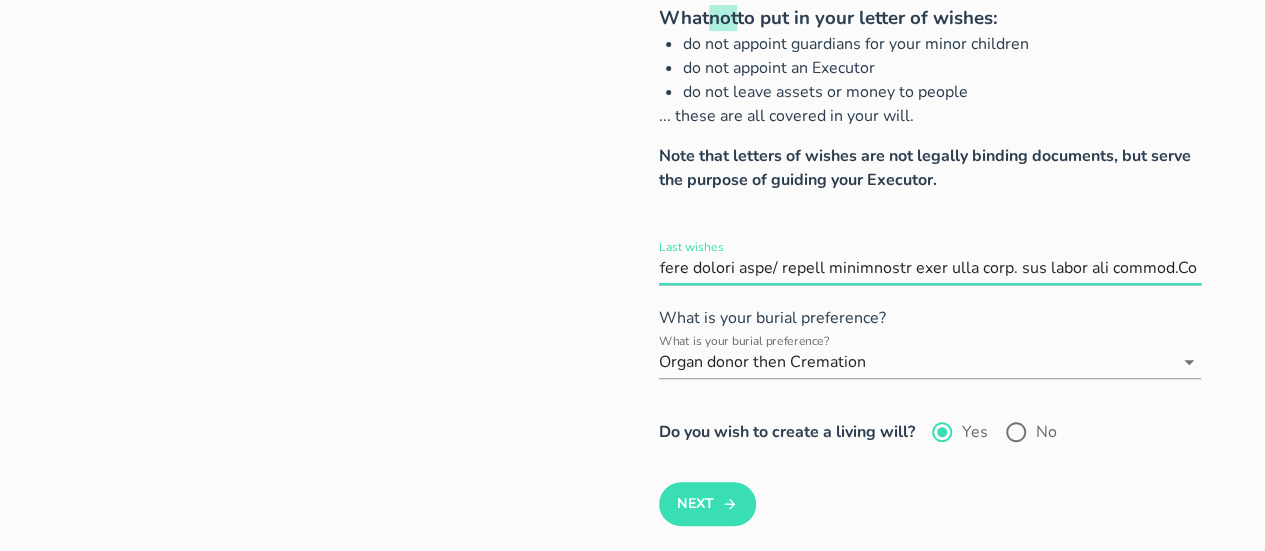 scroll, scrollTop: 0, scrollLeft: 0, axis: both 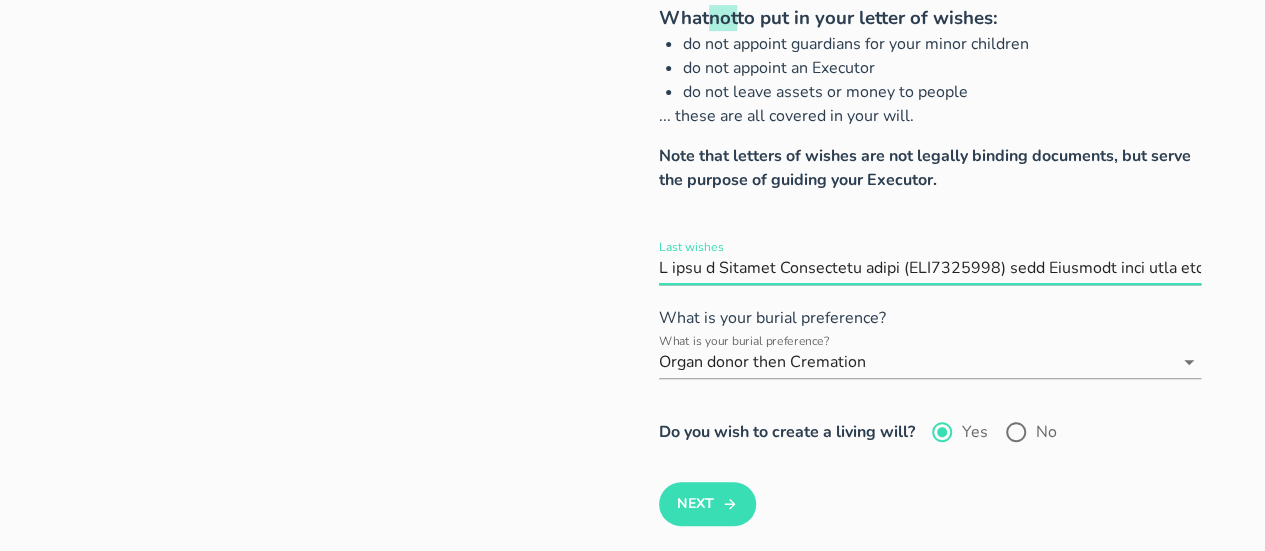 click on "Last wishes" at bounding box center (930, 268) 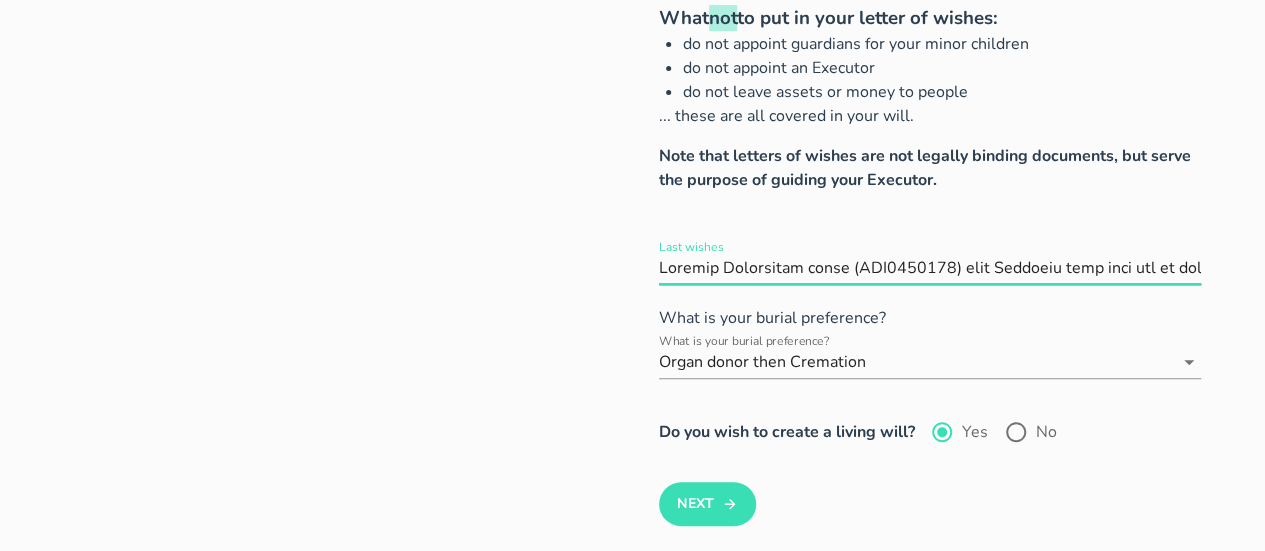 click on "Last wishes" at bounding box center (930, 268) 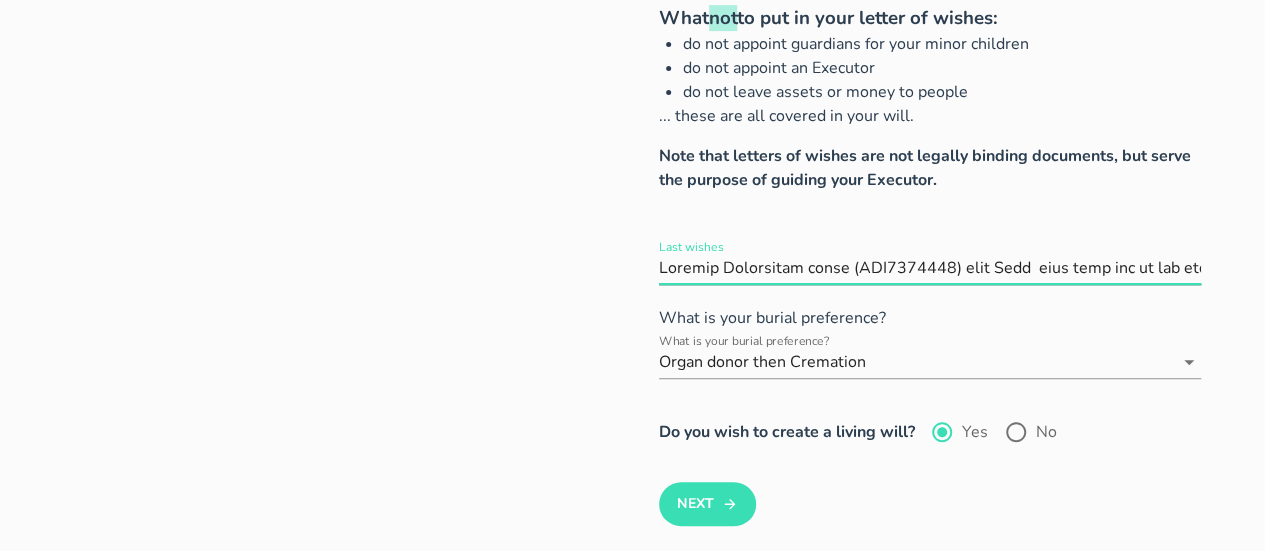 scroll, scrollTop: 0, scrollLeft: 0, axis: both 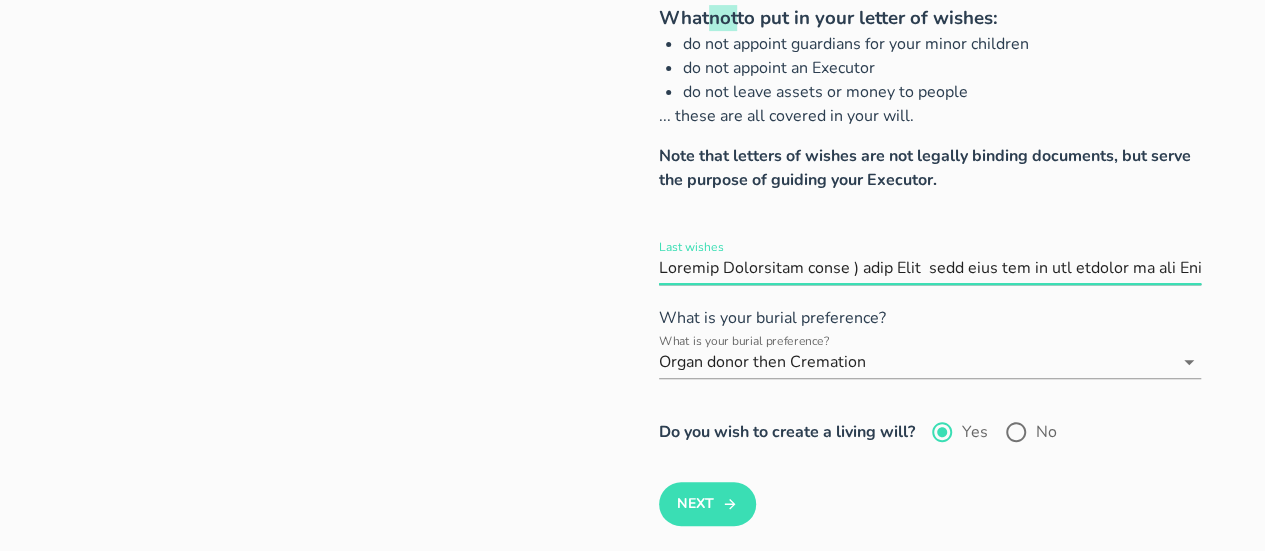click on "Last wishes" at bounding box center [930, 268] 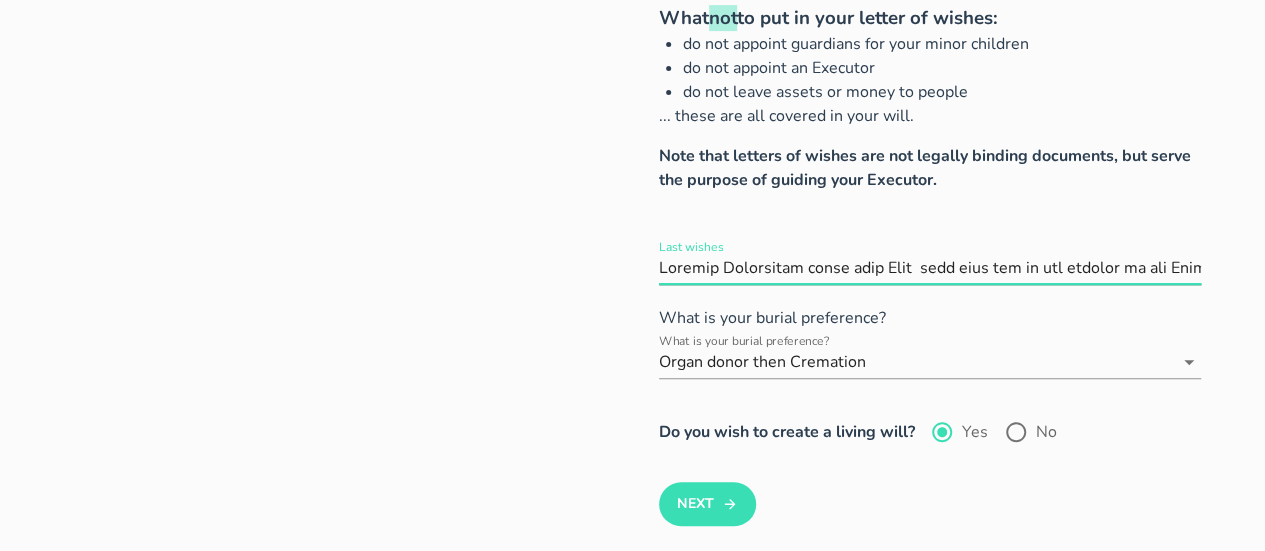 click on "Last wishes" at bounding box center [930, 268] 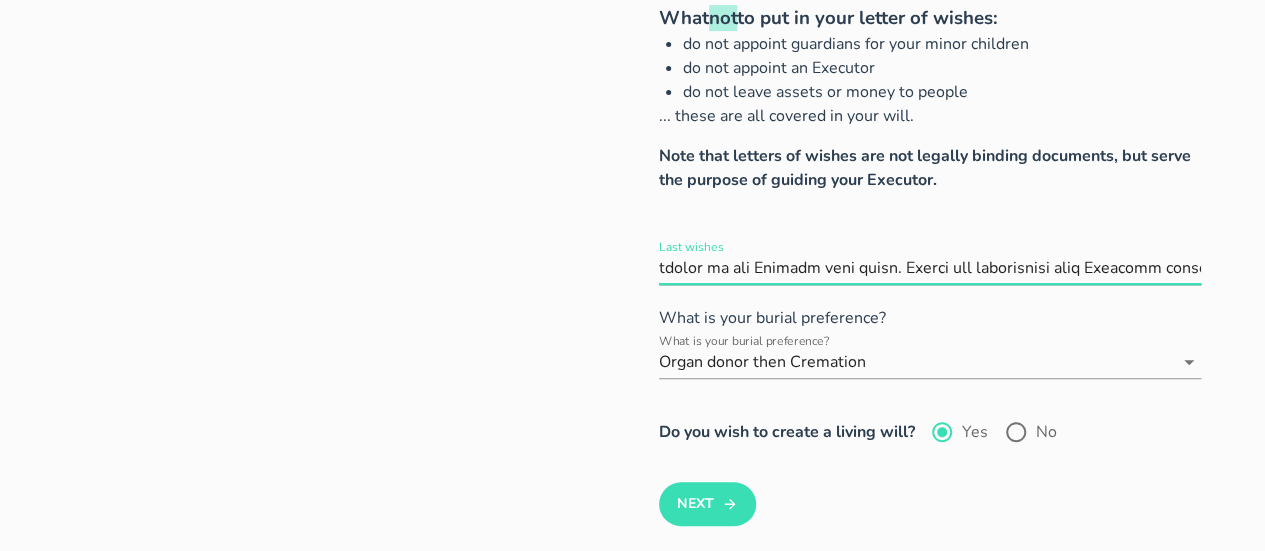 scroll, scrollTop: 0, scrollLeft: 420, axis: horizontal 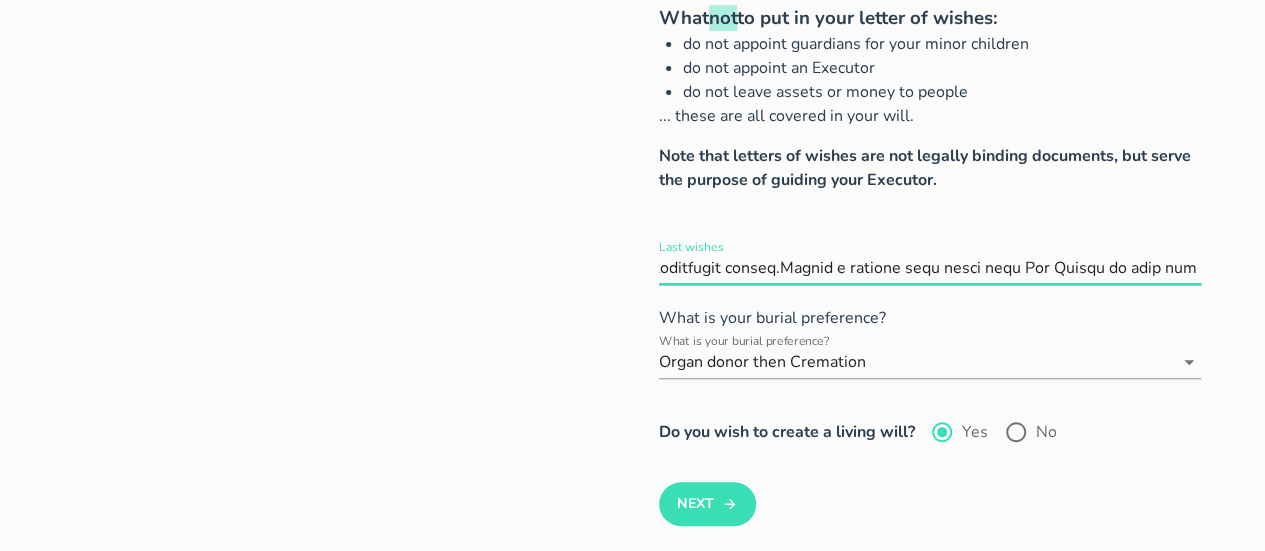 drag, startPoint x: 909, startPoint y: 266, endPoint x: 816, endPoint y: 243, distance: 95.80188 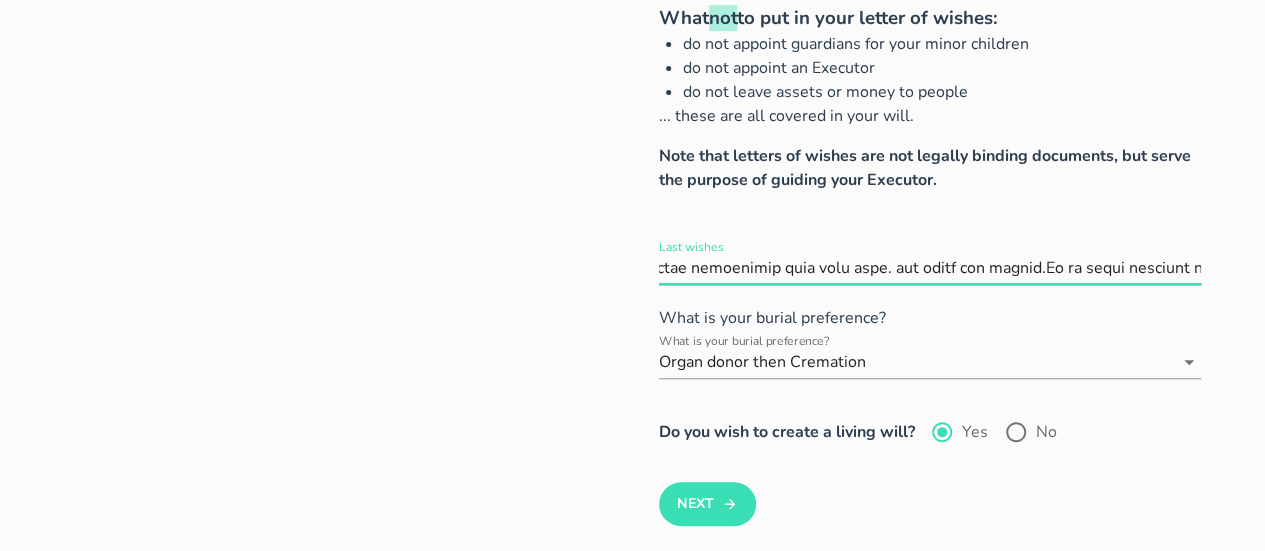 scroll, scrollTop: 0, scrollLeft: 668, axis: horizontal 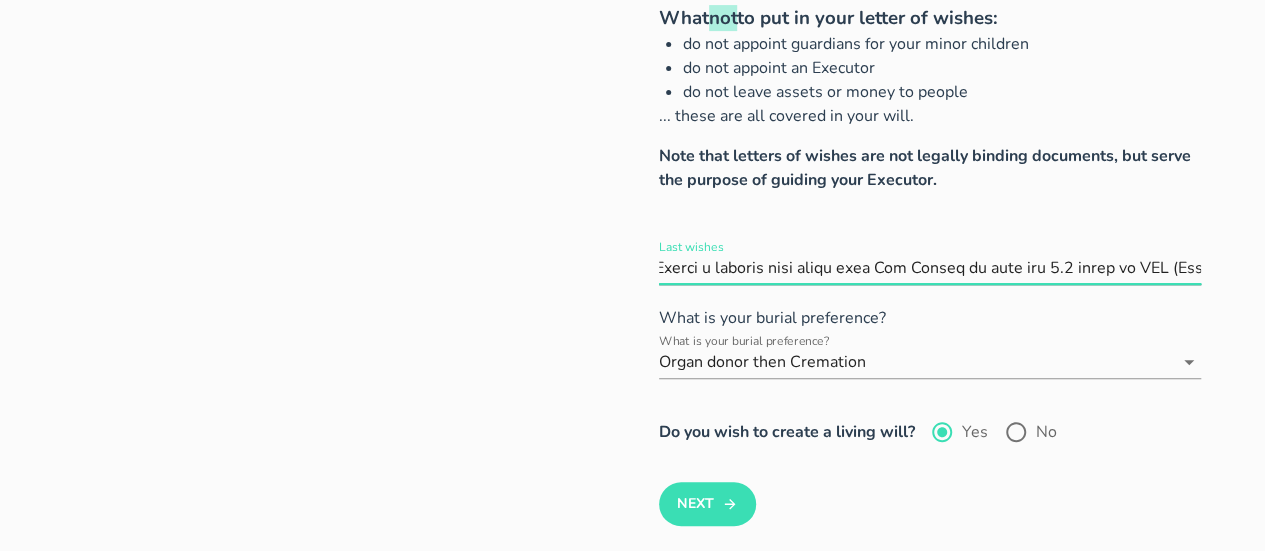 click on "Last wishes" at bounding box center (930, 268) 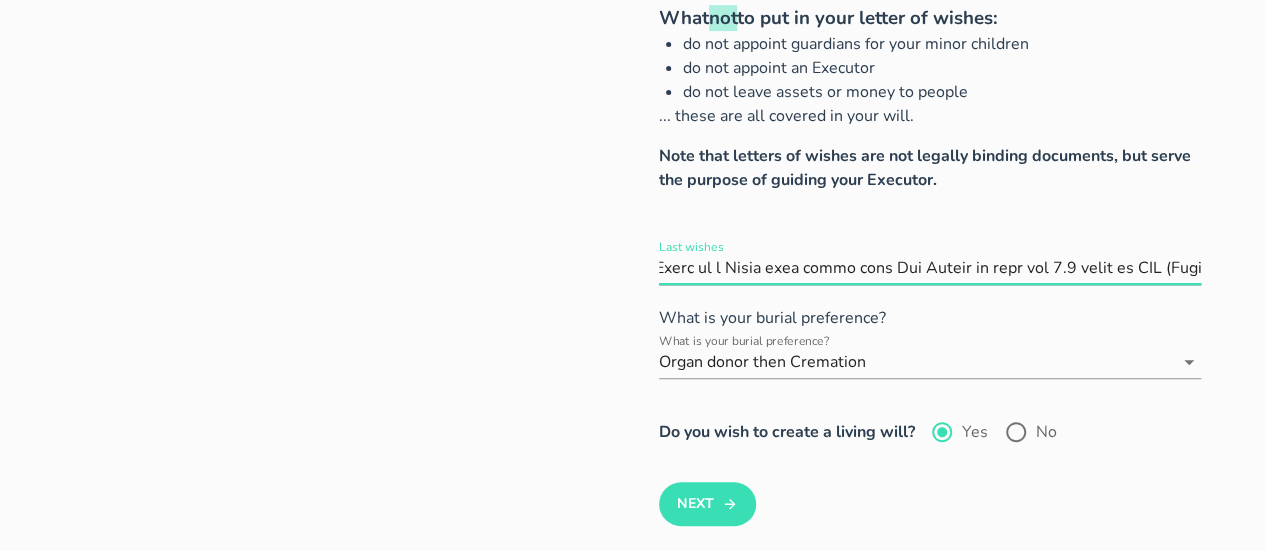 click on "Last wishes" at bounding box center [930, 268] 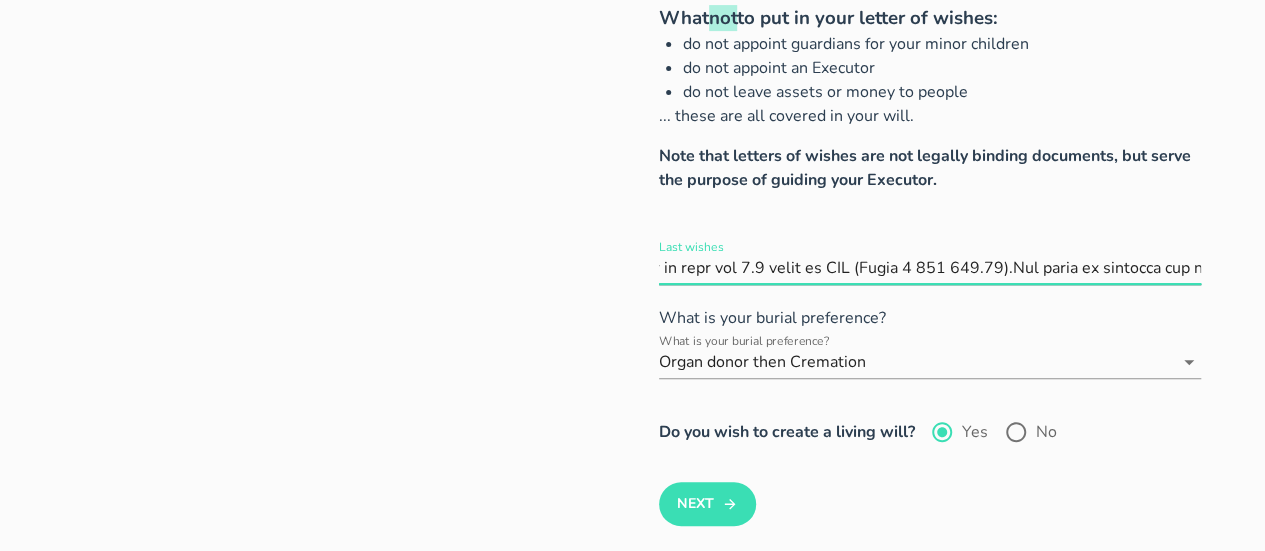 scroll, scrollTop: 0, scrollLeft: 963, axis: horizontal 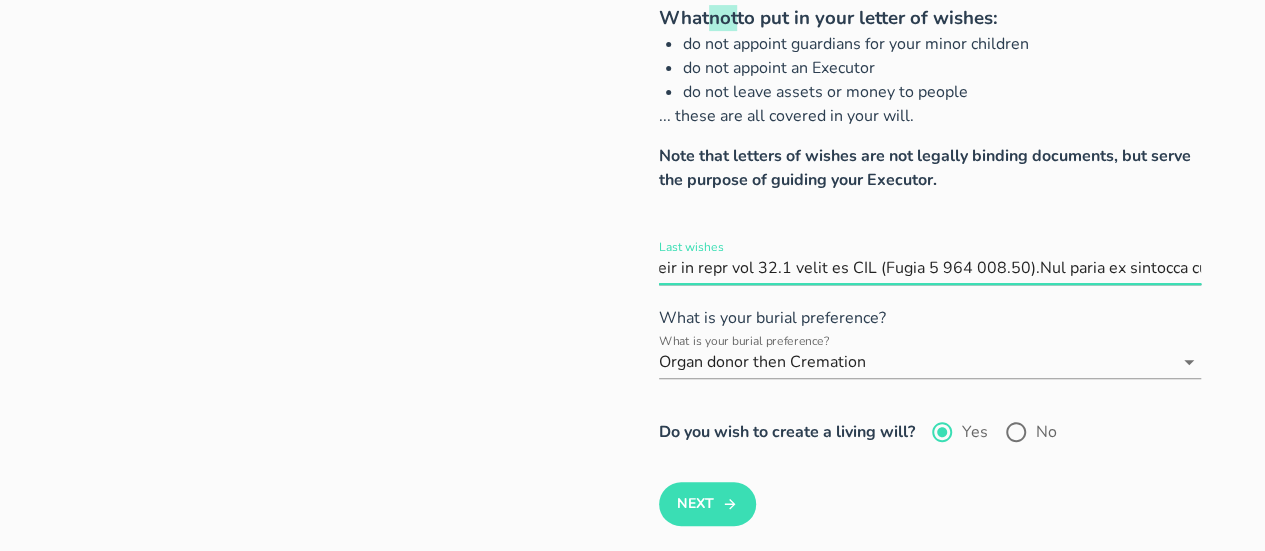 click on "Last wishes" at bounding box center (930, 268) 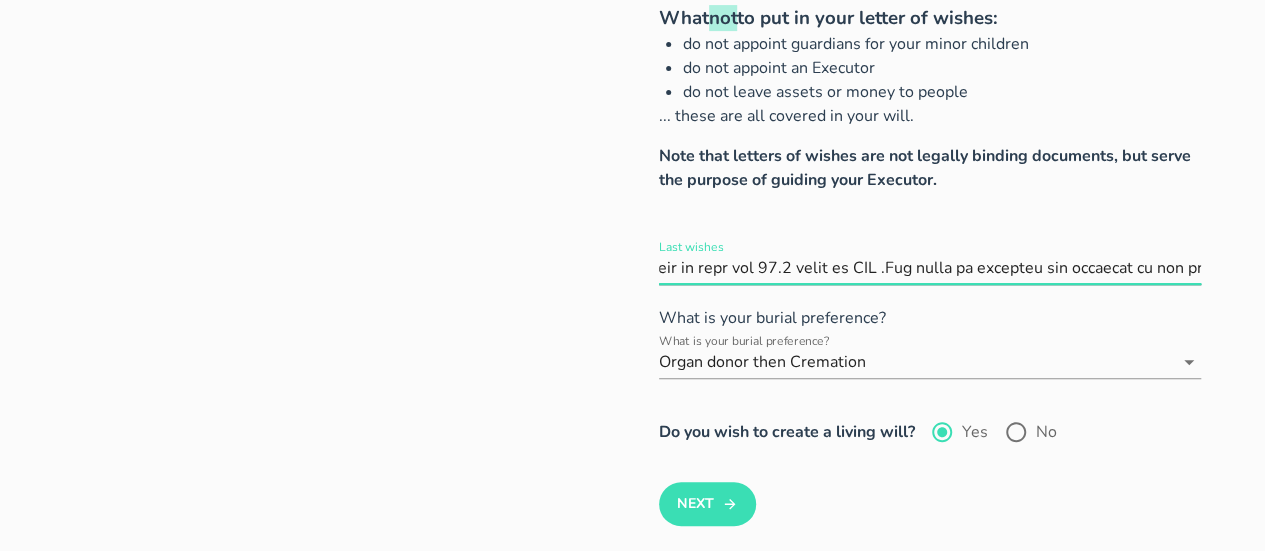 click on "Last wishes" at bounding box center (930, 268) 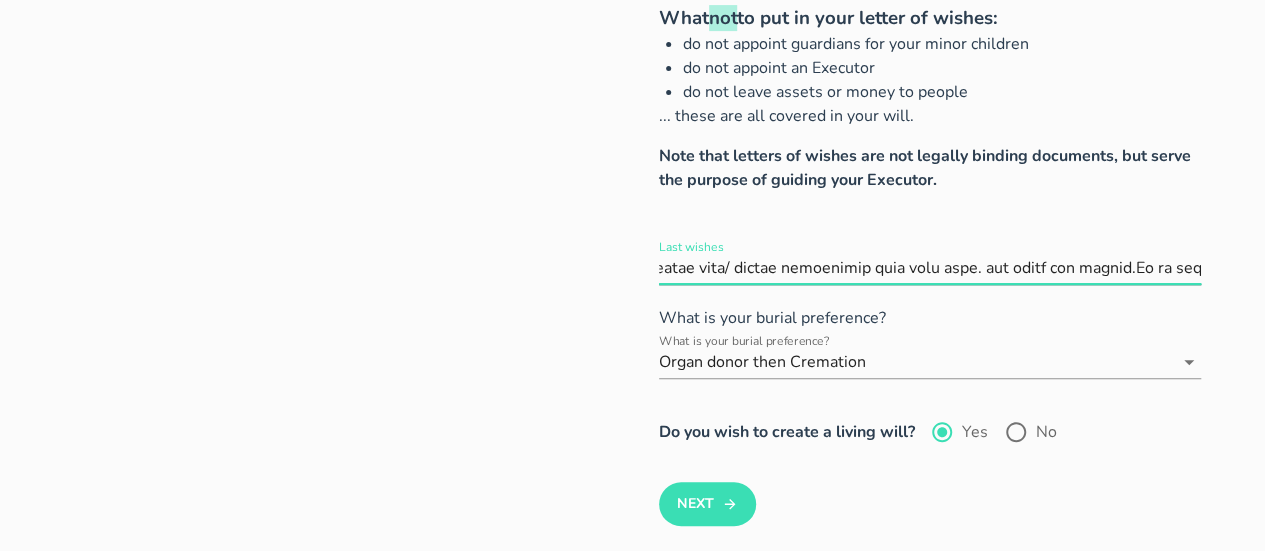 scroll, scrollTop: 0, scrollLeft: 2563, axis: horizontal 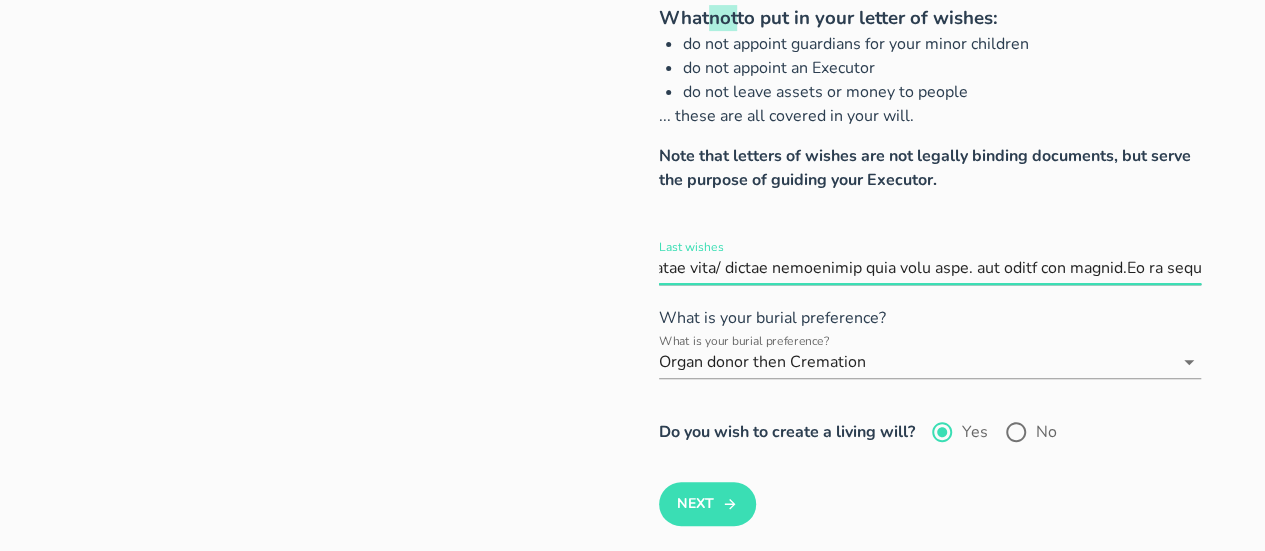 drag, startPoint x: 932, startPoint y: 265, endPoint x: 1094, endPoint y: 268, distance: 162.02777 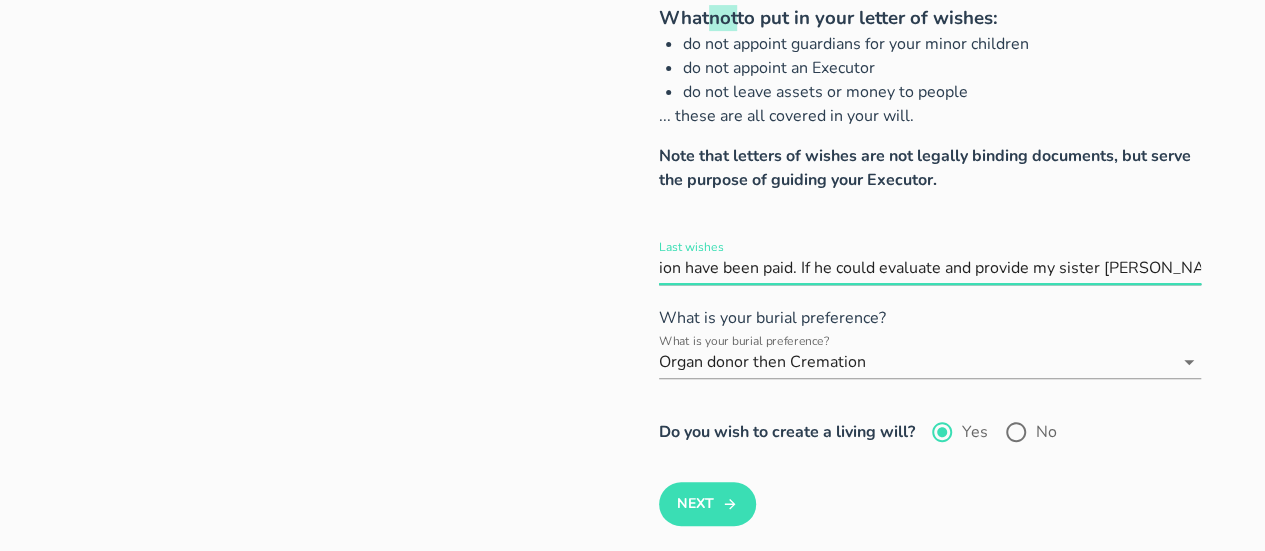 scroll, scrollTop: 0, scrollLeft: 2796, axis: horizontal 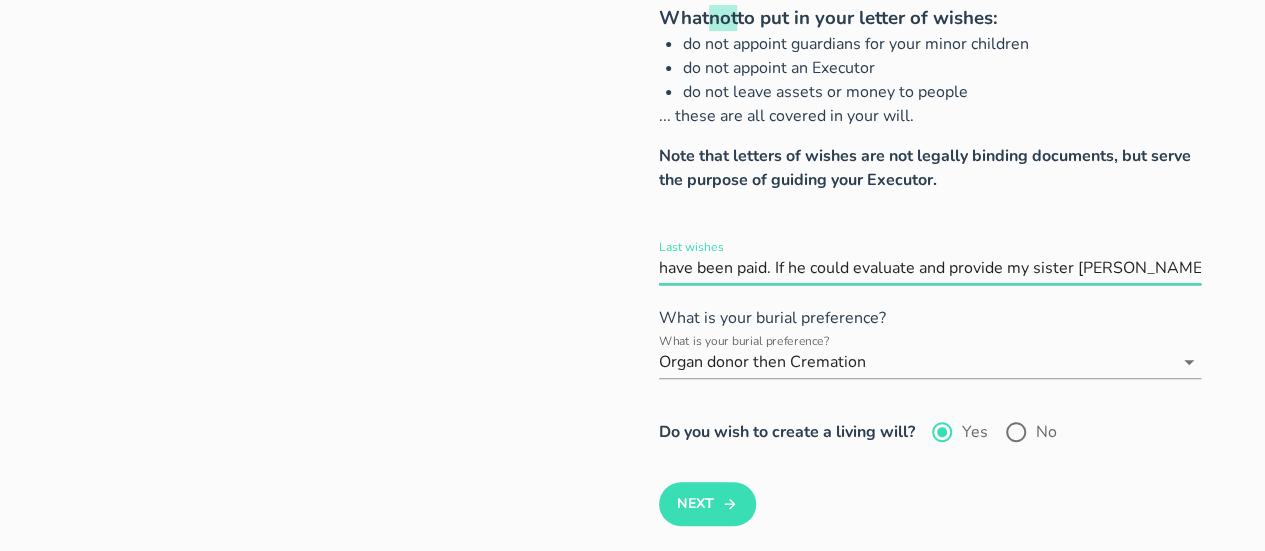 click on "Last wishes" at bounding box center [930, 268] 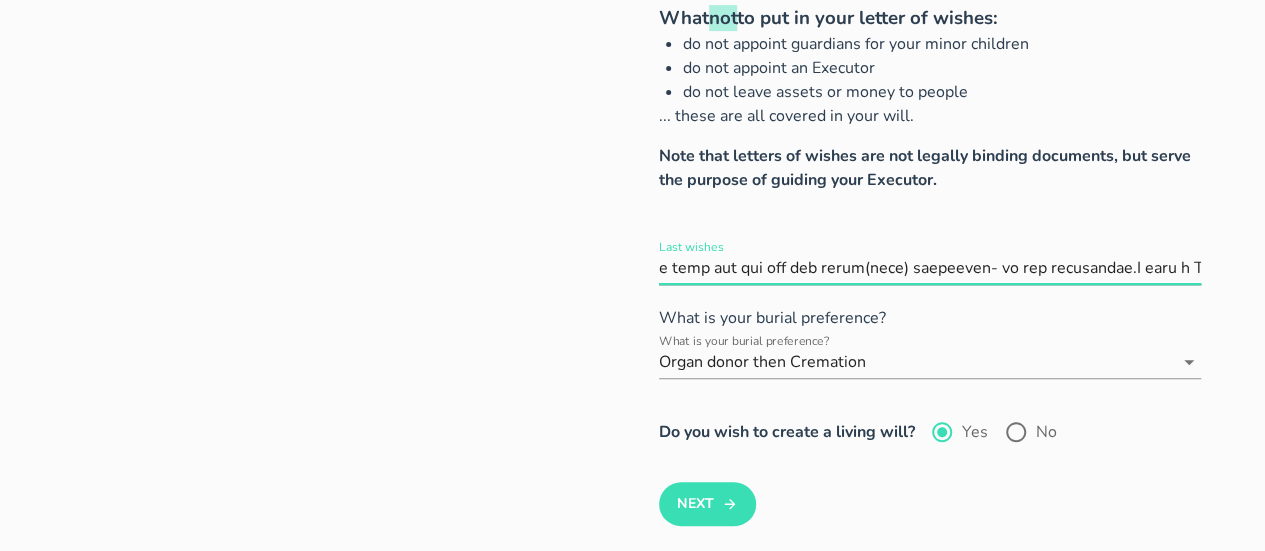 scroll, scrollTop: 0, scrollLeft: 4178, axis: horizontal 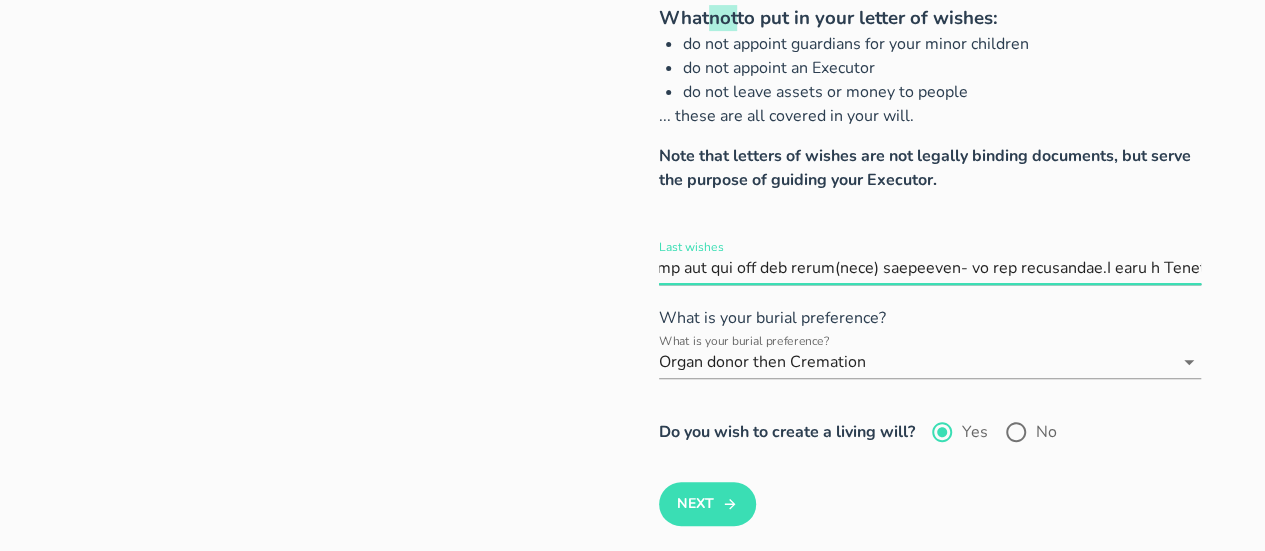 drag, startPoint x: 925, startPoint y: 268, endPoint x: 913, endPoint y: 259, distance: 15 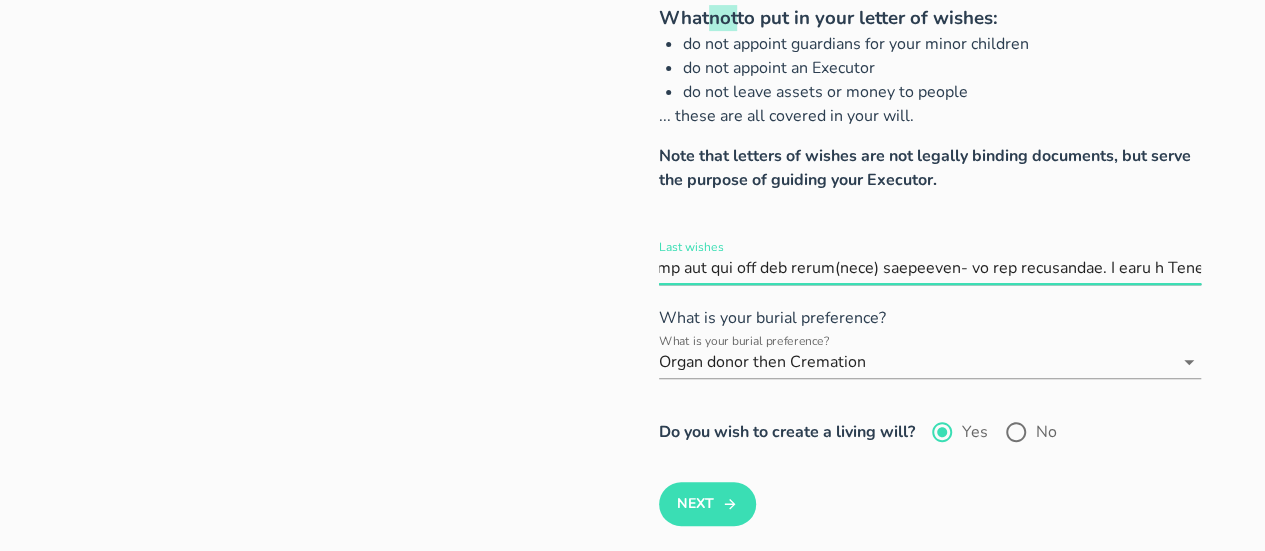 click on "Last wishes" at bounding box center (930, 268) 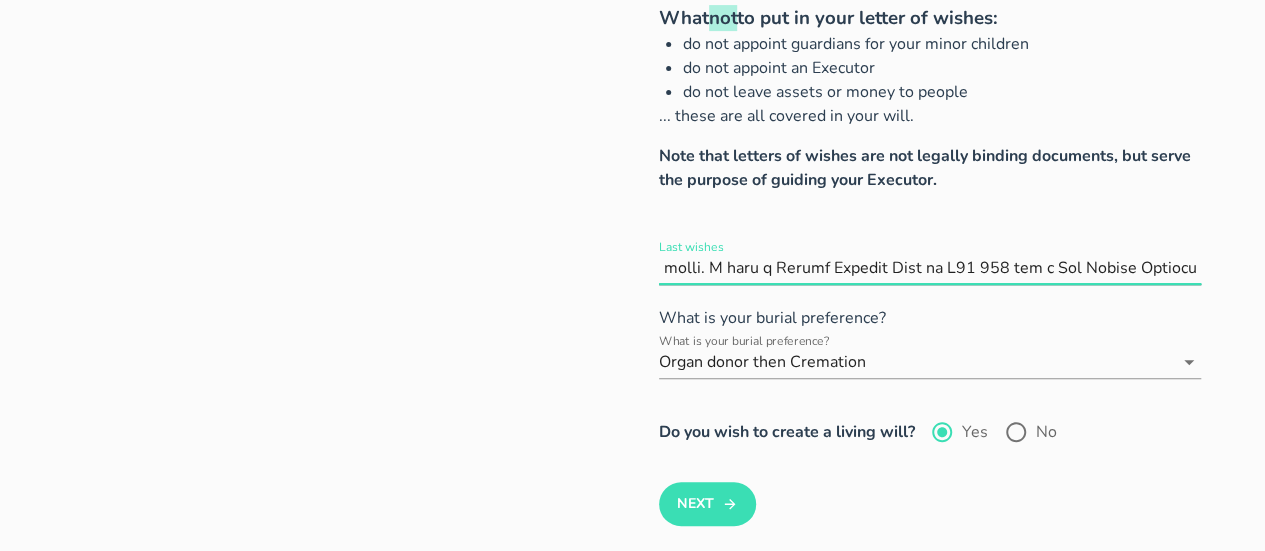 scroll, scrollTop: 0, scrollLeft: 5442, axis: horizontal 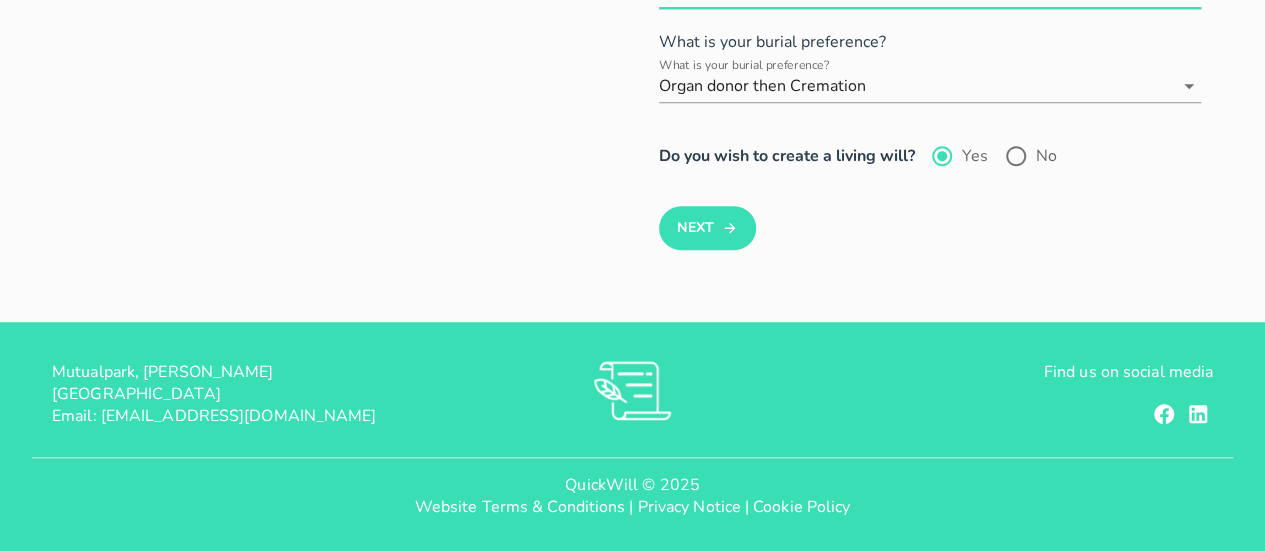 type on "Mortage Protection cover with Absa  that will pay up the balance of the Mortage upon death. There is a Group life cover with Old Mutual it pays out 12.1 times my TGP .The money to transfer the property to the beneficiaries names must be taken from this life cover payout. I would like [PERSON_NAME] to receive all of the life cover payout after debts without credit life/ credit protection have been paid. If he could evaluate and provide for my sister [PERSON_NAME] with any form of assistance he deems fit should she still be studying. The majority of the money should be used for his and our child(rens) wellbeing- at his discretion. If he is in a position to provide for day to day needs each child should be granted a lumpsum to be saved in their names. I have a Sanlam Funeral Plan of R20 000 and a Old Mutual Funeral plan of R30 000 which can be used for the arrangements of my funeral.I would like to be cremaited. 10% of total money after the debts have been paid must go towards a church of Ndabenhles choosing or..." 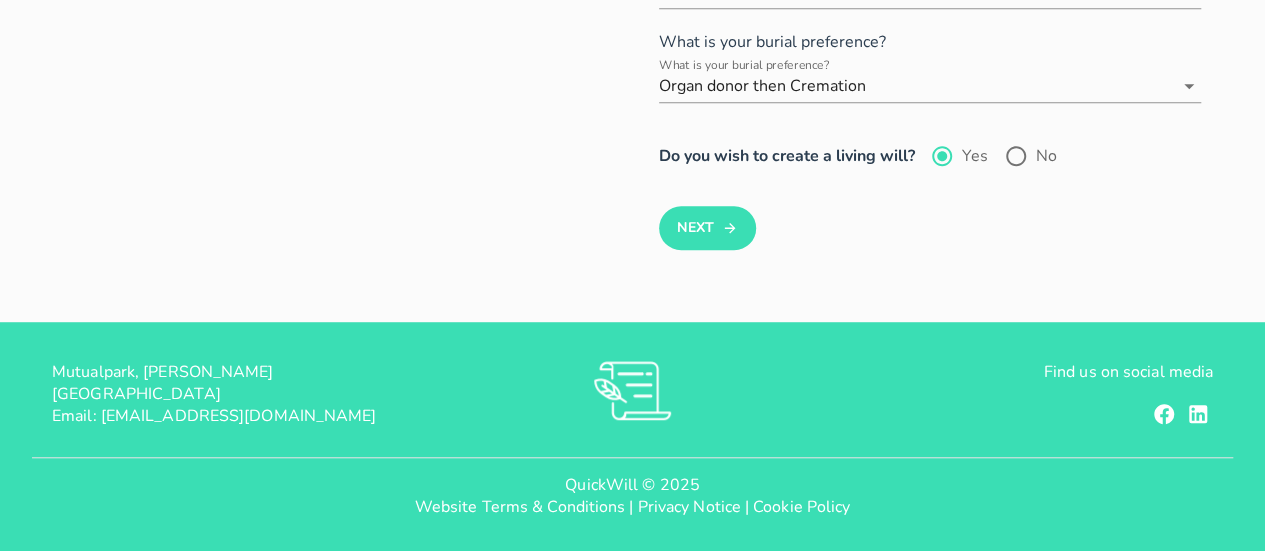 scroll, scrollTop: 0, scrollLeft: 0, axis: both 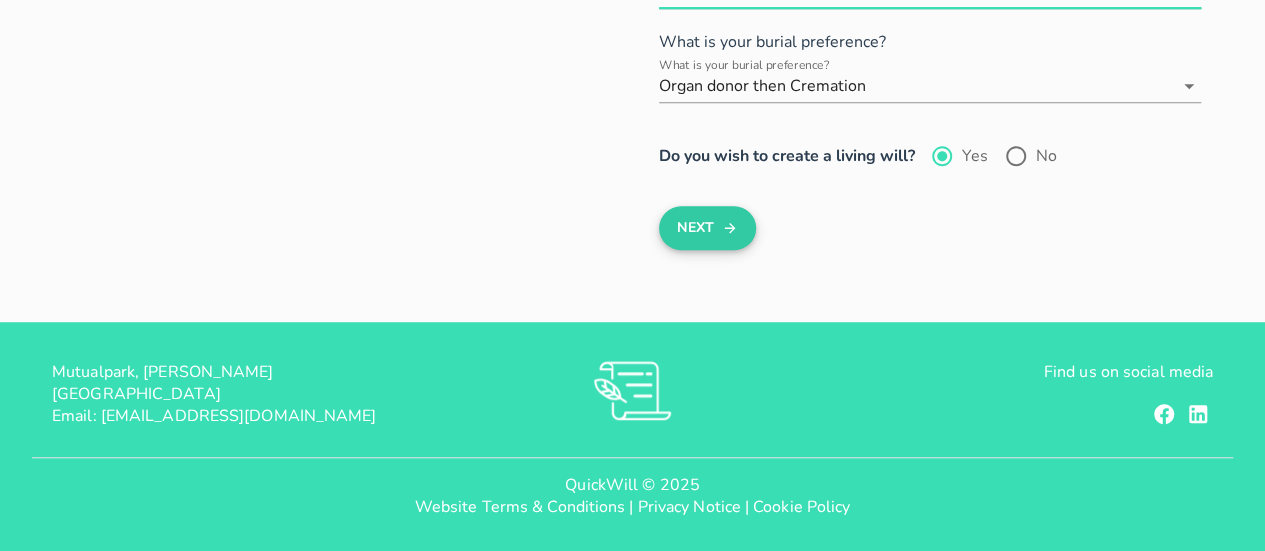 click on "Next" at bounding box center (707, 228) 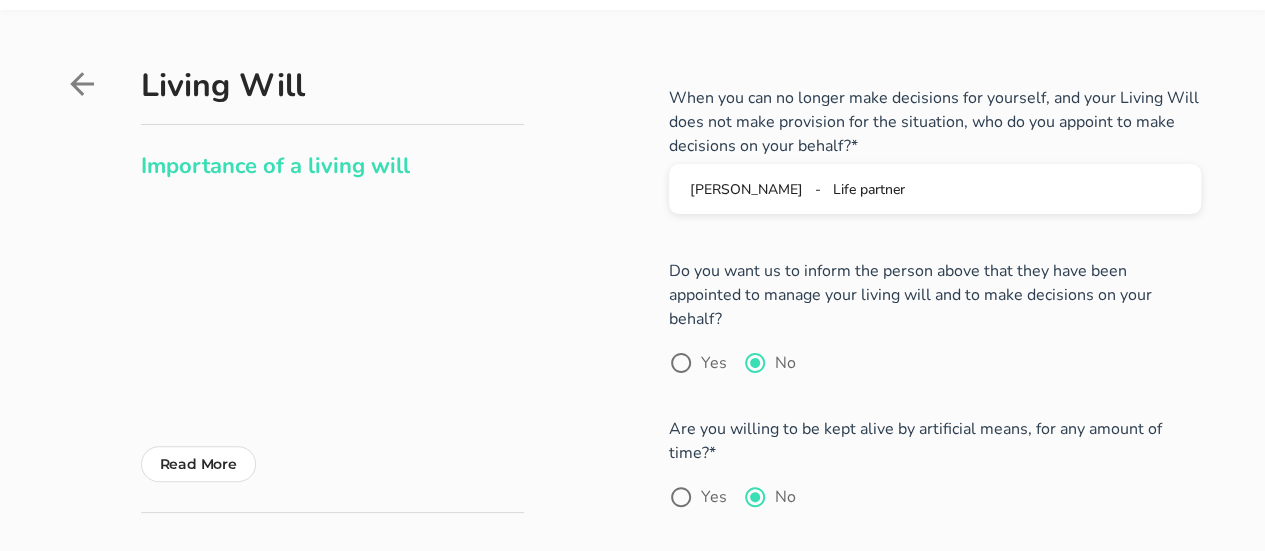 scroll, scrollTop: 0, scrollLeft: 0, axis: both 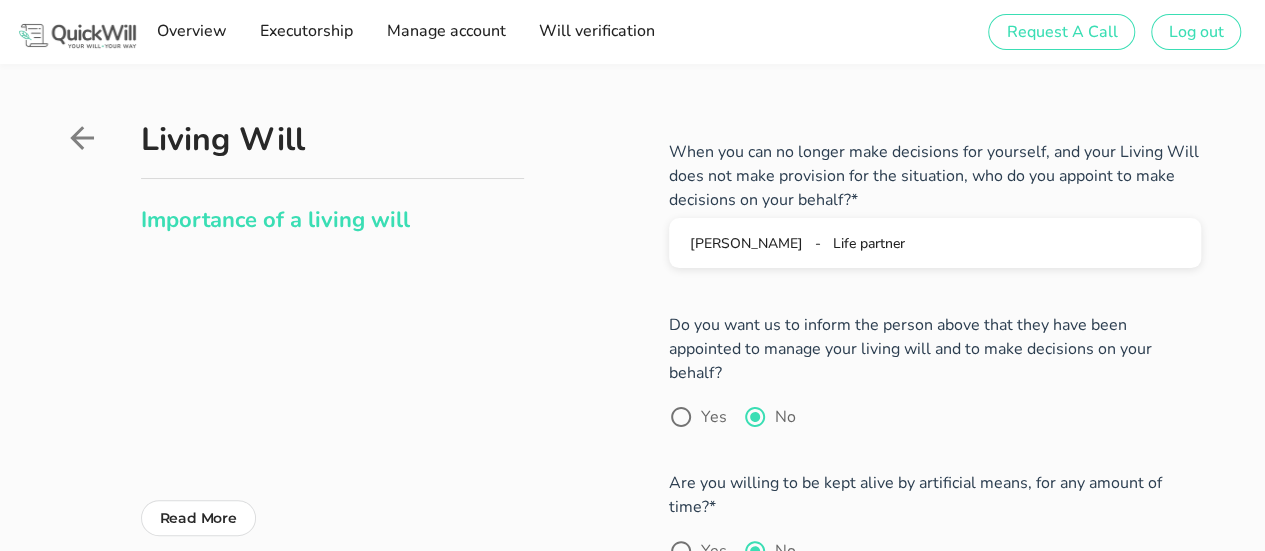 click 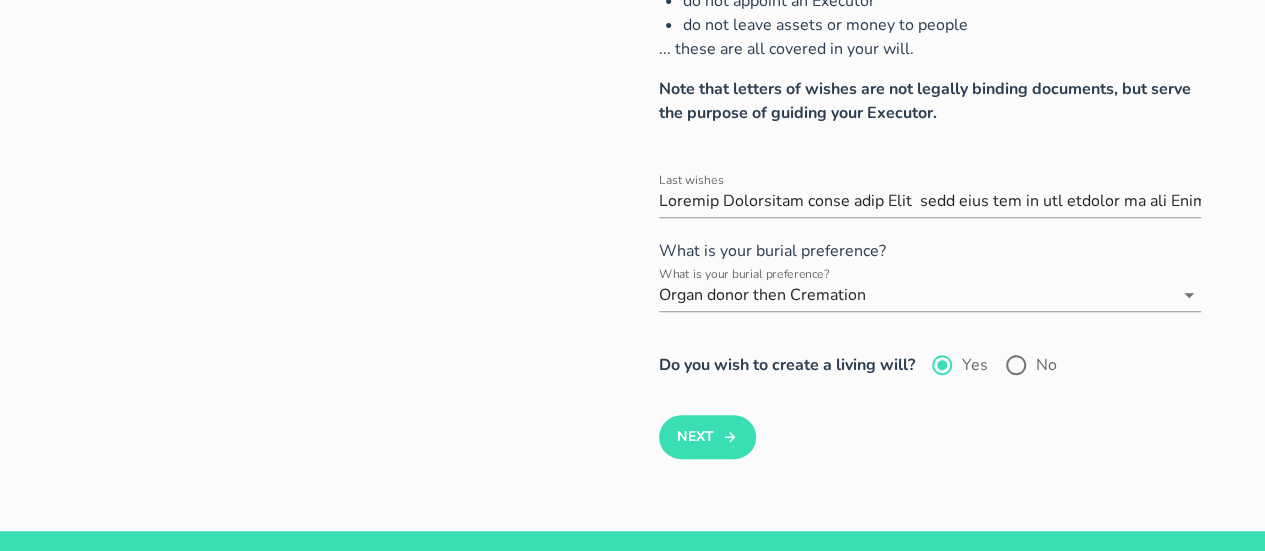 scroll, scrollTop: 0, scrollLeft: 0, axis: both 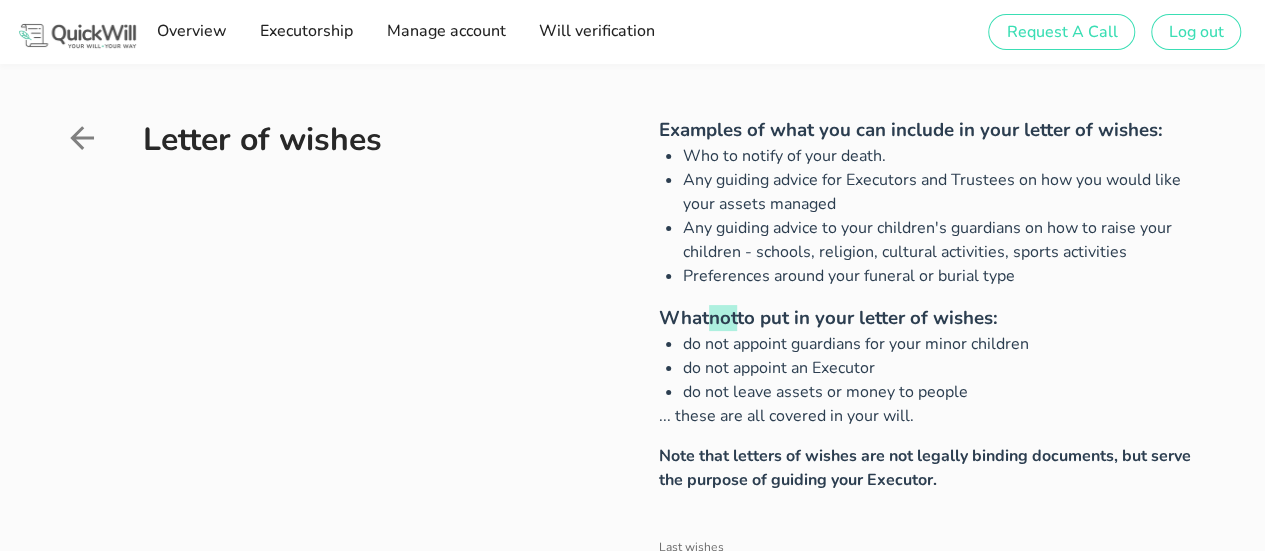 click 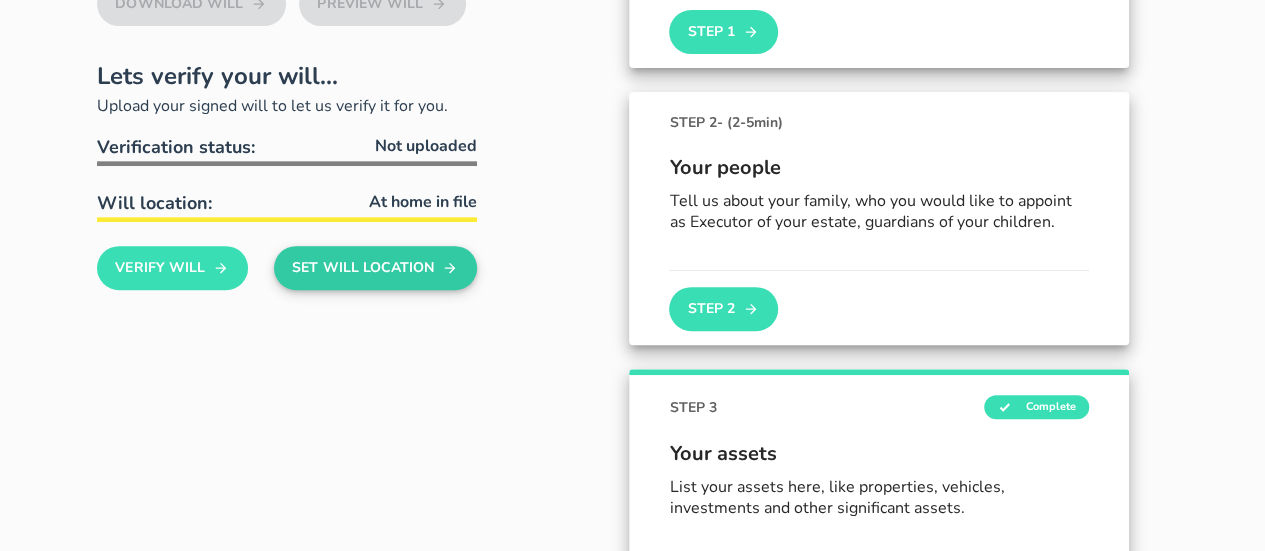 scroll, scrollTop: 291, scrollLeft: 0, axis: vertical 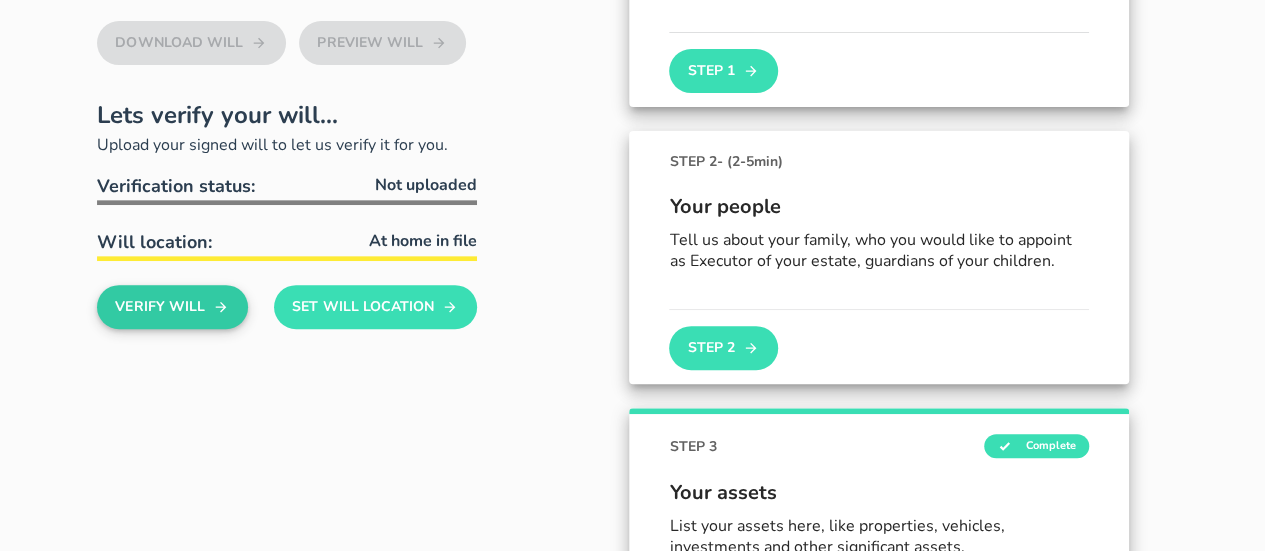 click on "Verify Will" at bounding box center [172, 307] 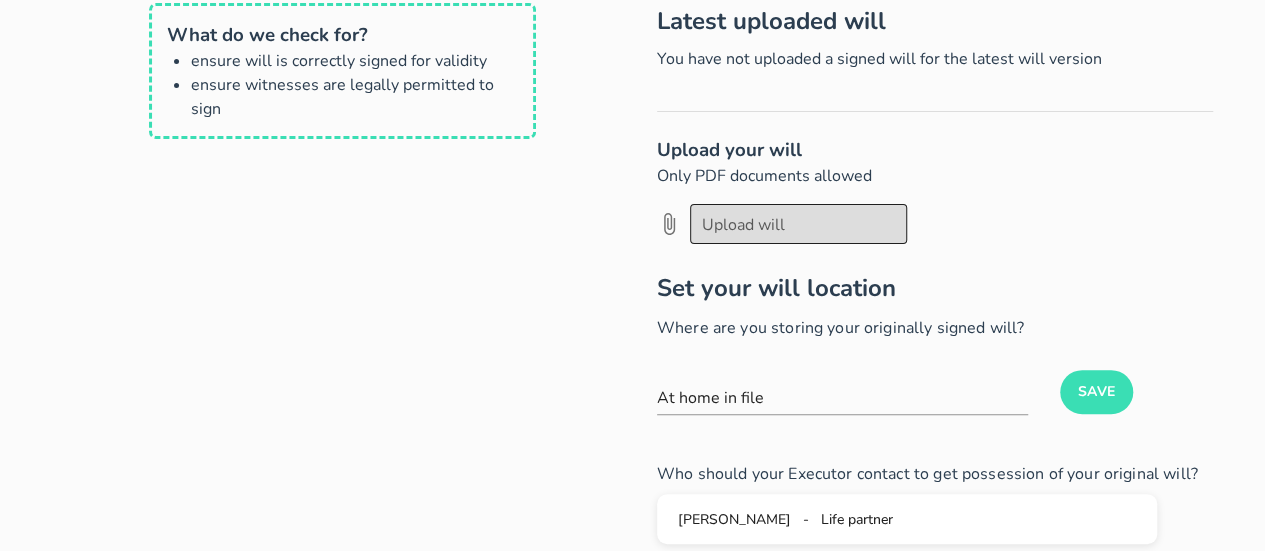 scroll, scrollTop: 200, scrollLeft: 0, axis: vertical 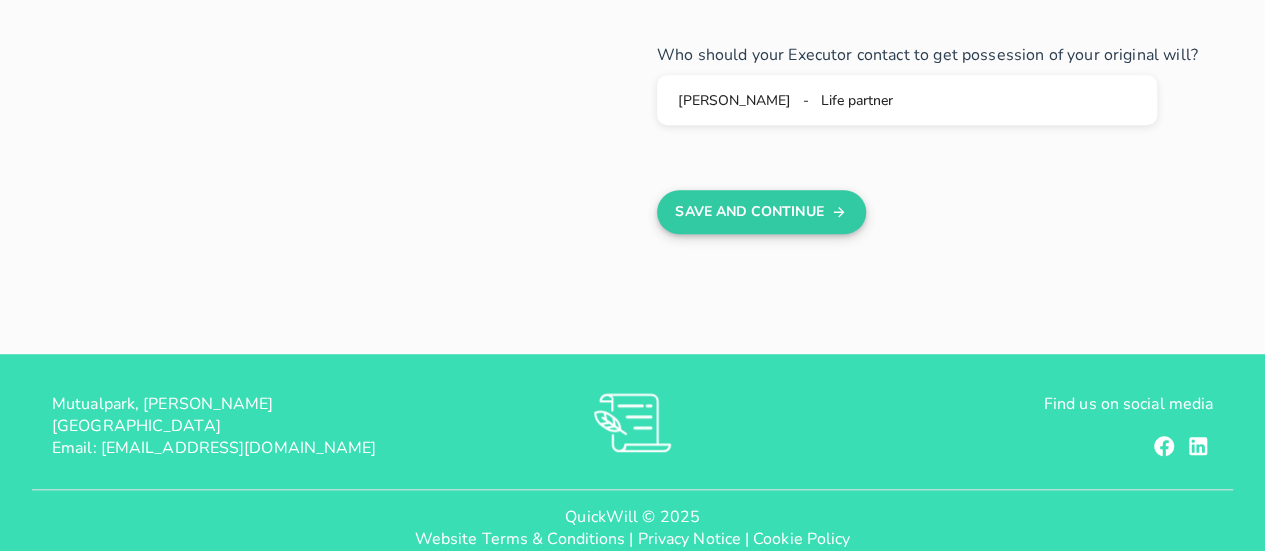 click on "Save And Continue" at bounding box center [761, 212] 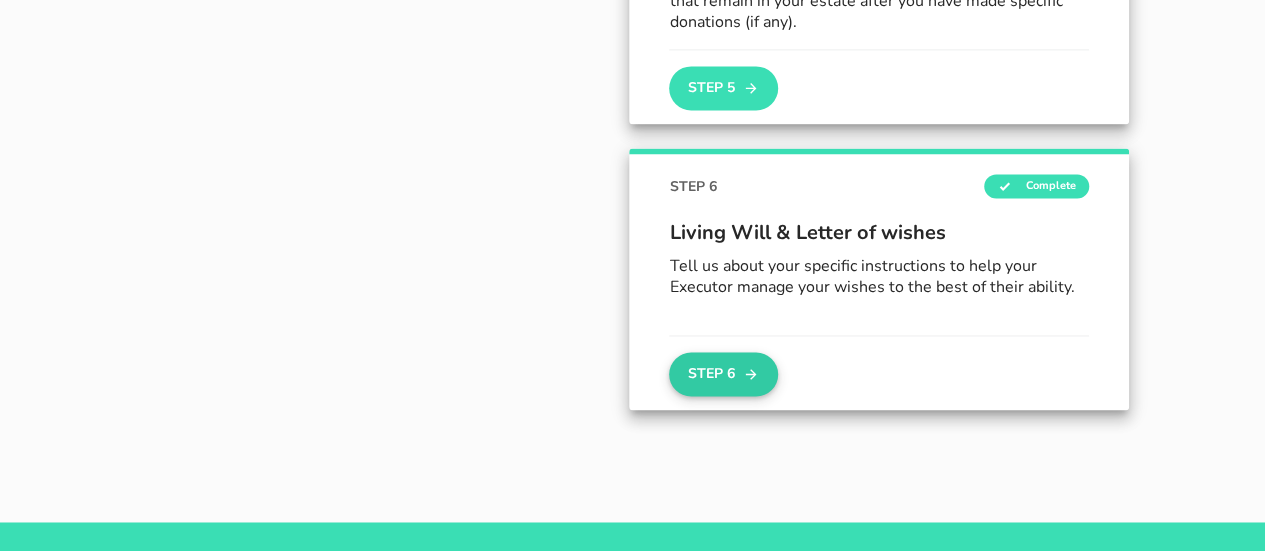 scroll, scrollTop: 1608, scrollLeft: 0, axis: vertical 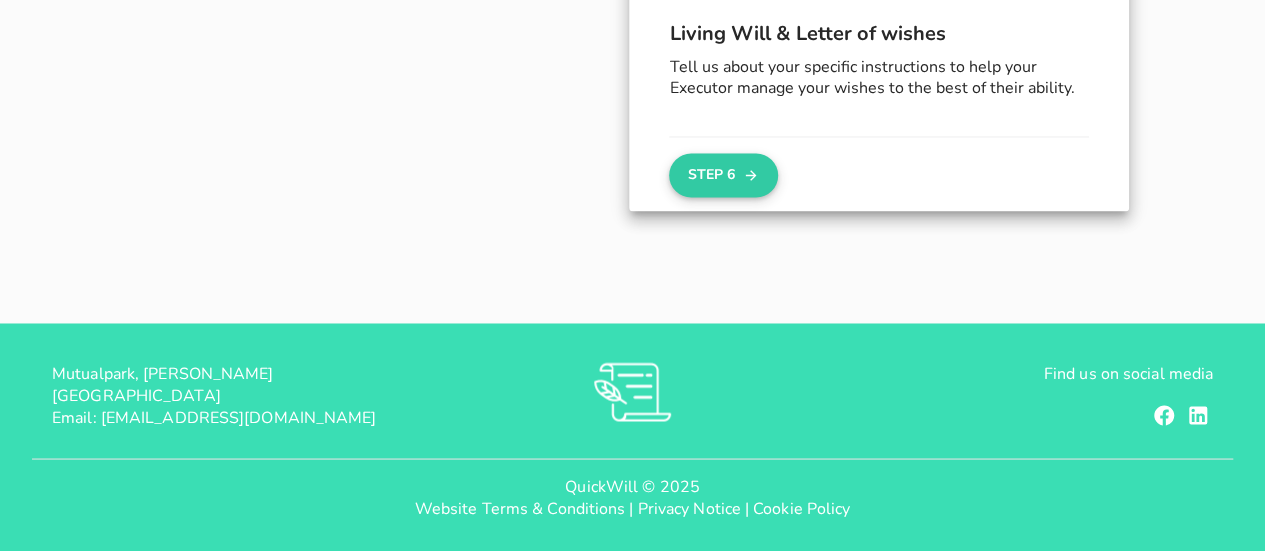 click on "Step 6" at bounding box center [723, 175] 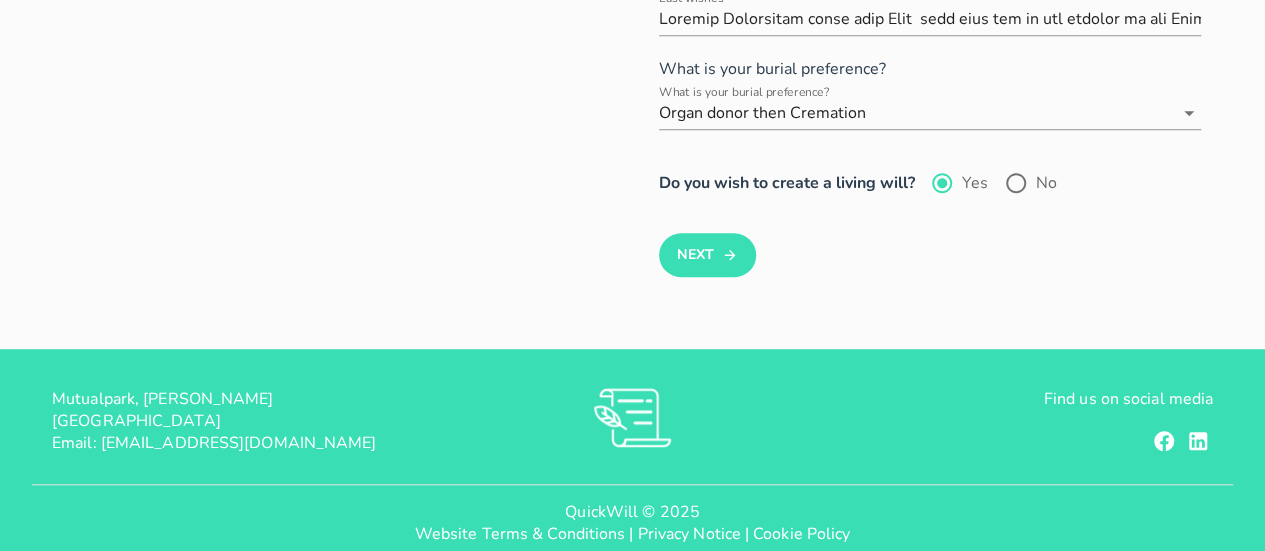 scroll, scrollTop: 576, scrollLeft: 0, axis: vertical 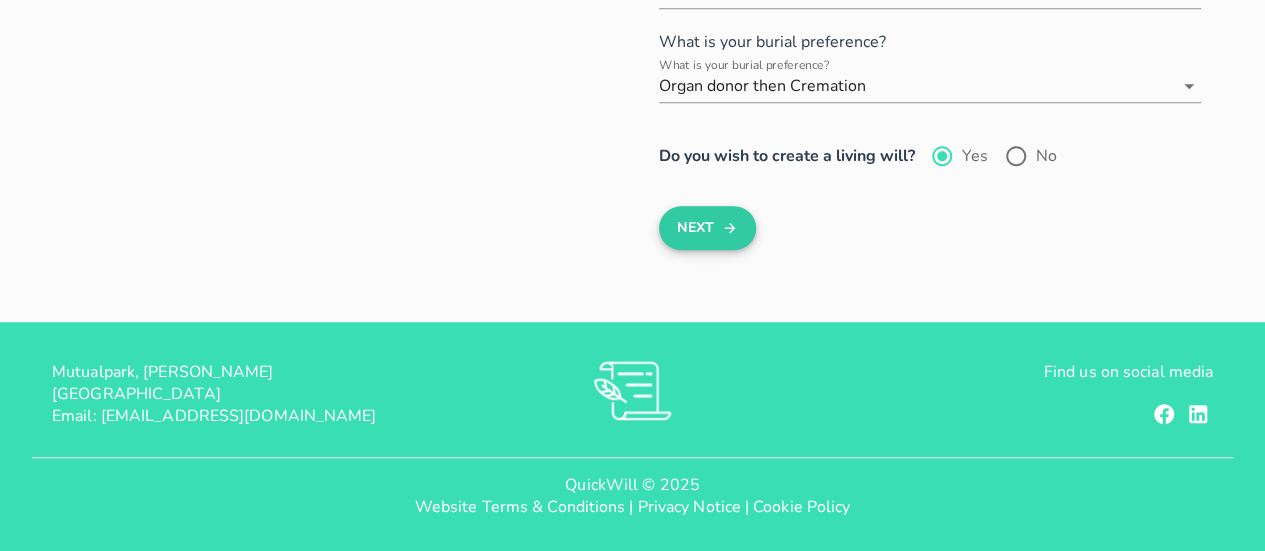 click on "Next" at bounding box center (707, 228) 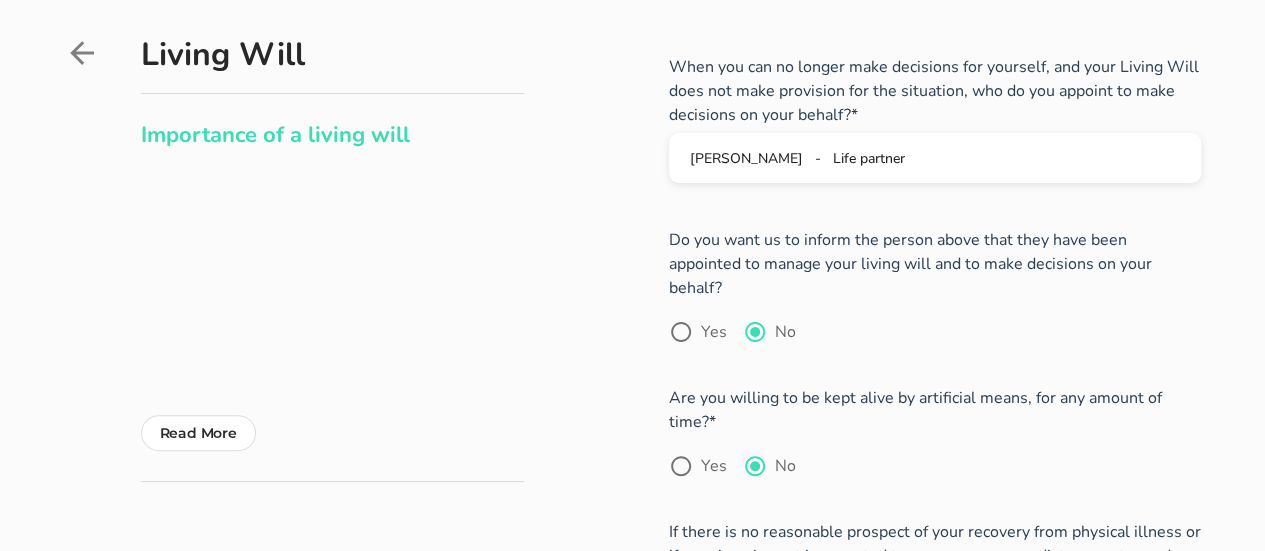 scroll, scrollTop: 500, scrollLeft: 0, axis: vertical 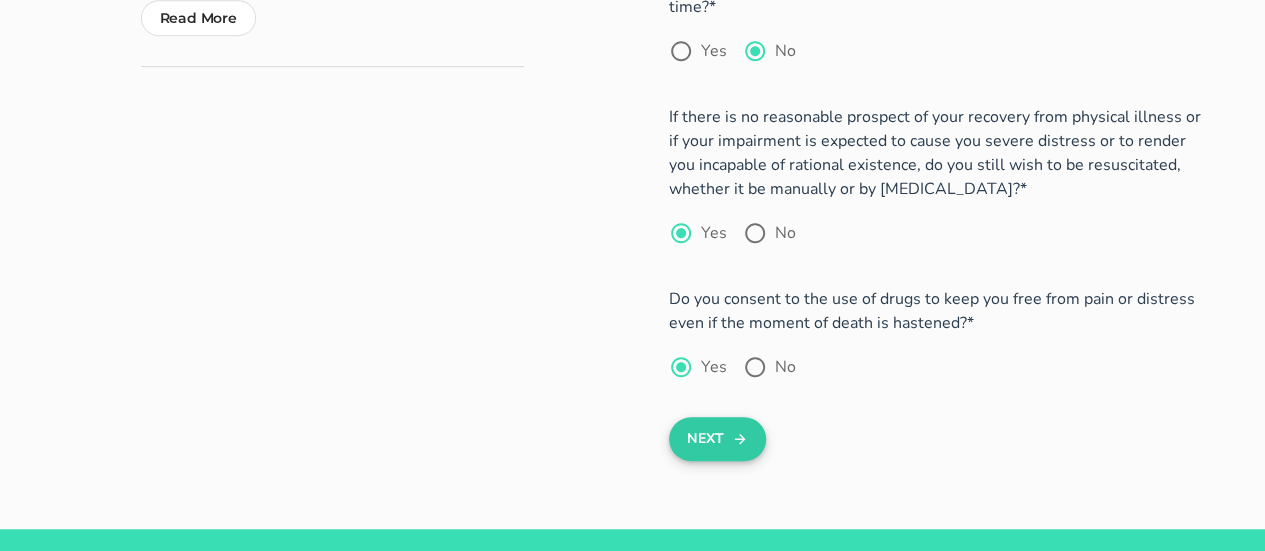 click on "Next" at bounding box center [717, 439] 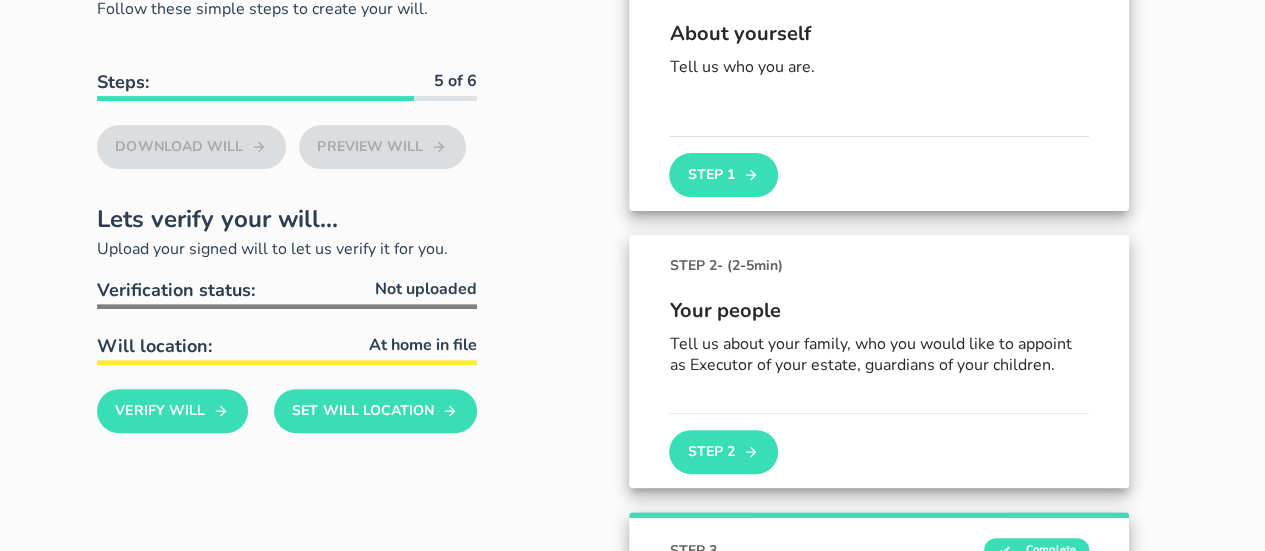 scroll, scrollTop: 300, scrollLeft: 0, axis: vertical 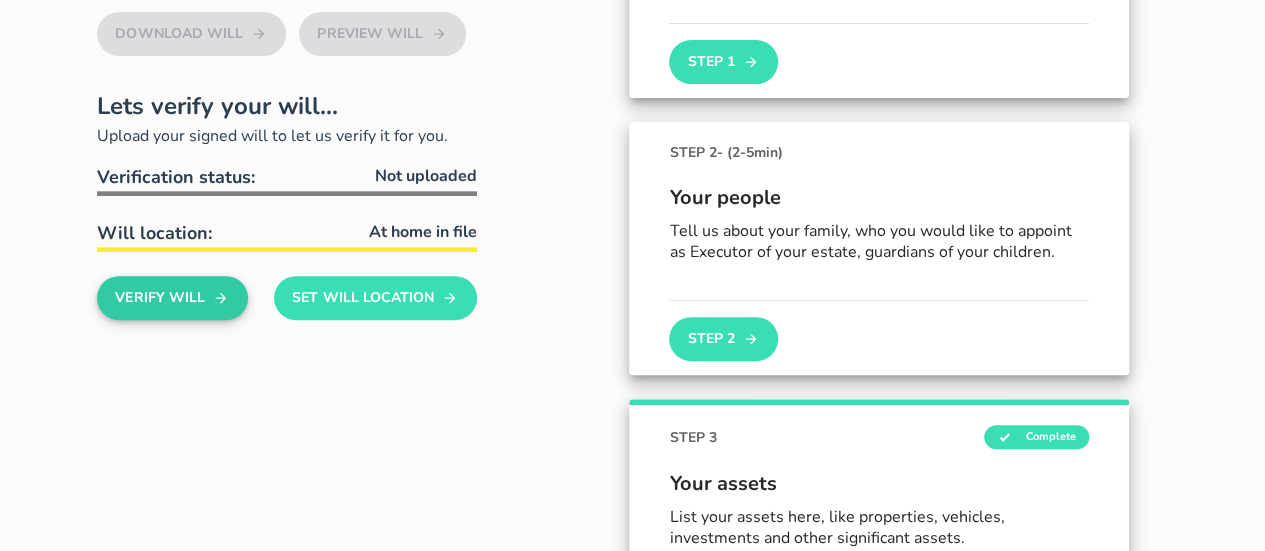 click on "Verify Will" at bounding box center (172, 298) 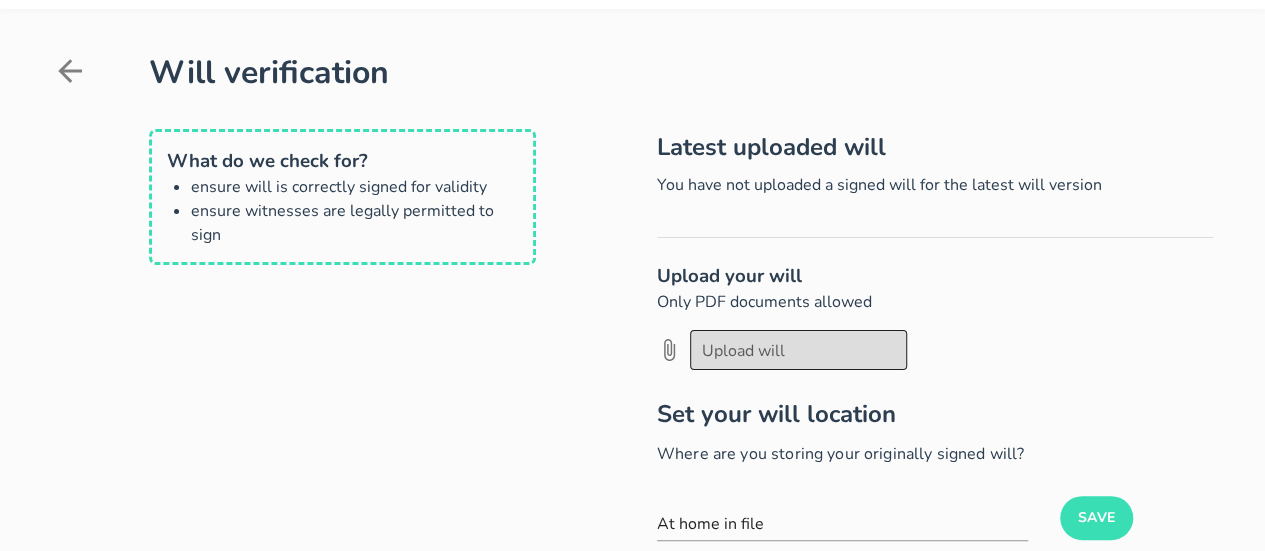scroll, scrollTop: 100, scrollLeft: 0, axis: vertical 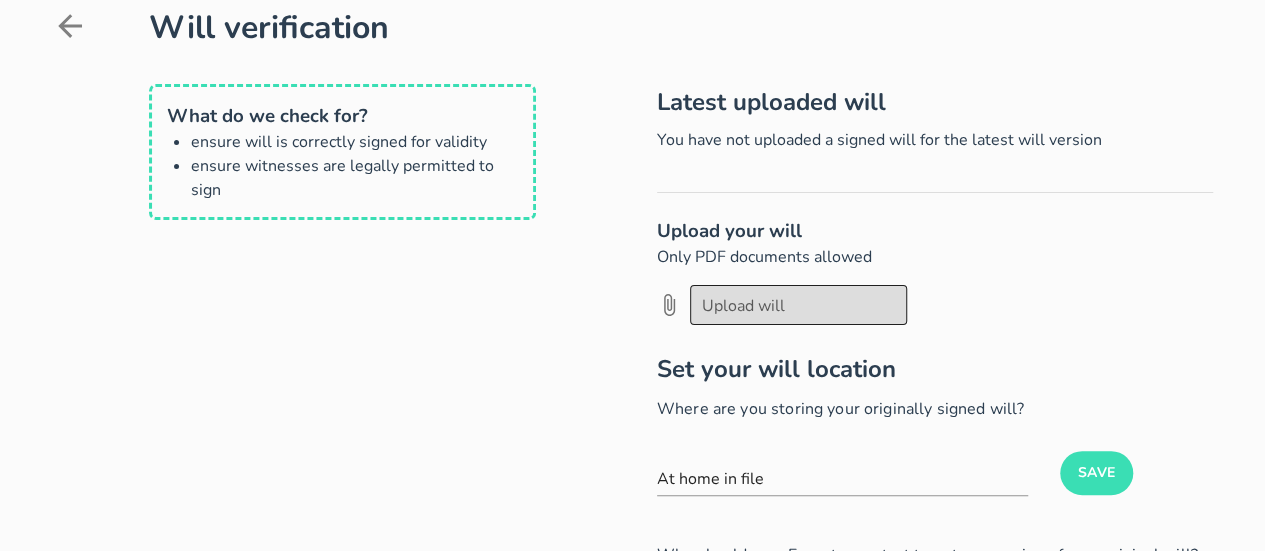 click at bounding box center [798, 305] 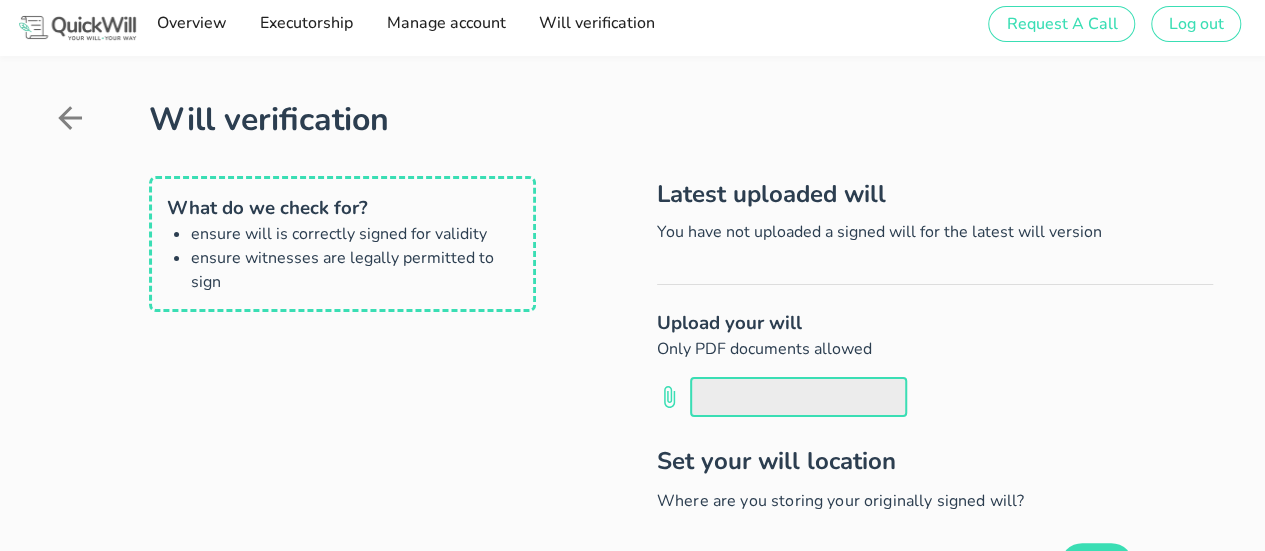 scroll, scrollTop: 0, scrollLeft: 0, axis: both 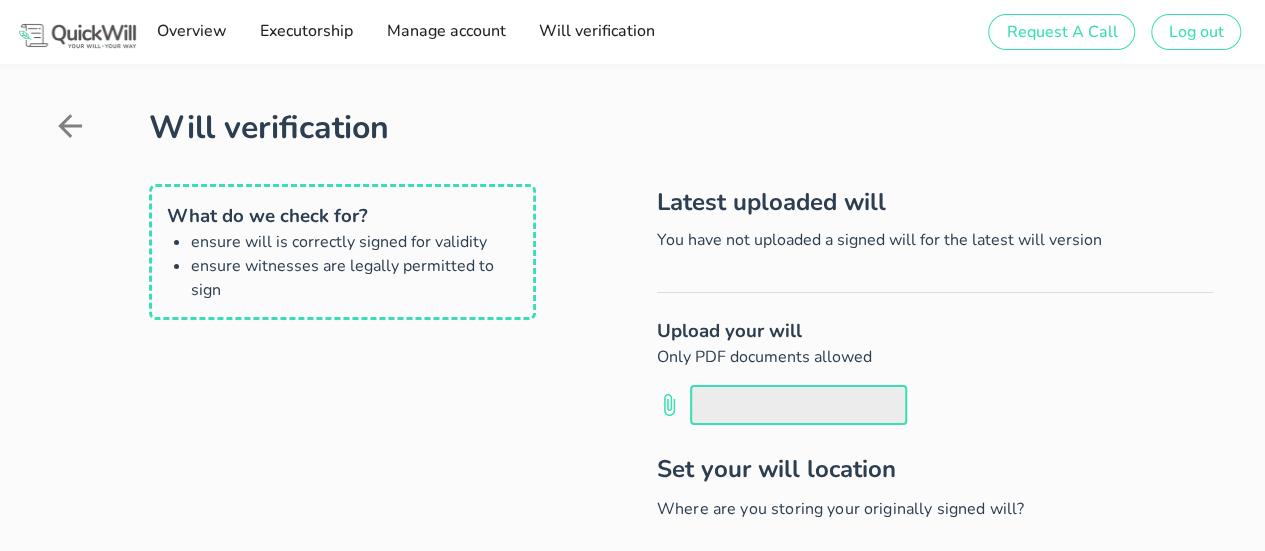 click 